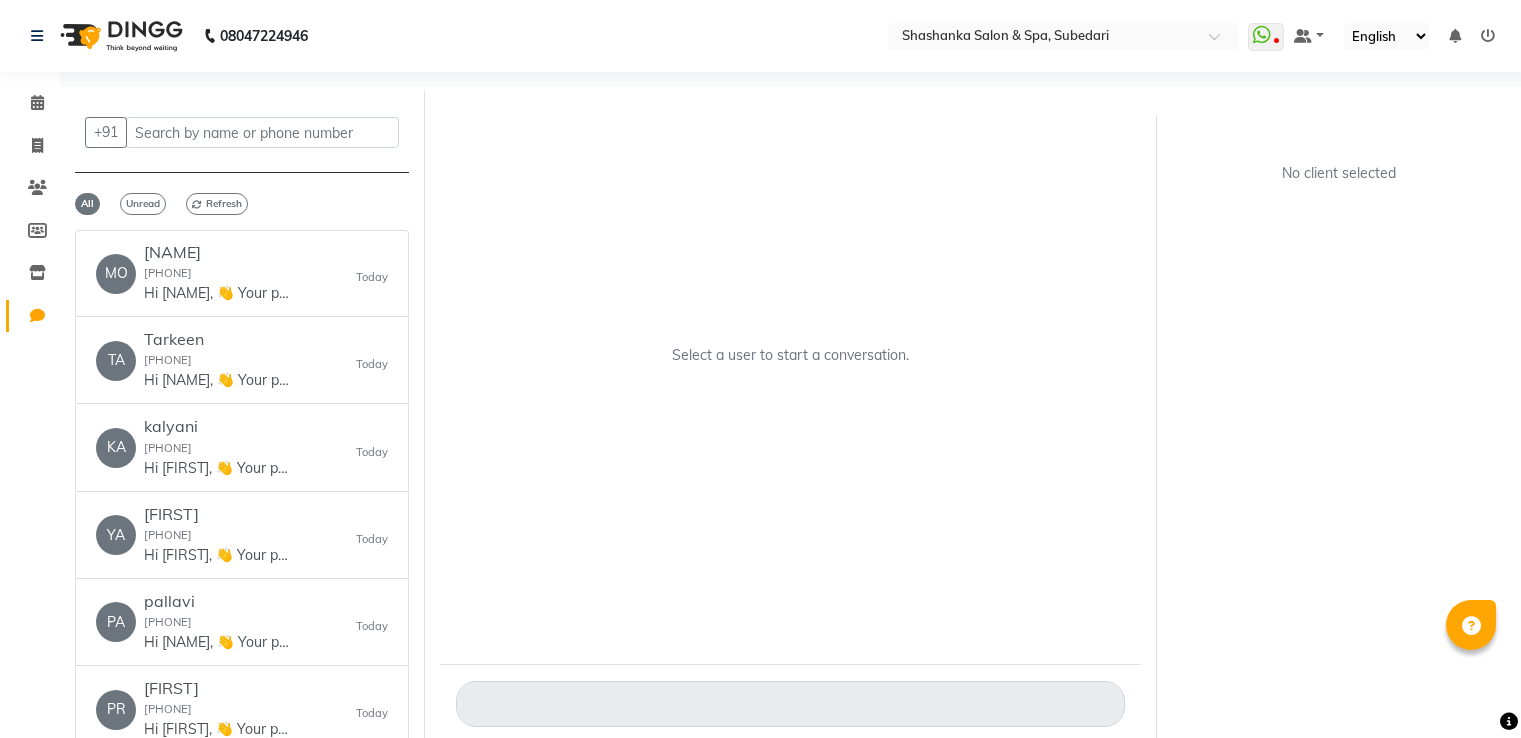 scroll, scrollTop: 0, scrollLeft: 0, axis: both 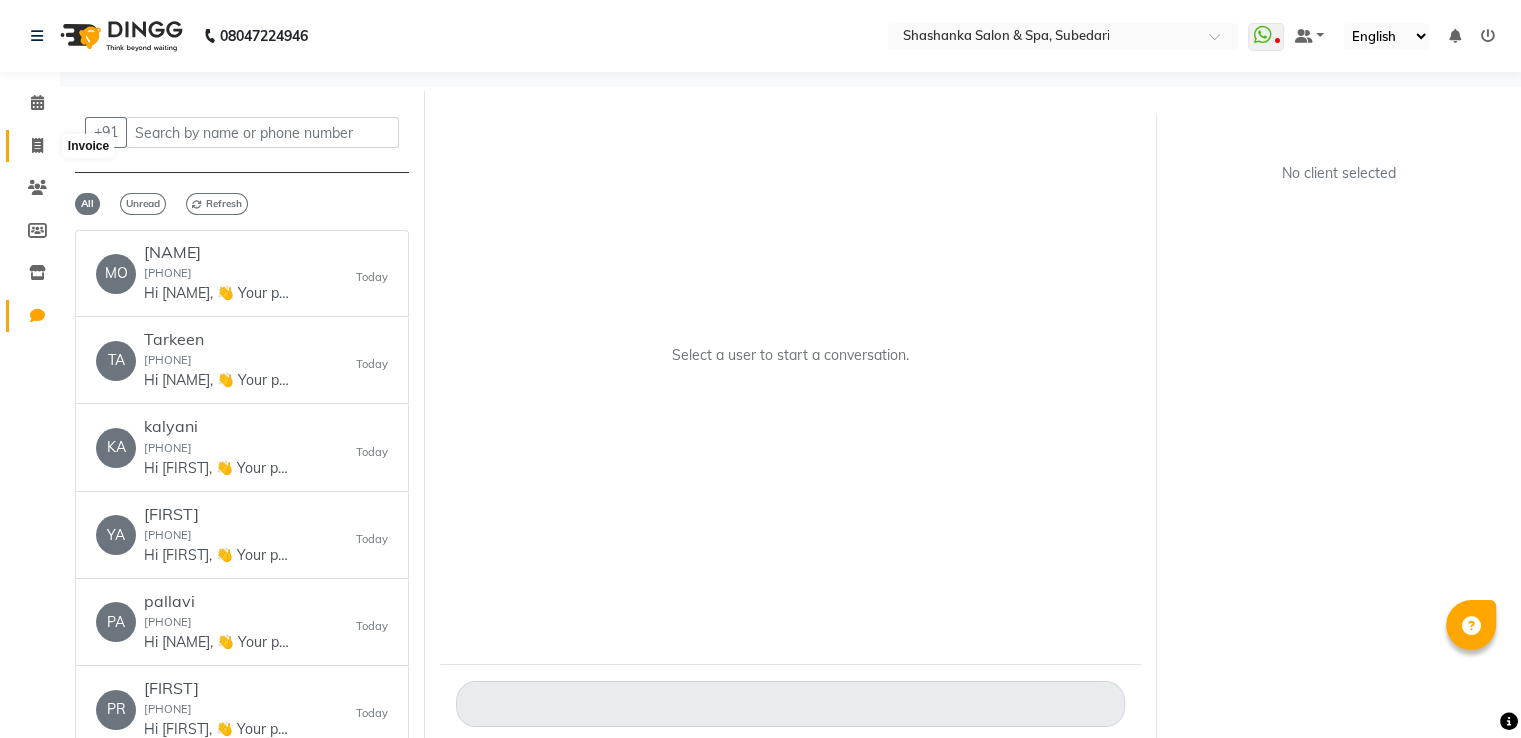 click 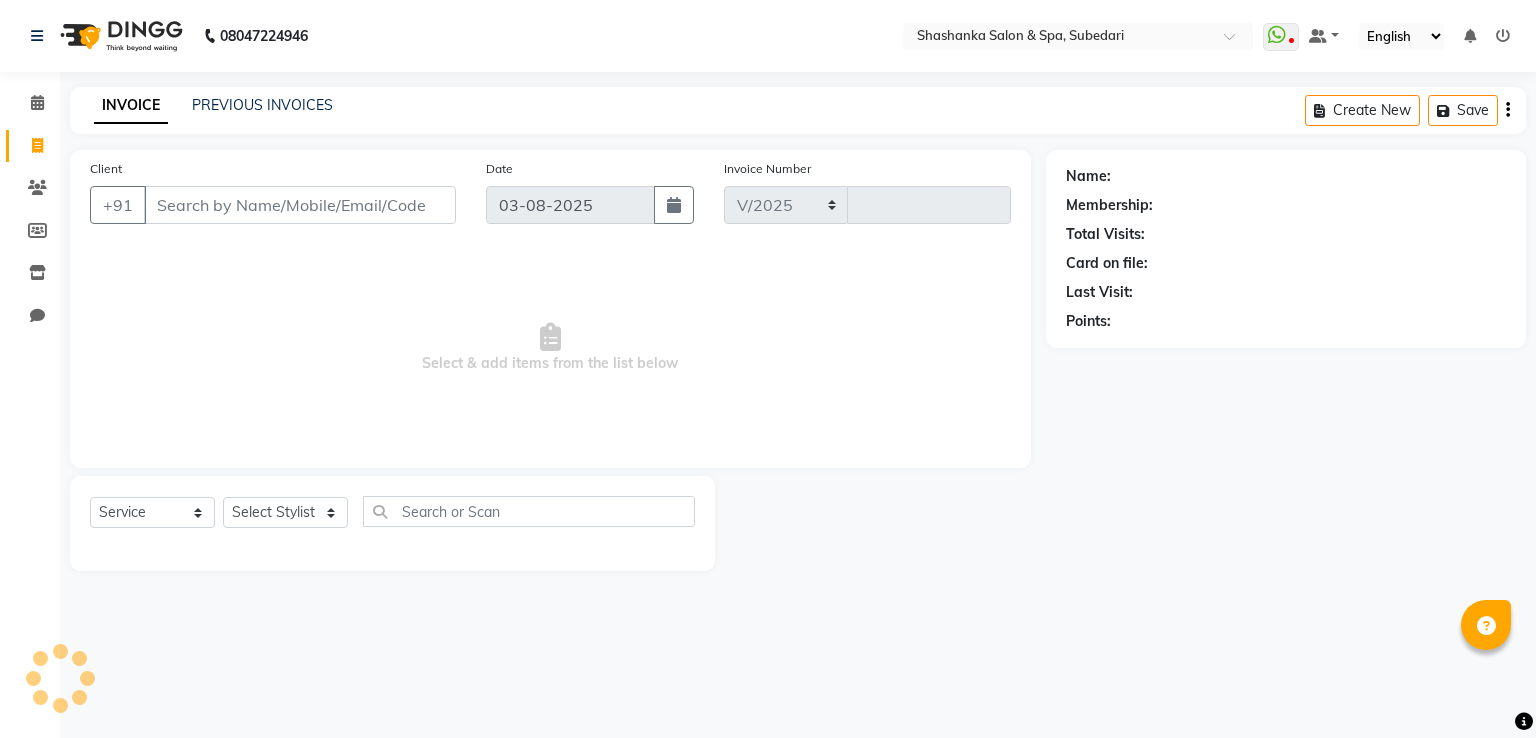 select on "67" 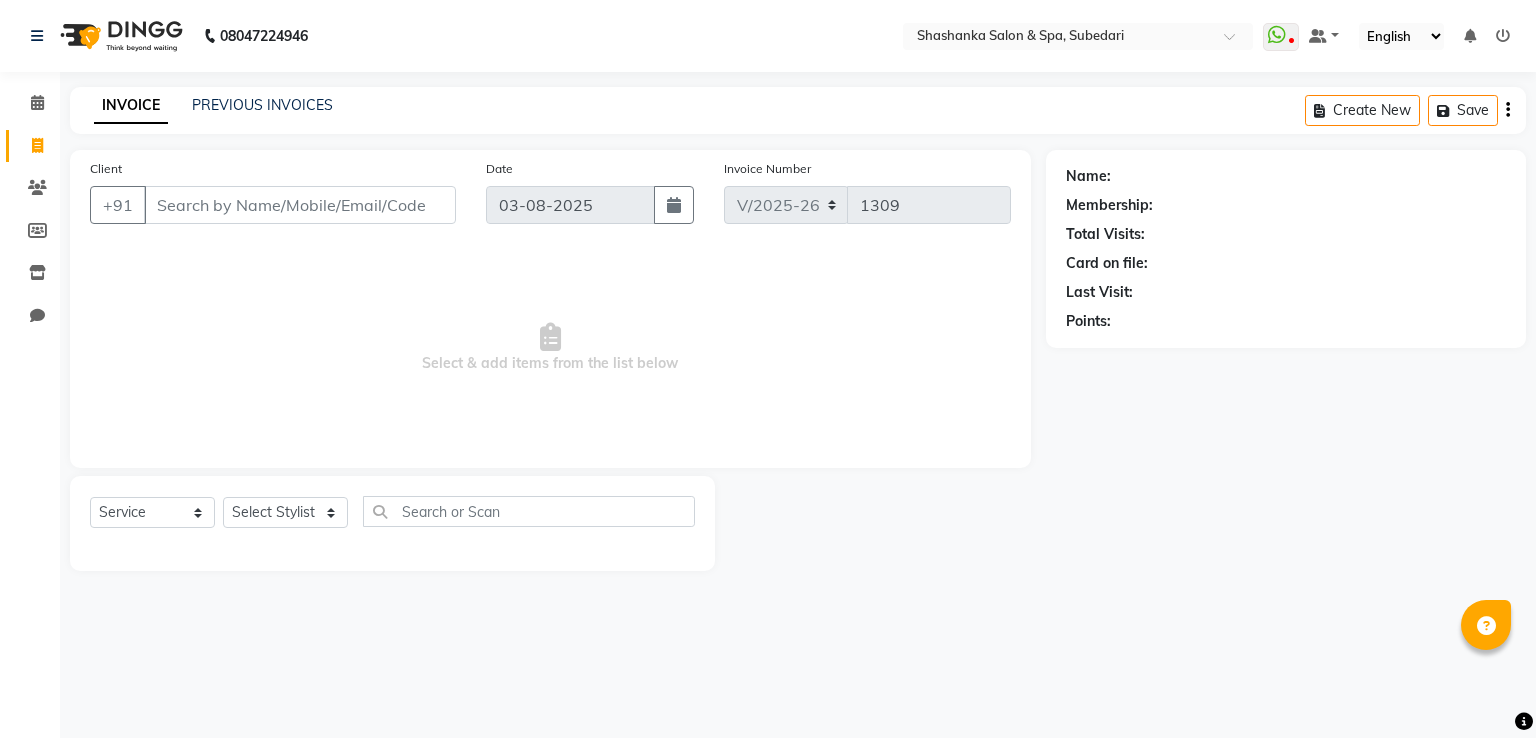 click on "Client" at bounding box center [300, 205] 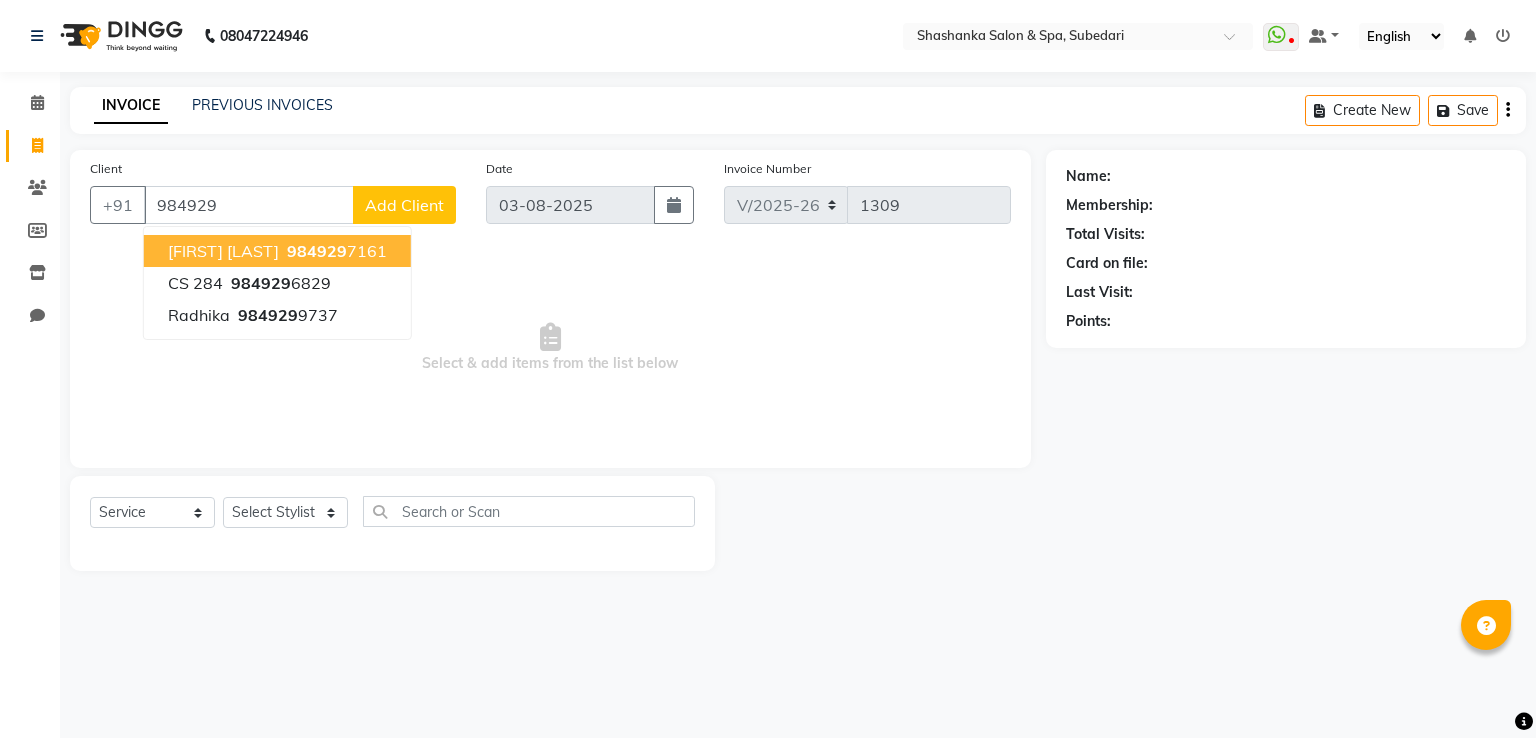 click on "[FIRST] [LAST] [PHONE] CS [NUMBER] [PHONE]" at bounding box center (277, 283) 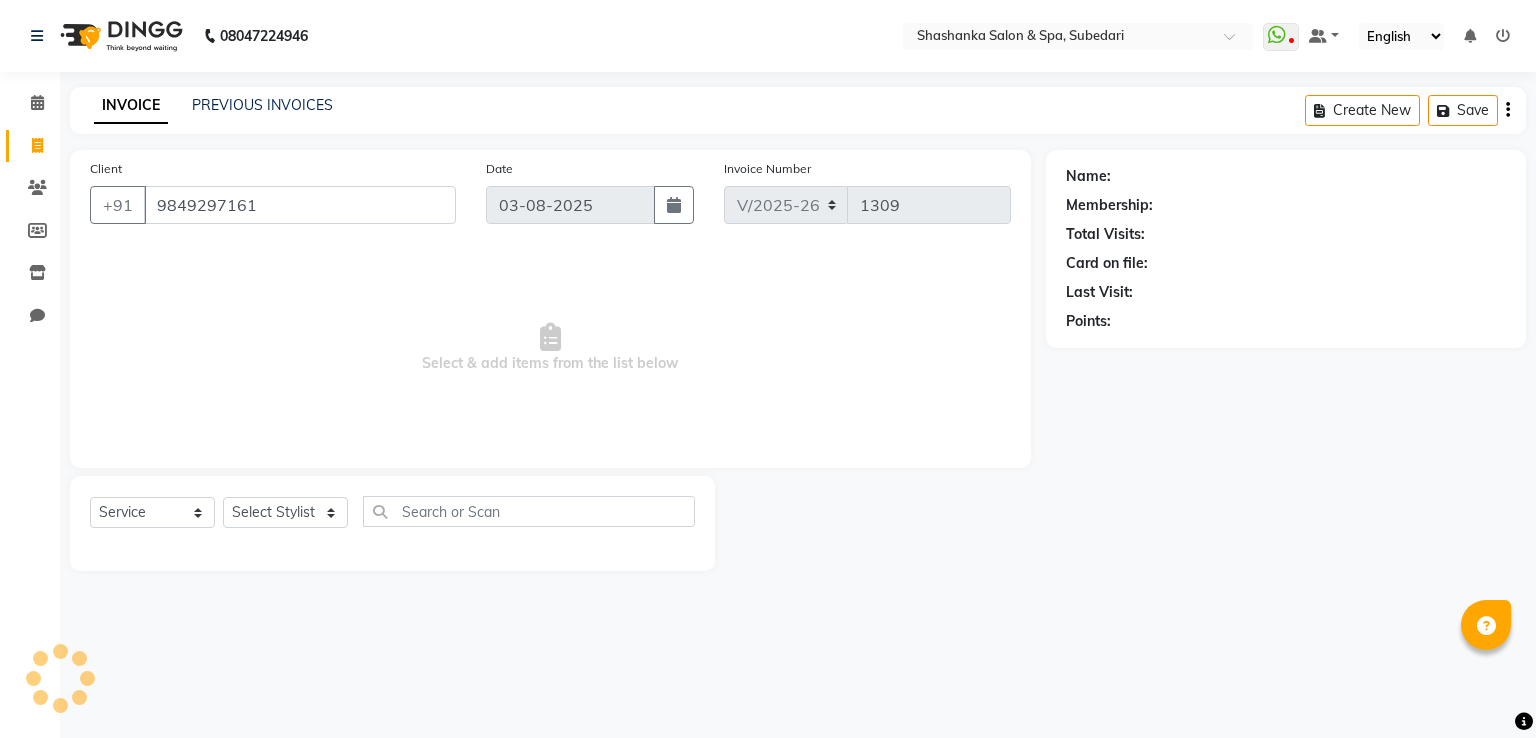 type on "9849297161" 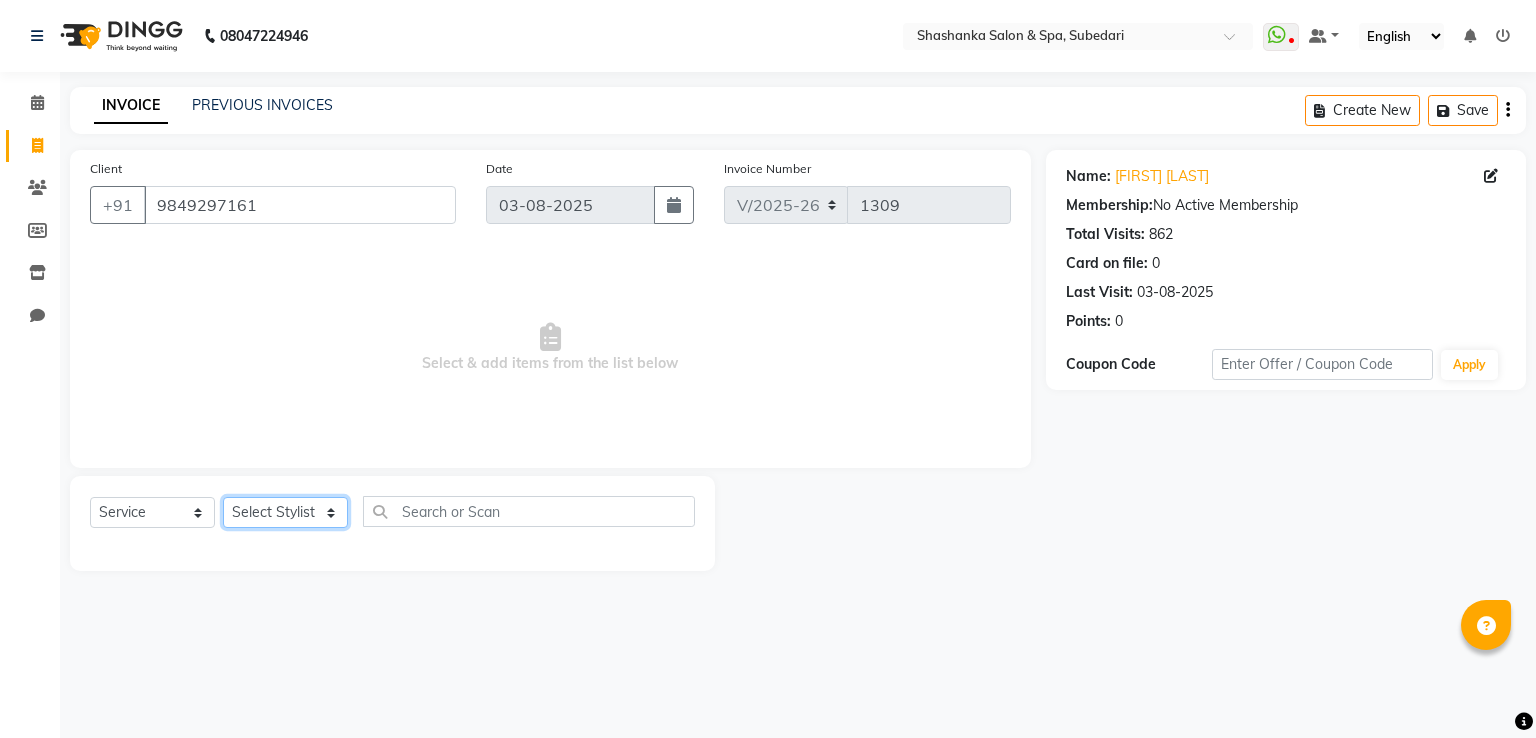 click on "Select Stylist [FIRST] [LAST] Receptionist [FIRST] [FIRST] [FIRST] [FIRST] [FIRST]" 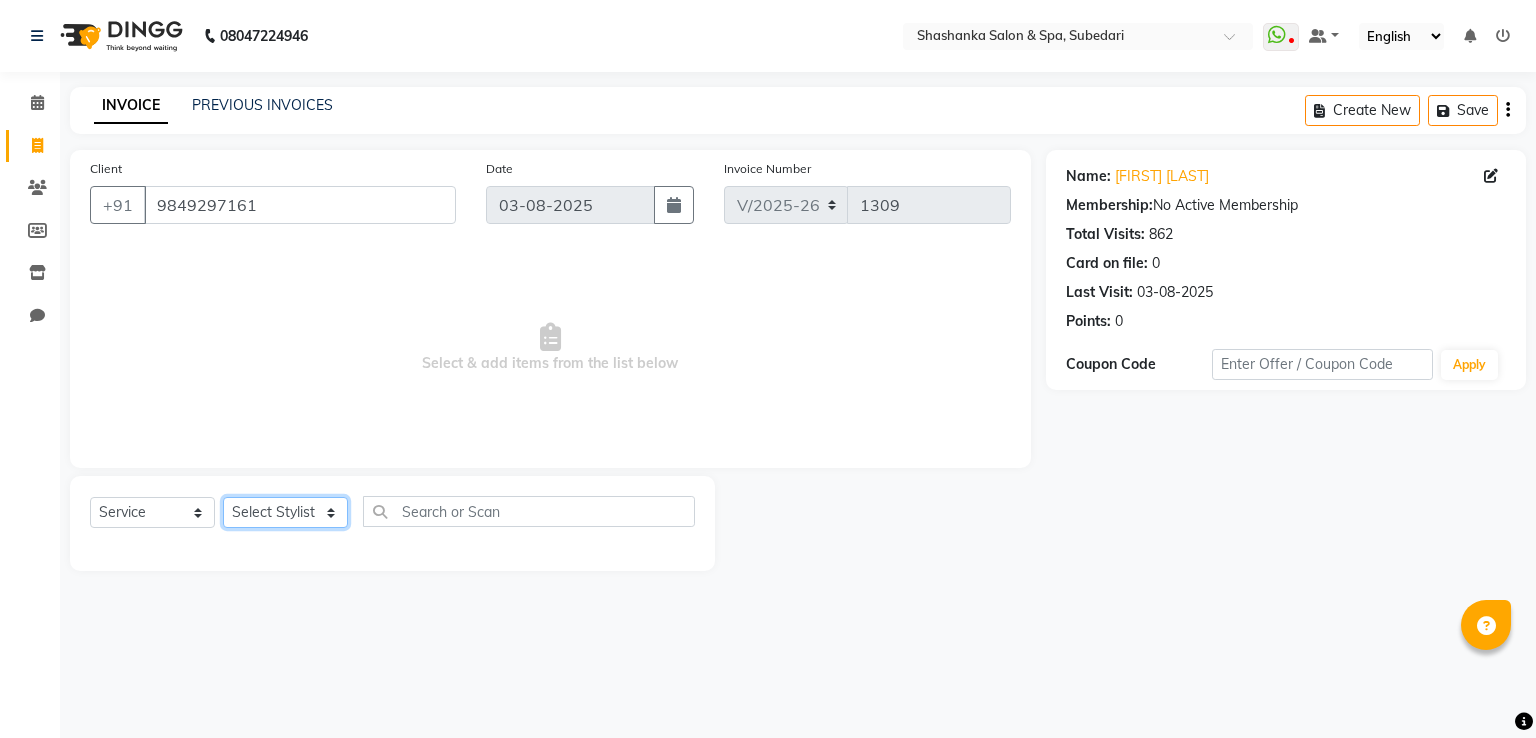 select on "2479" 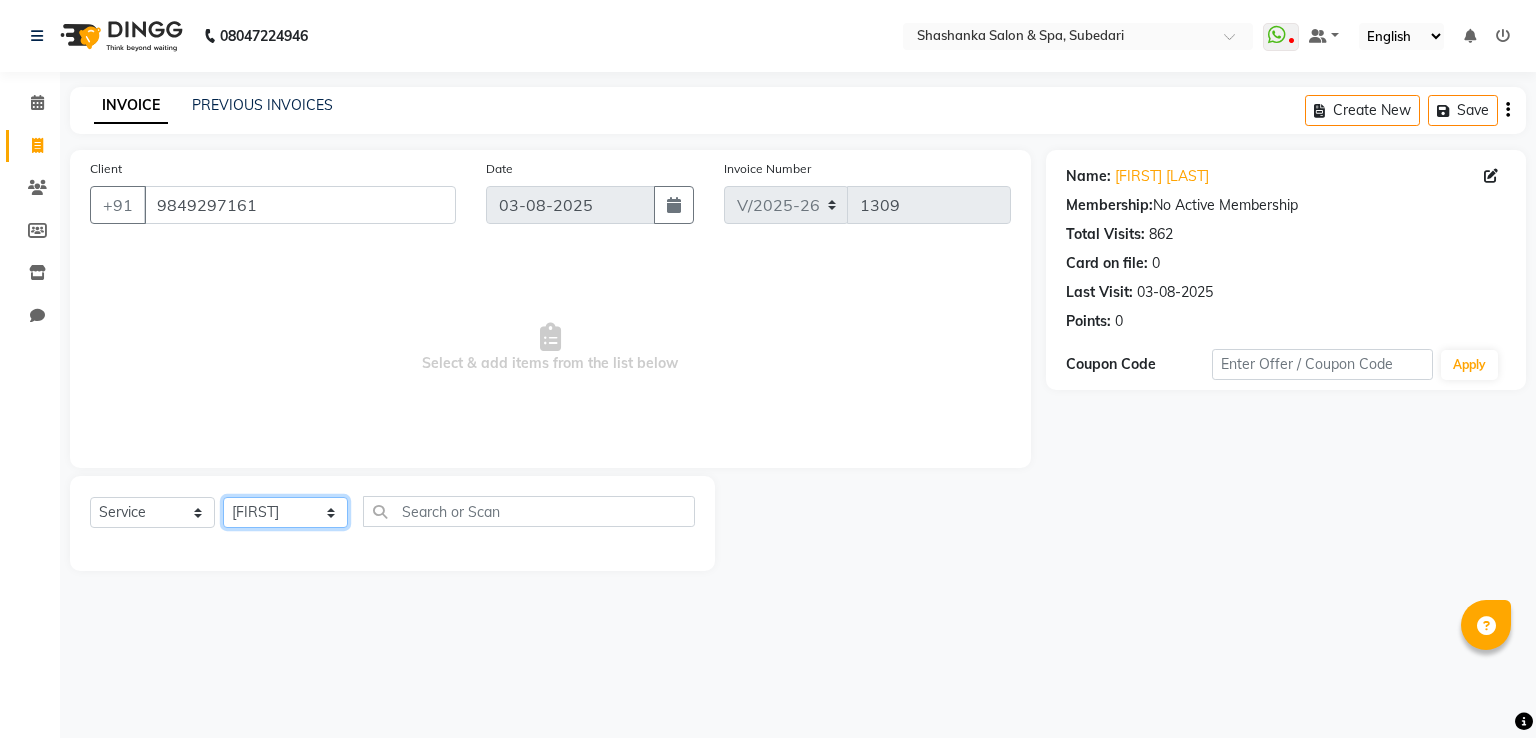 click on "Select Stylist [FIRST] [LAST] Receptionist [FIRST] [FIRST] [FIRST] [FIRST] [FIRST]" 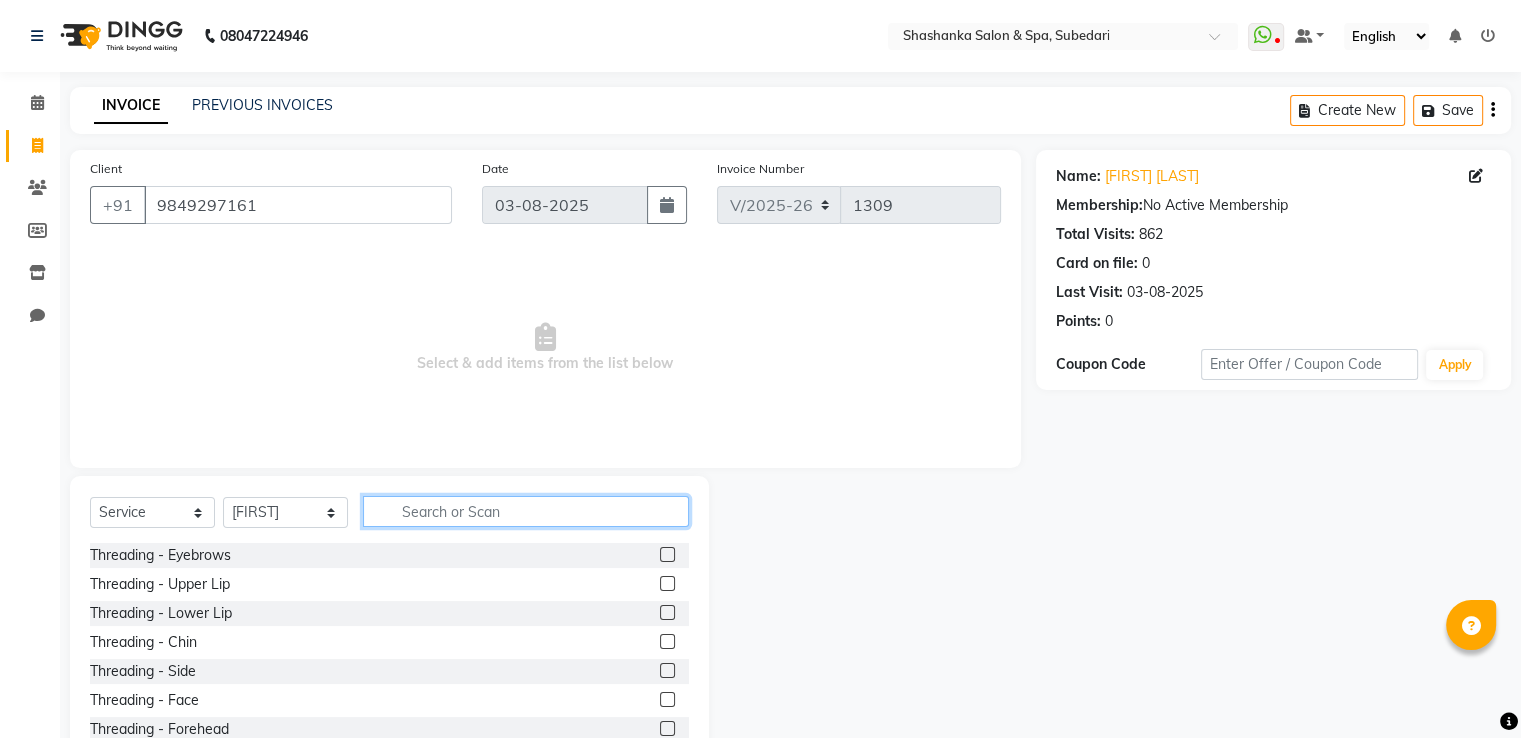 click 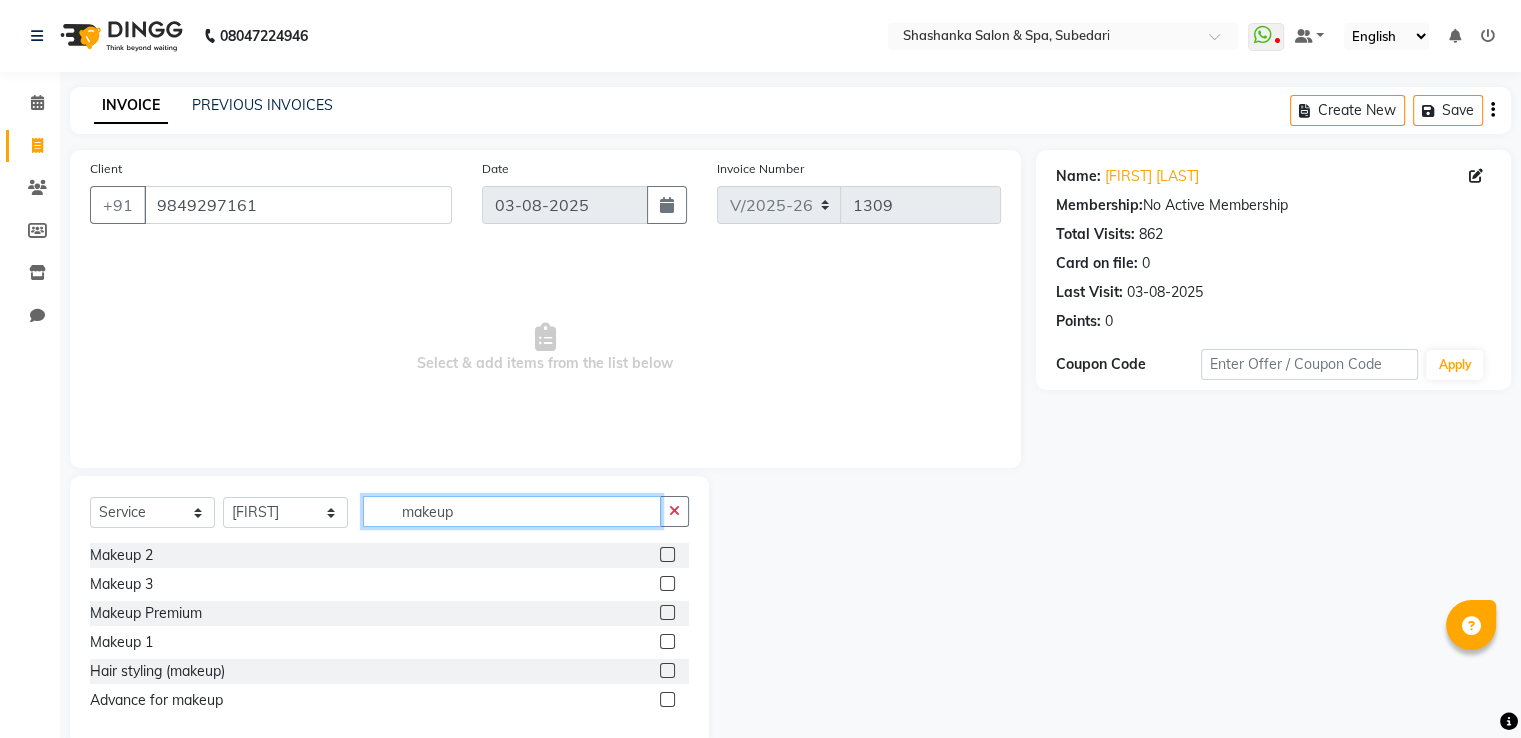 type on "makeup" 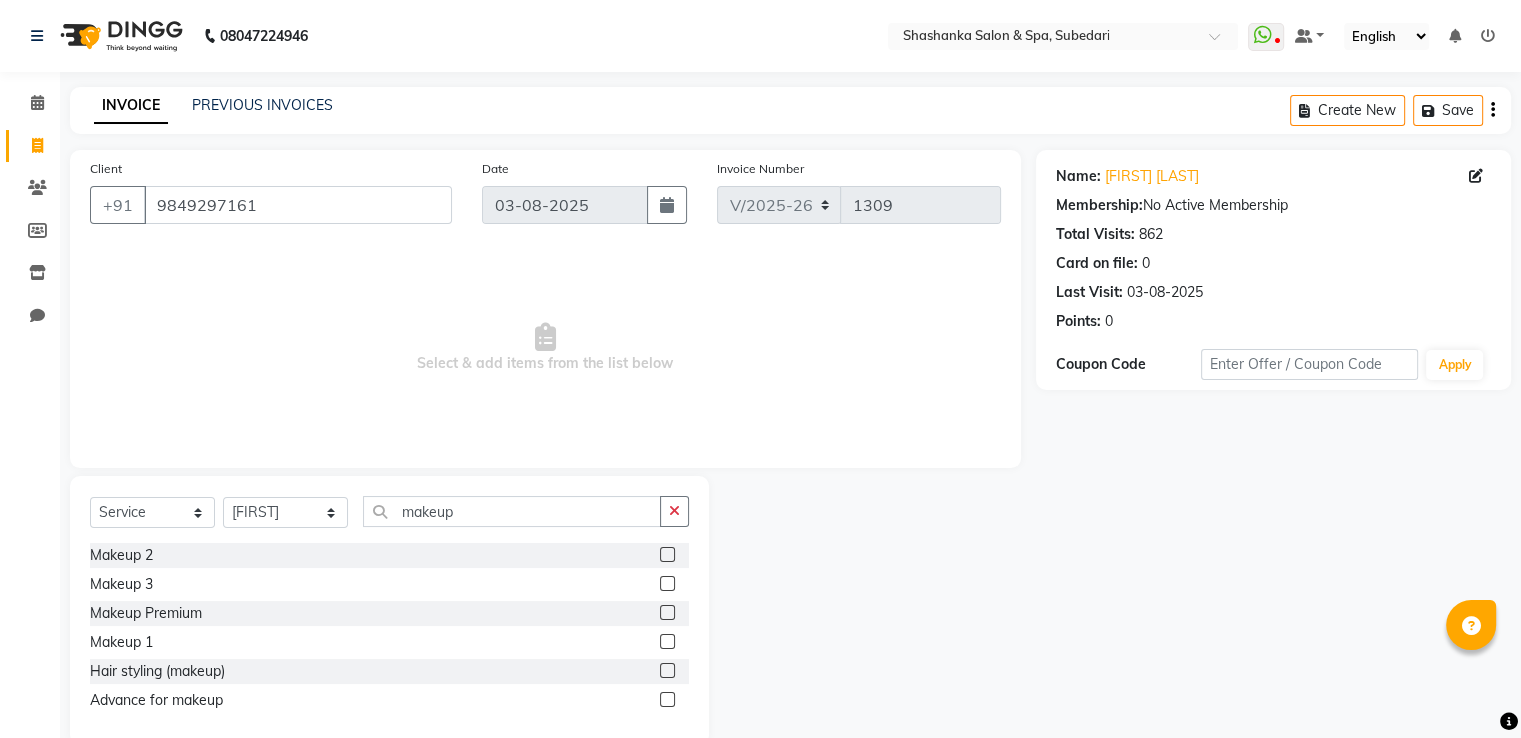 click 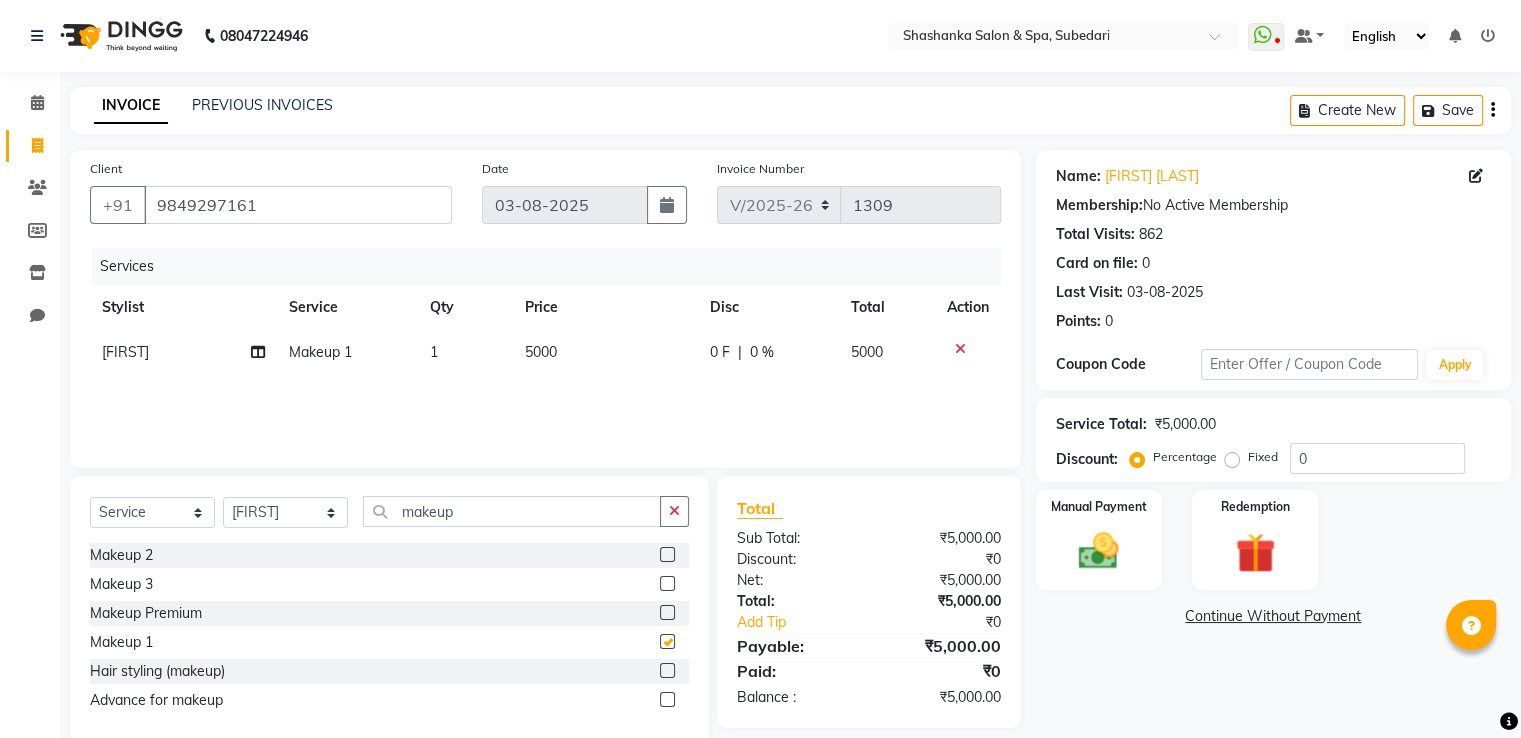 checkbox on "false" 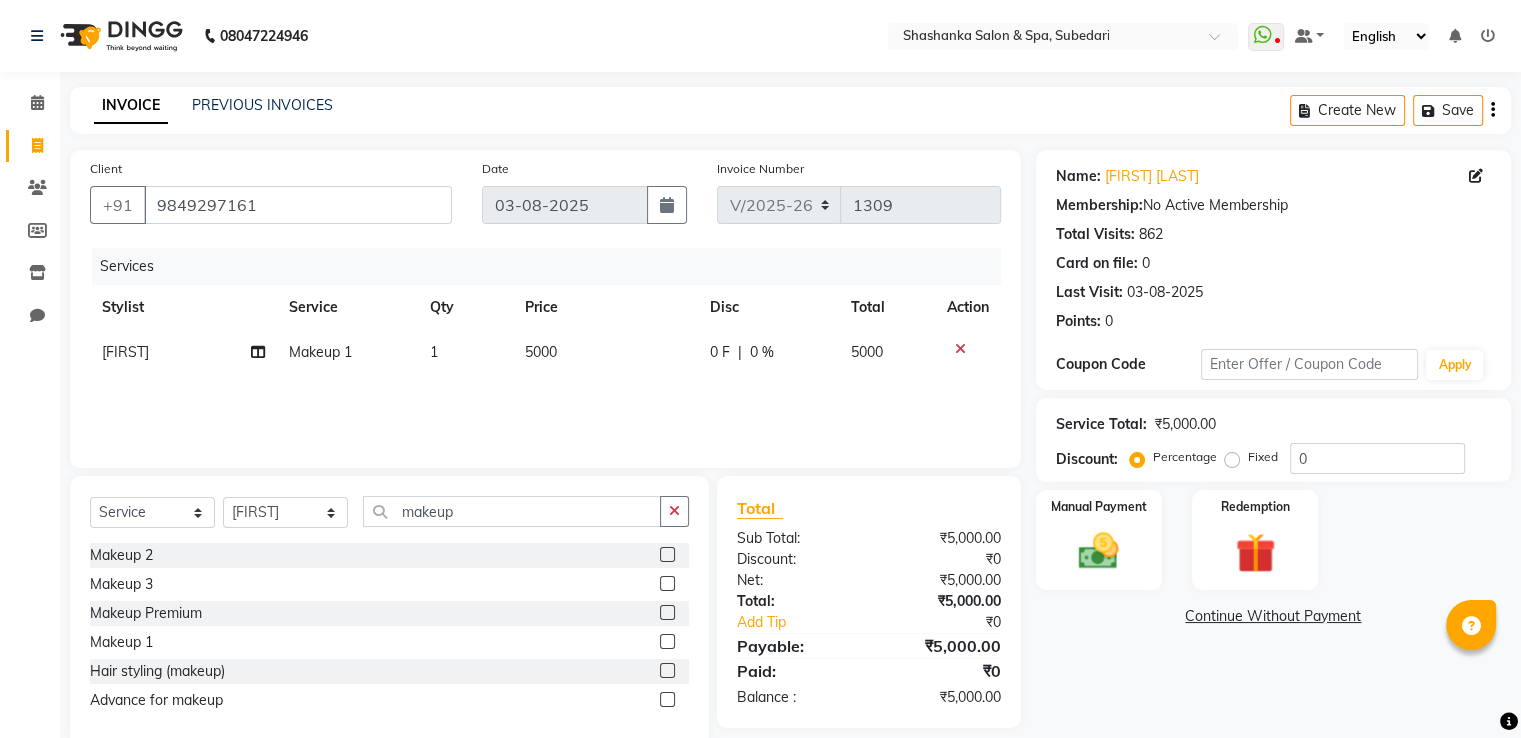 click on "5000" 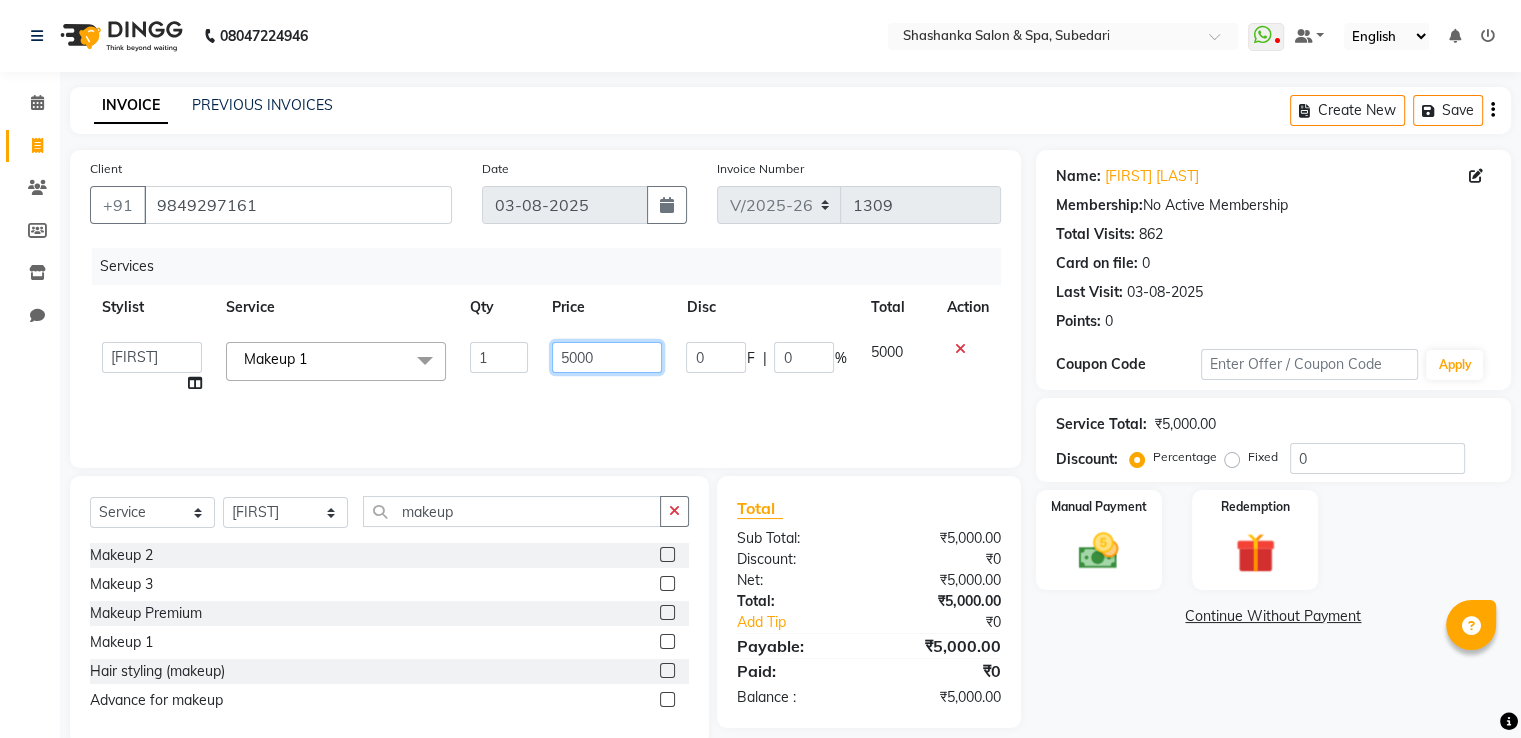 click on "5000" 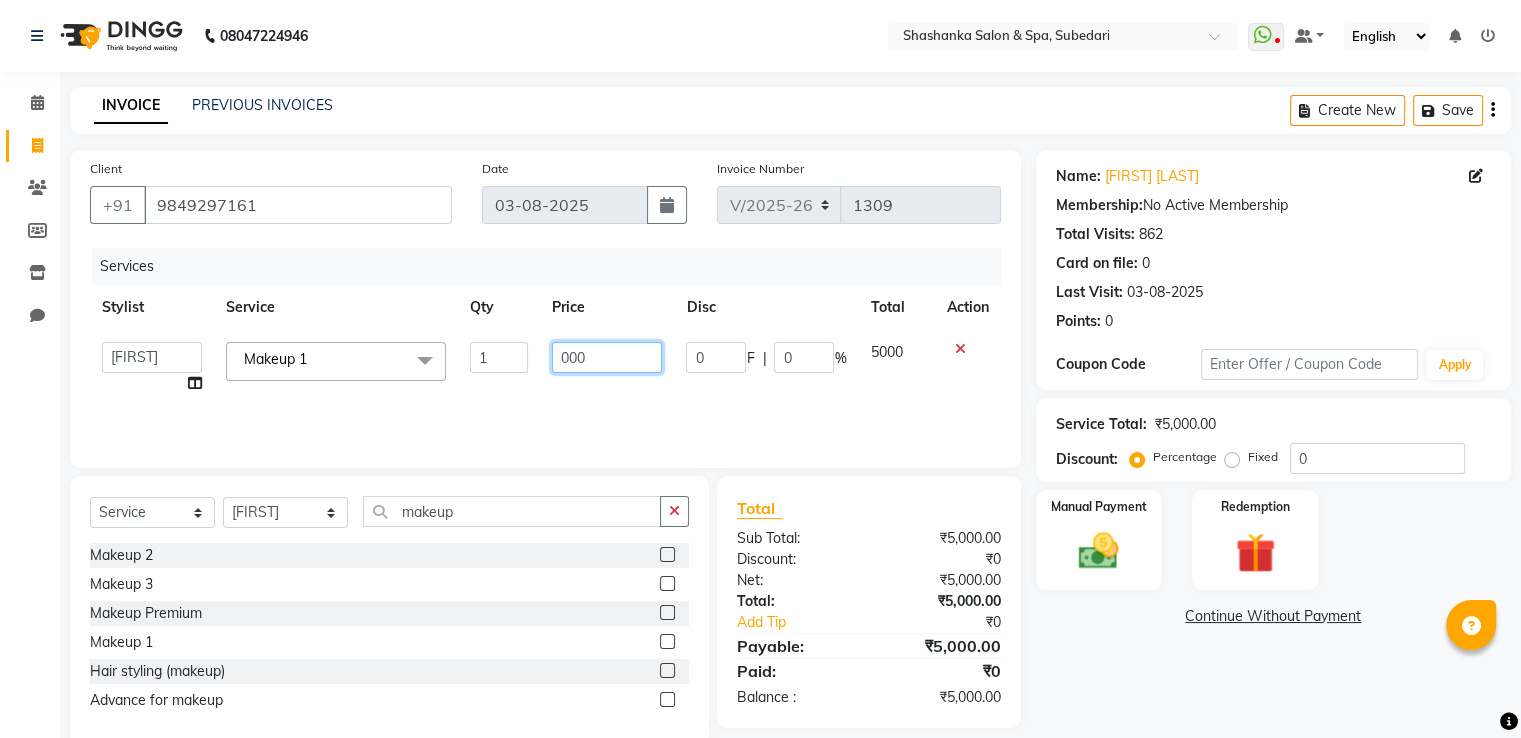 type on "6000" 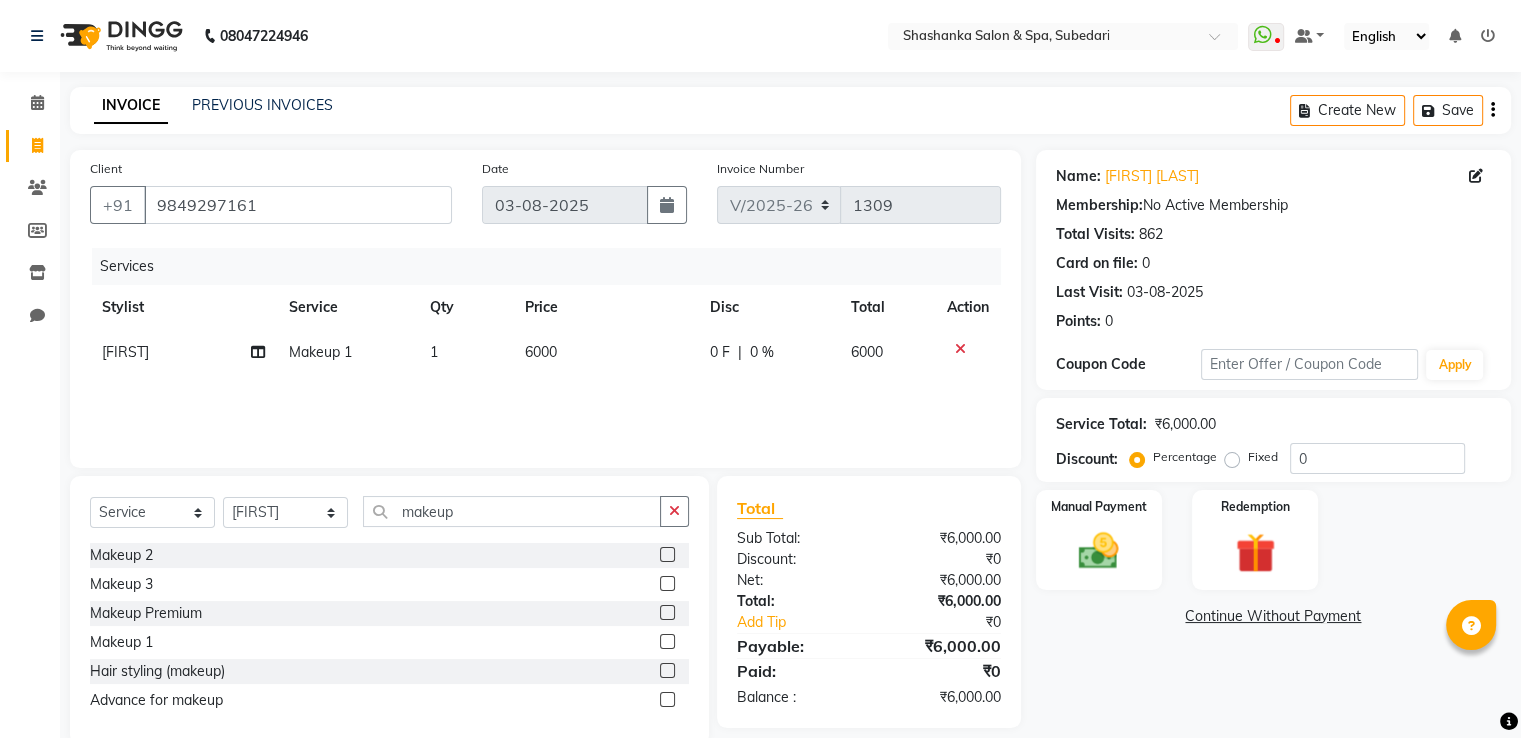 click on "Services Stylist Service Qty Price Disc Total Action [FIRST] Makeup 1  1 6000 0 F | 0 % 6000" 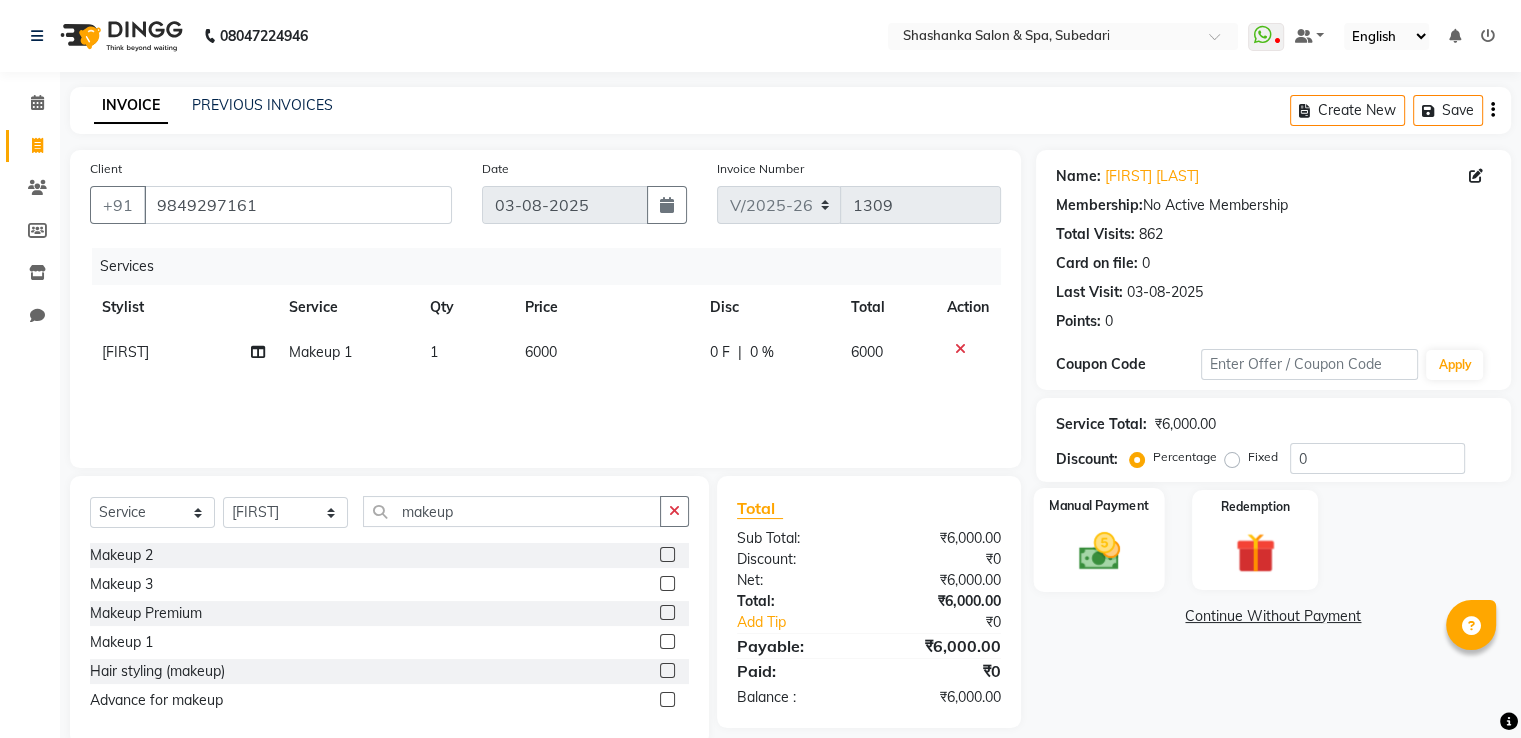 click 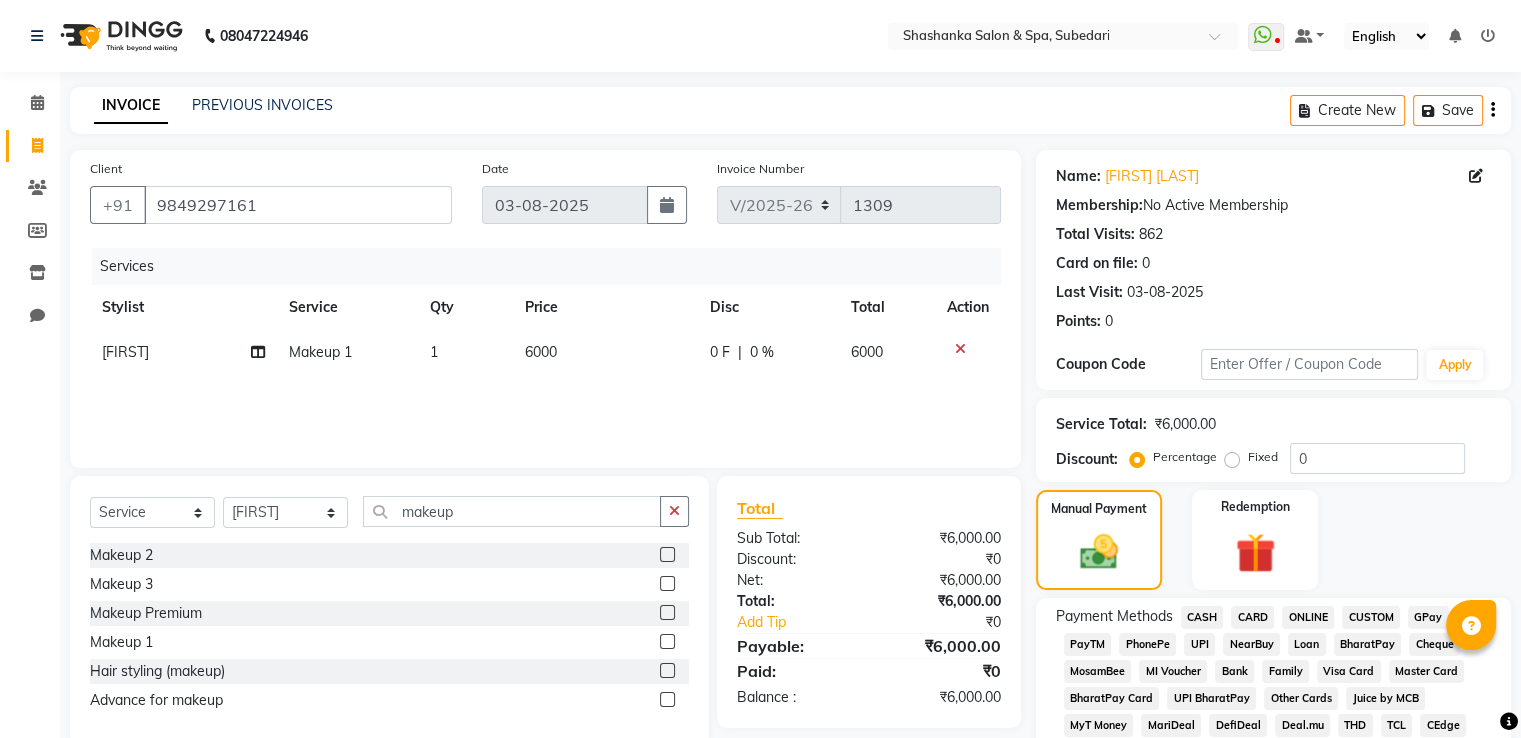click on "GPay" 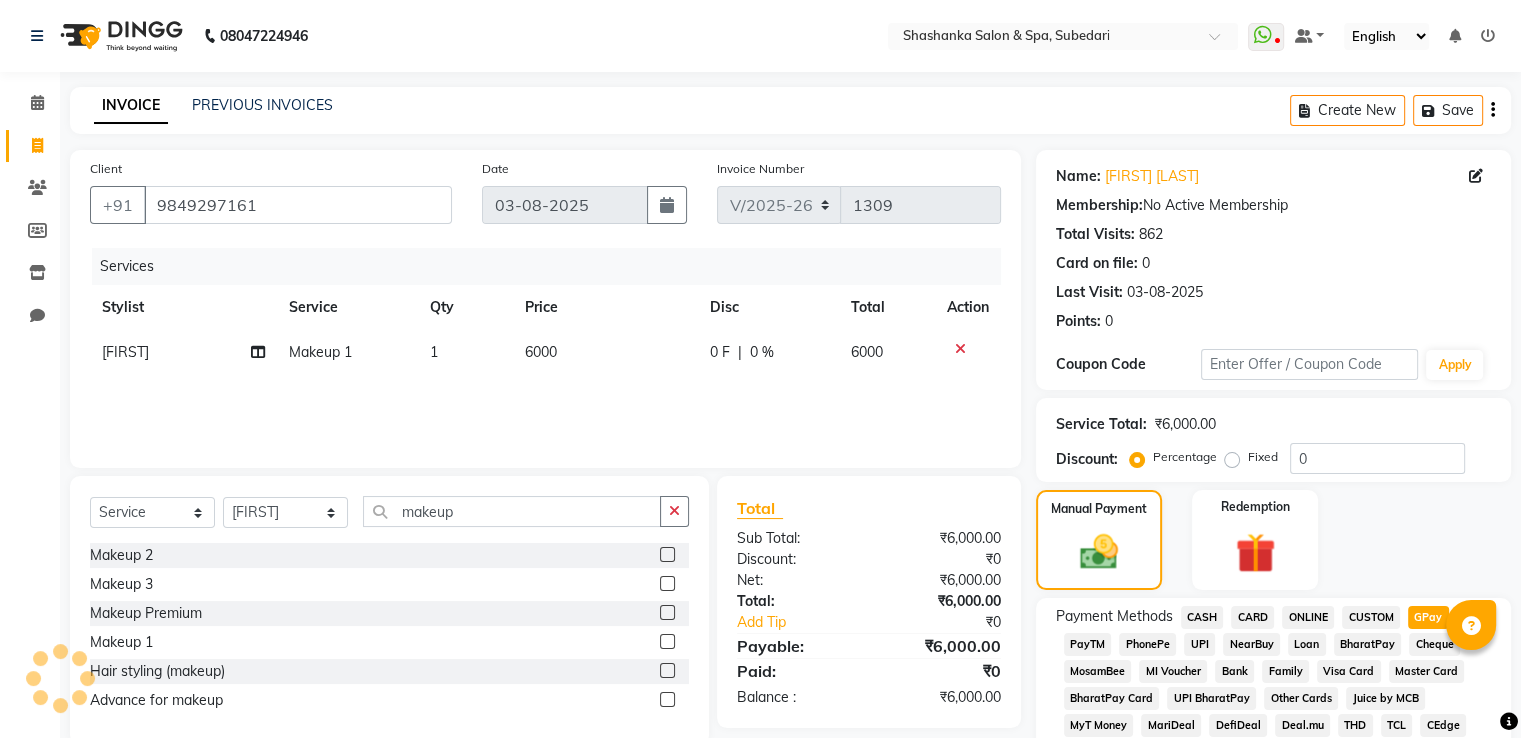 scroll, scrollTop: 609, scrollLeft: 0, axis: vertical 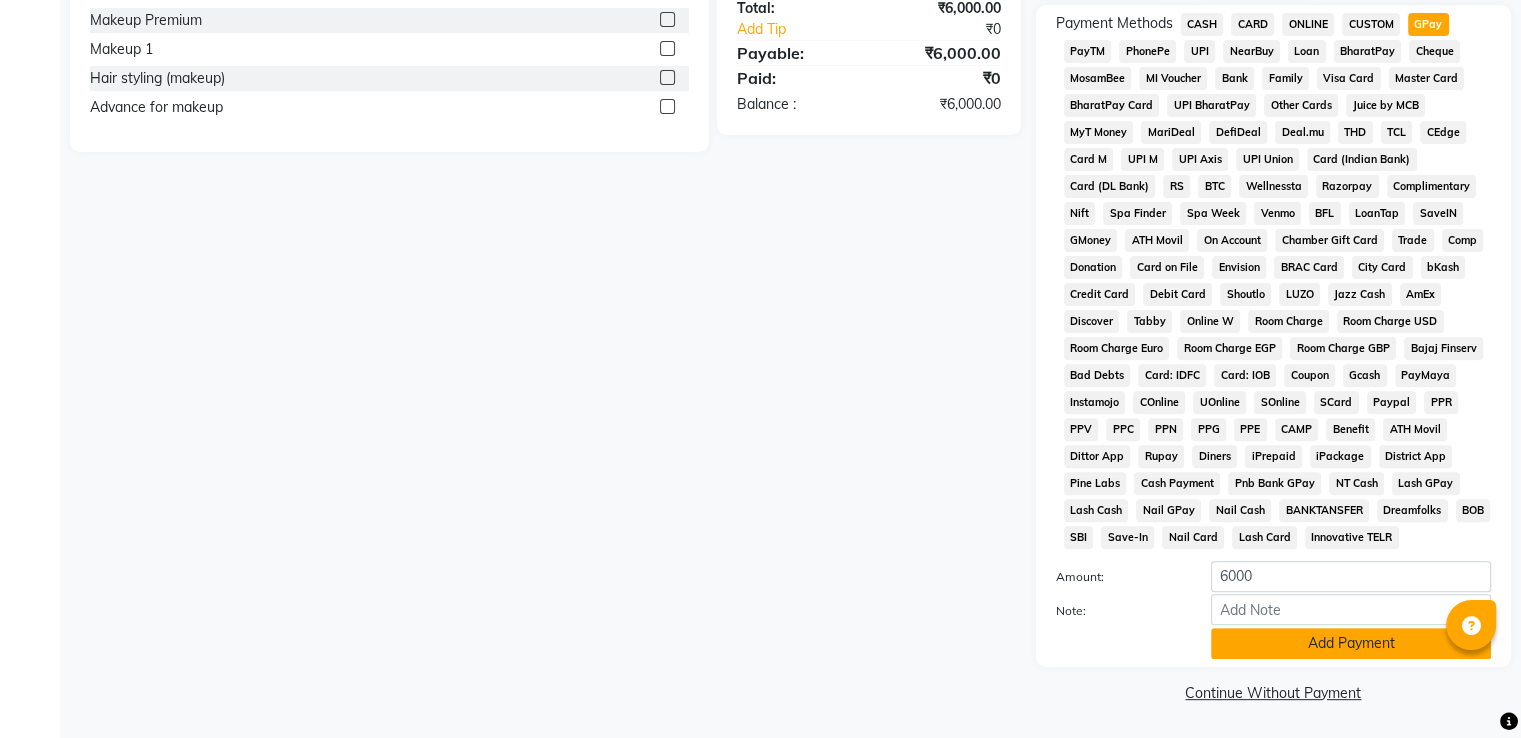 click on "Add Payment" 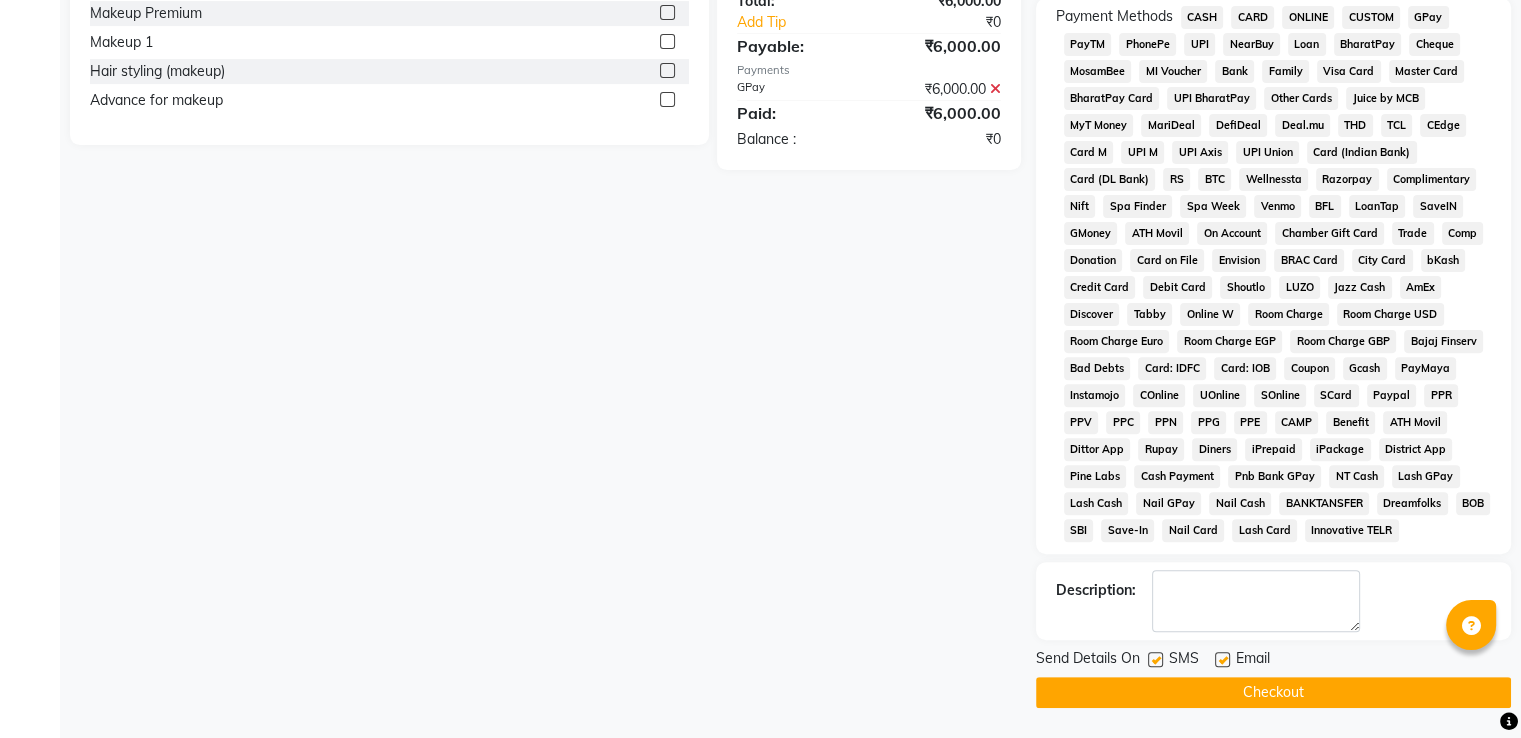 click on "Checkout" 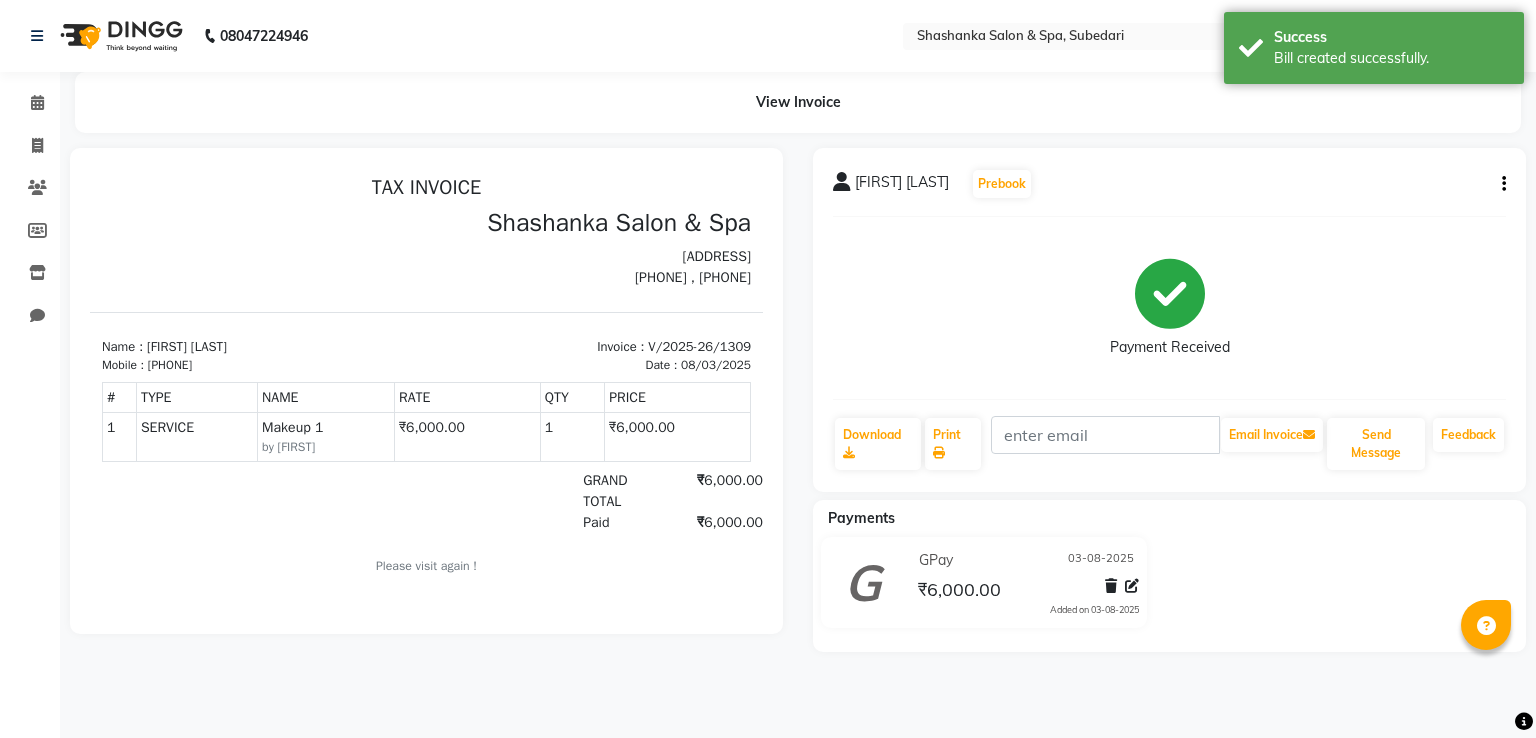 scroll, scrollTop: 0, scrollLeft: 0, axis: both 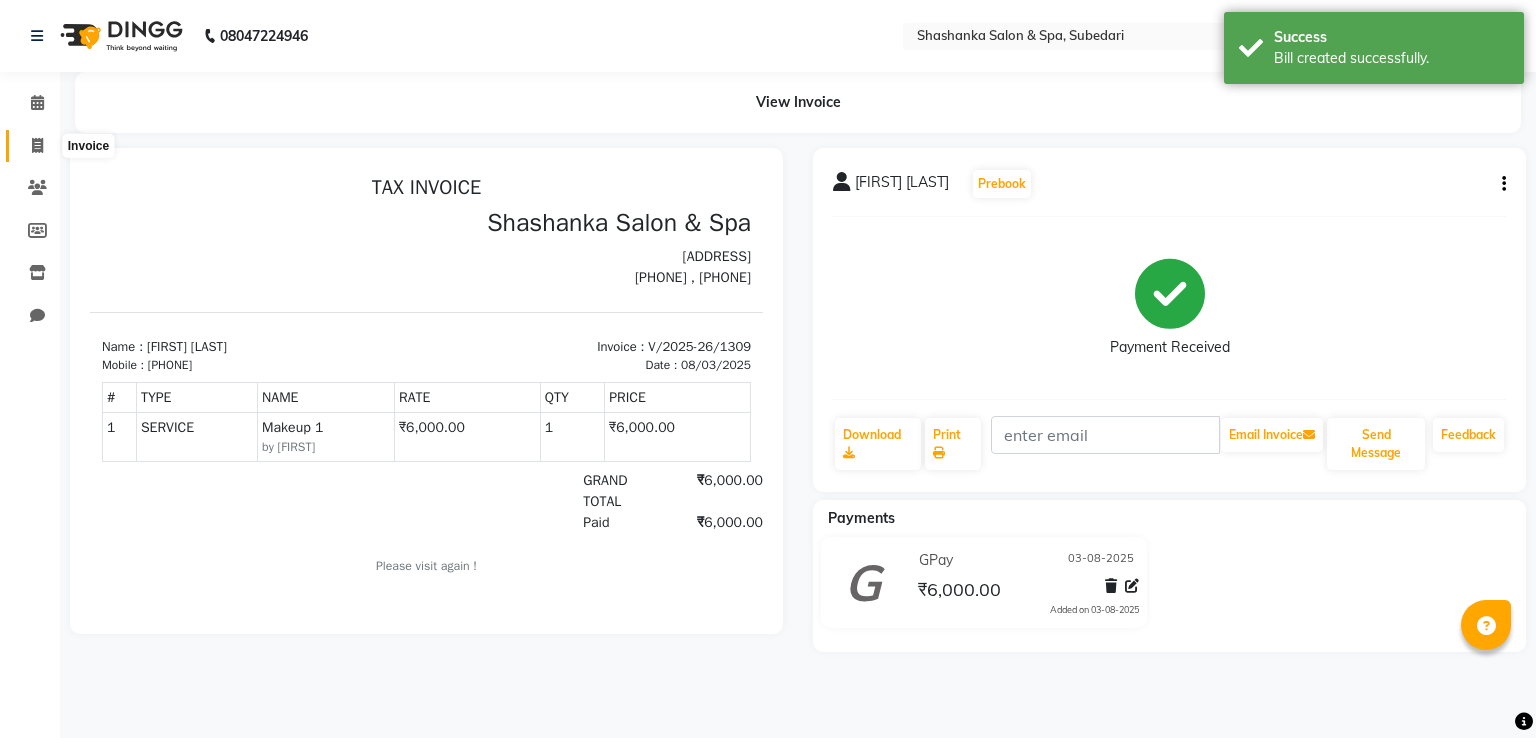 click 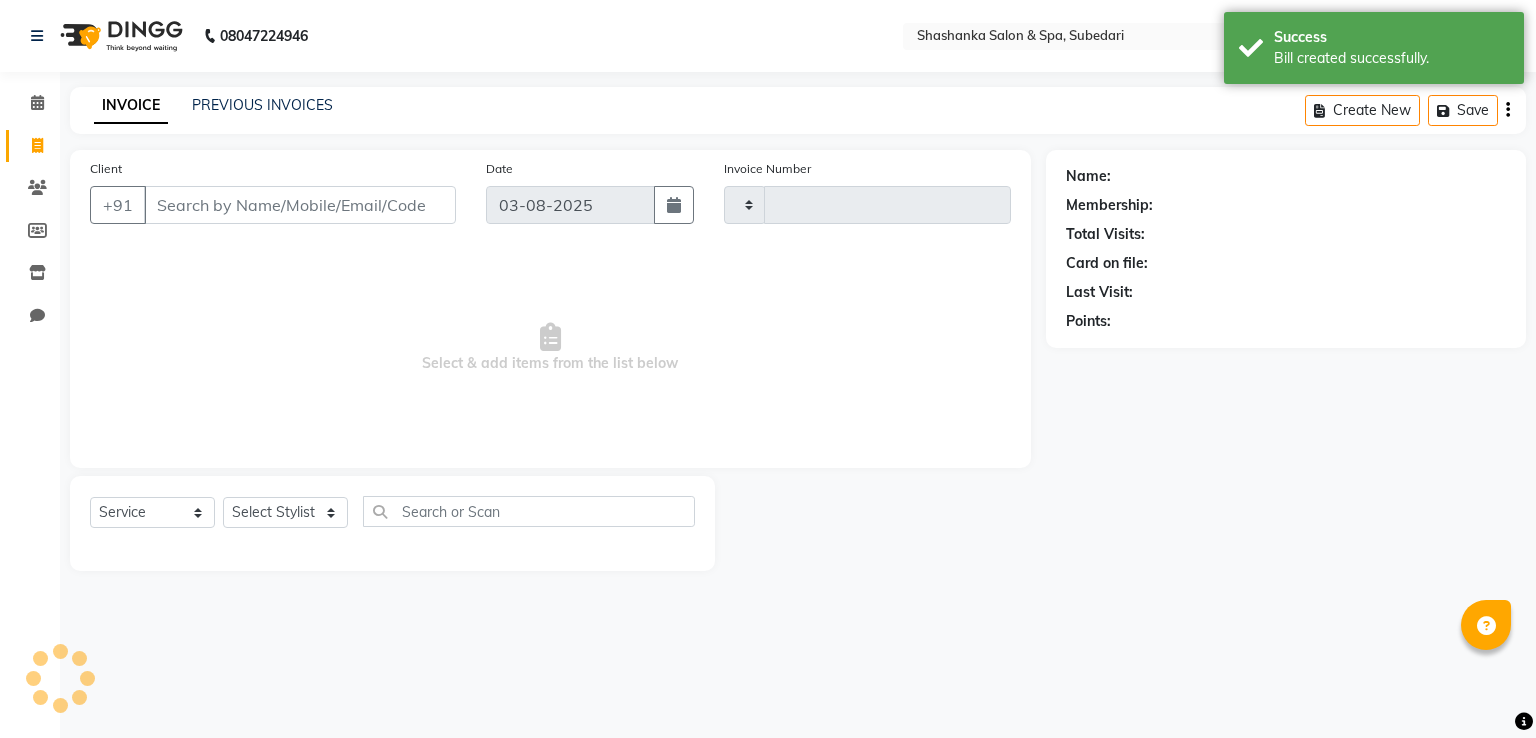 type on "1310" 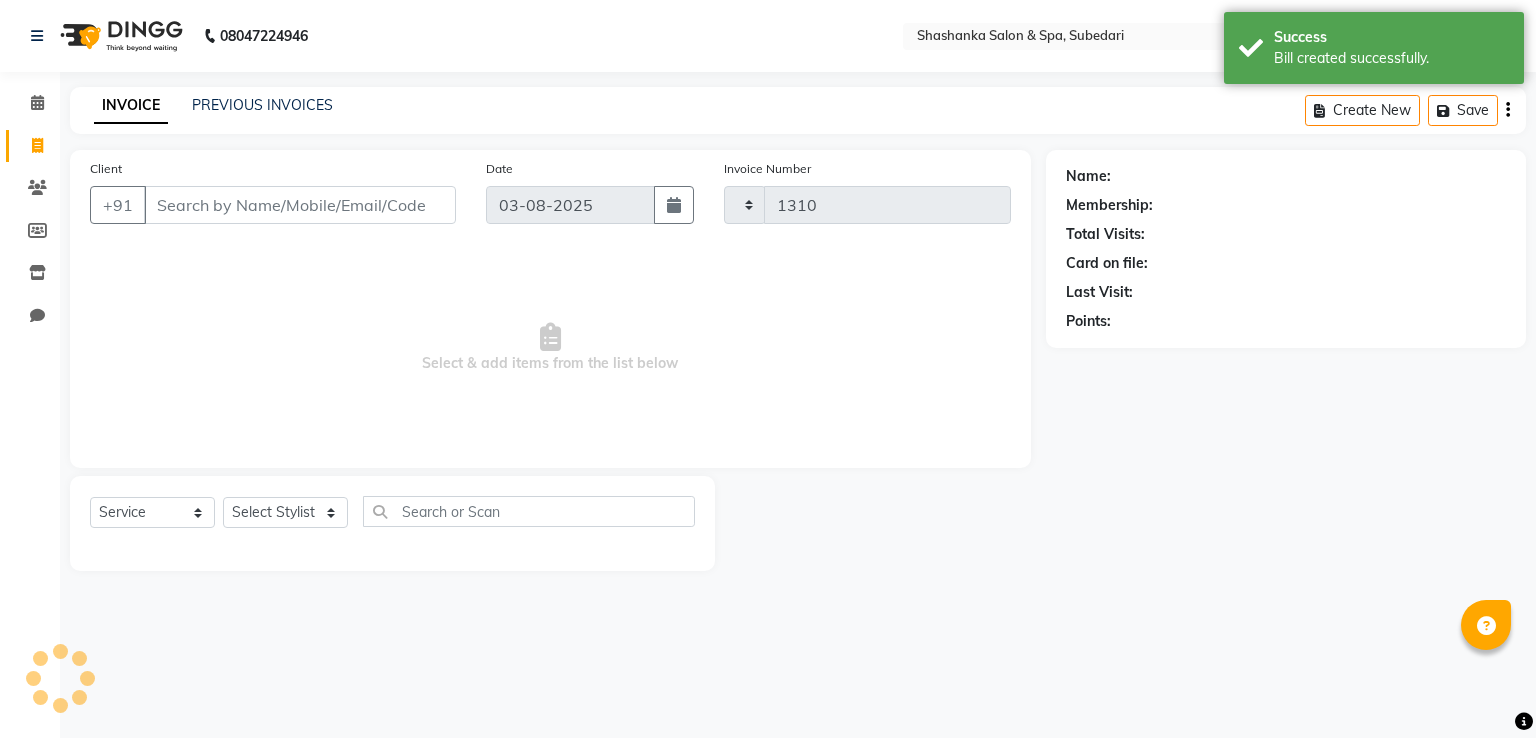 select on "67" 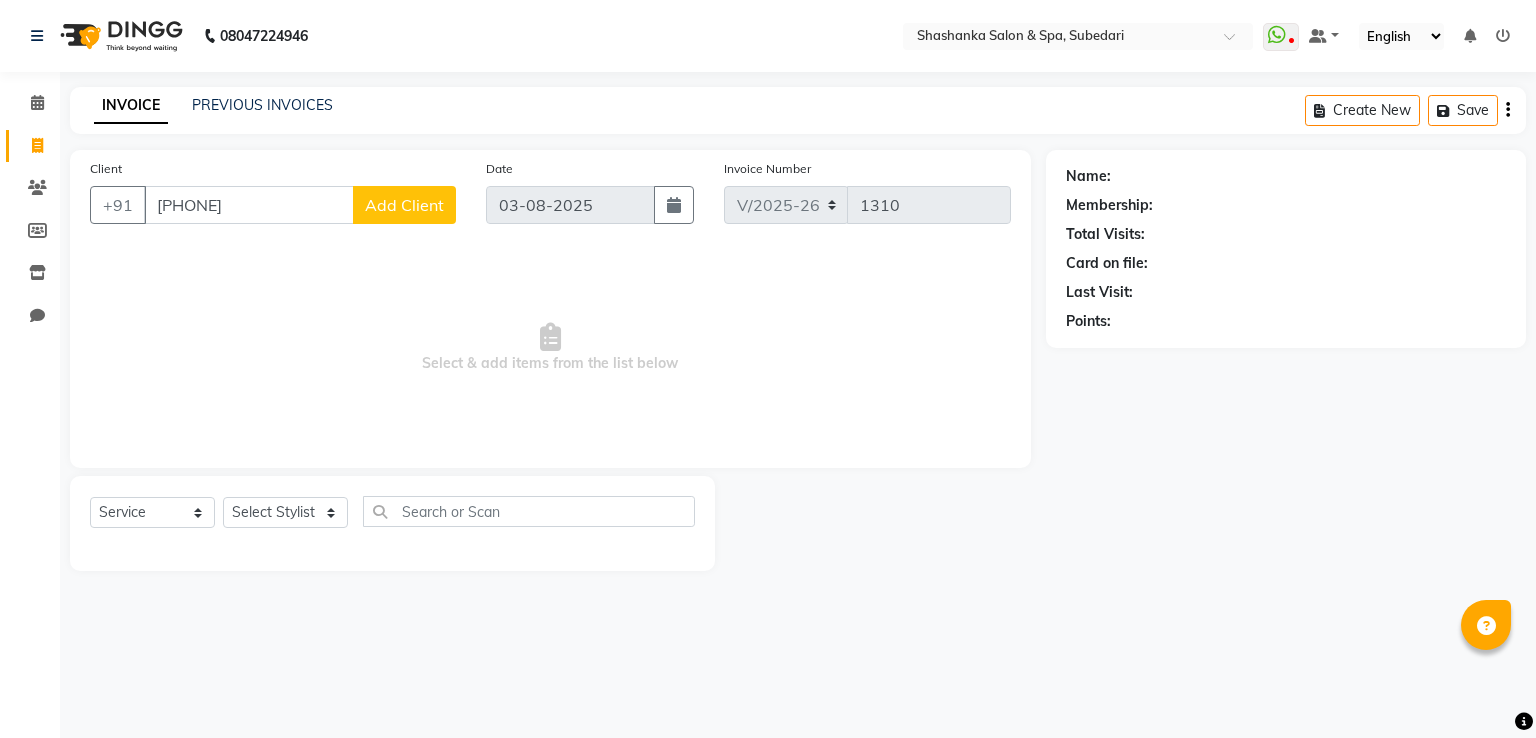 type on "[PHONE]" 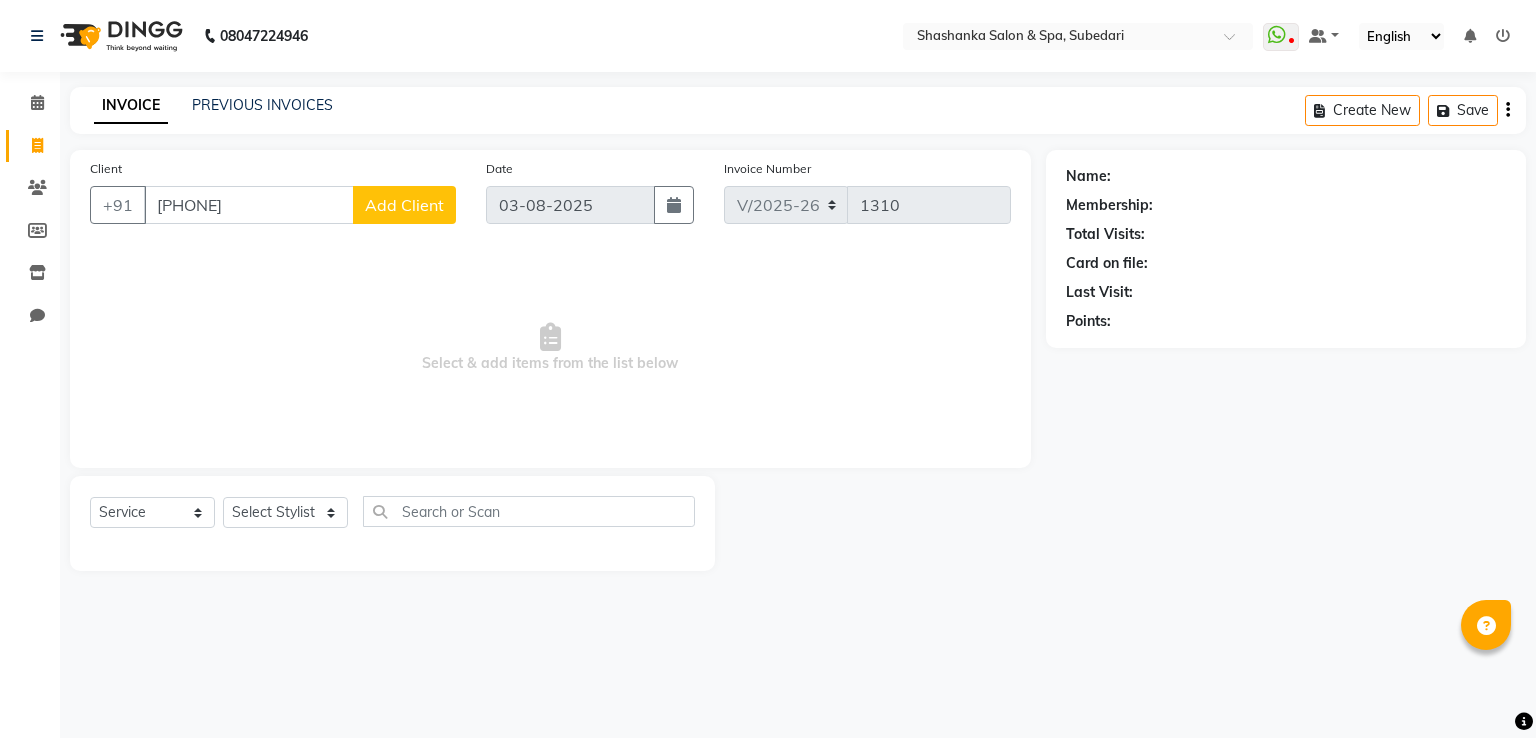 select on "36" 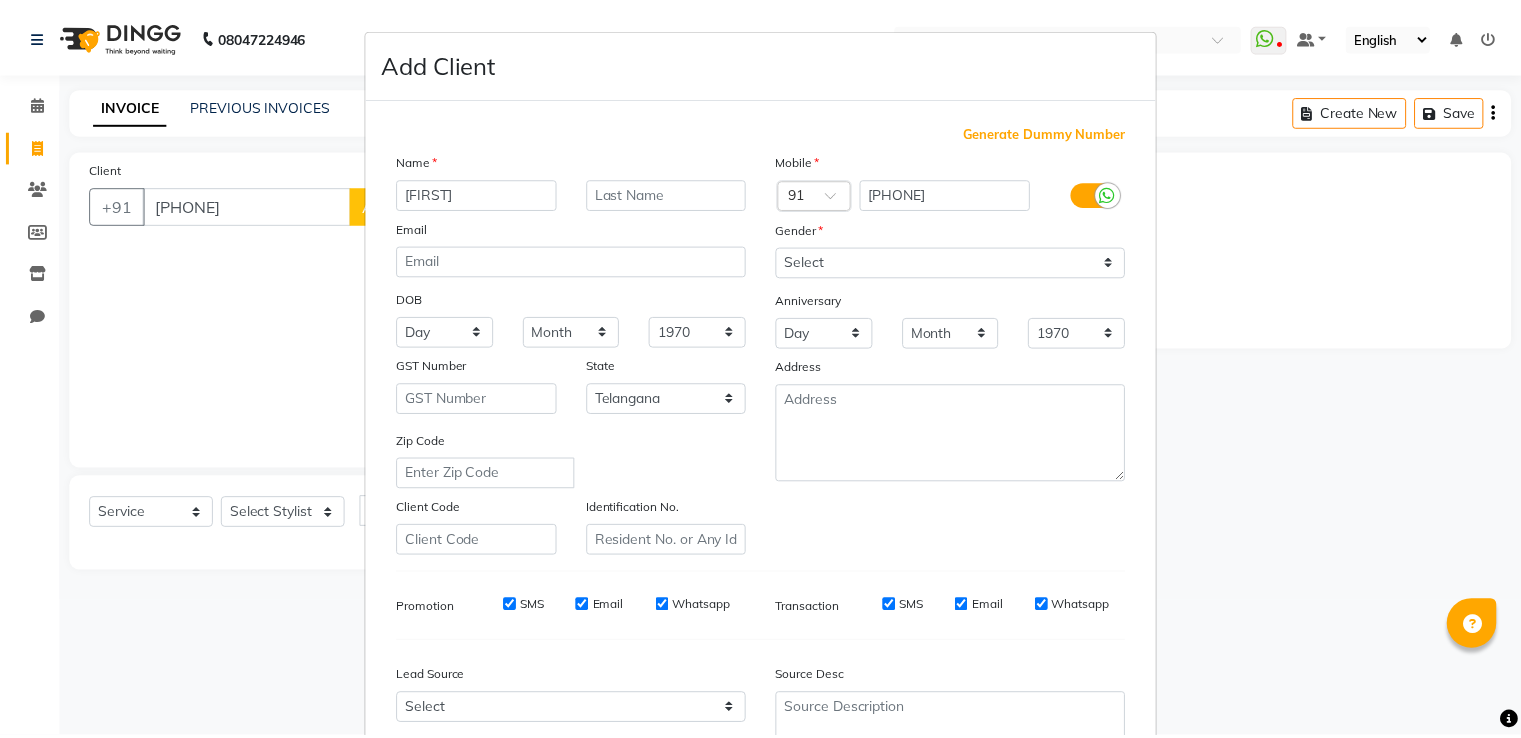 scroll, scrollTop: 195, scrollLeft: 0, axis: vertical 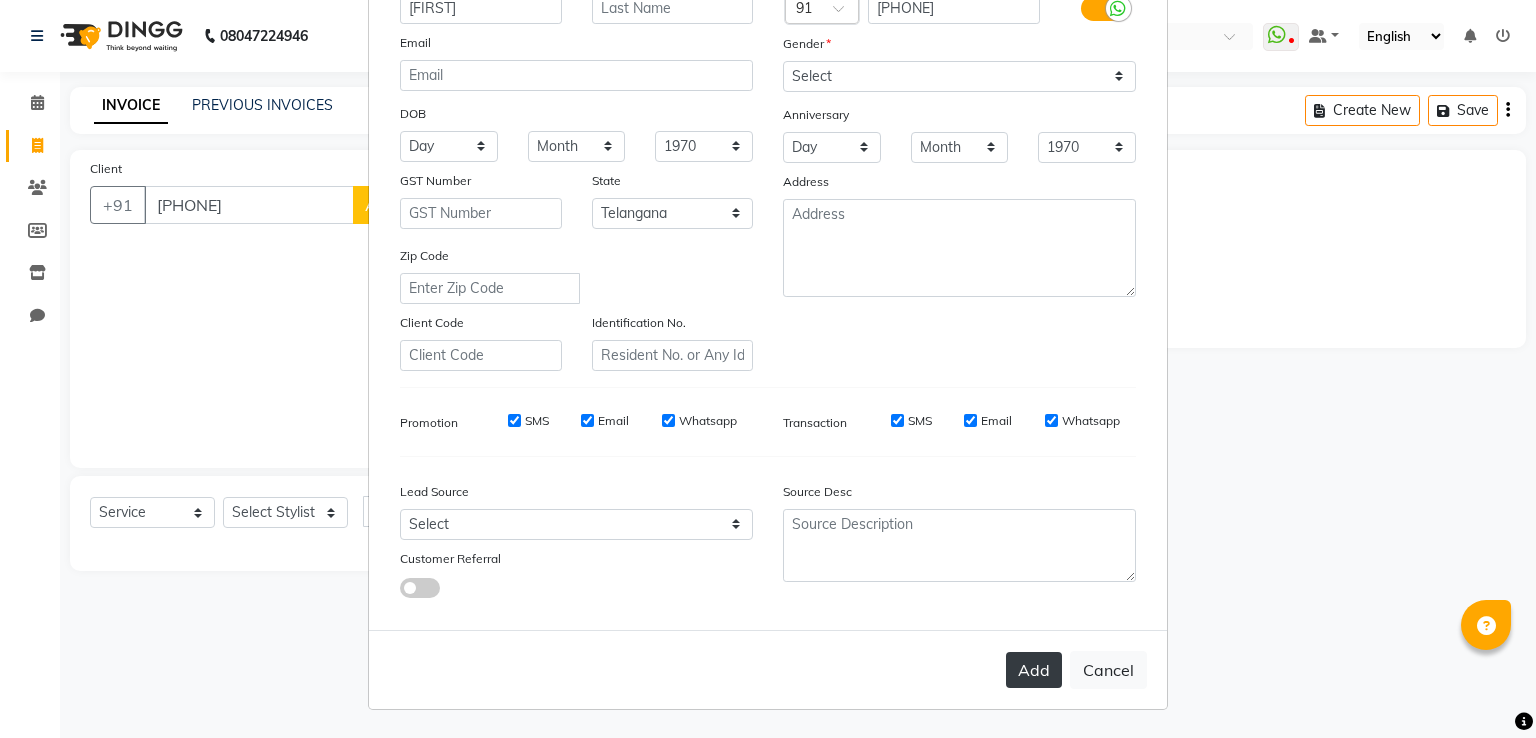 type on "[FIRST]" 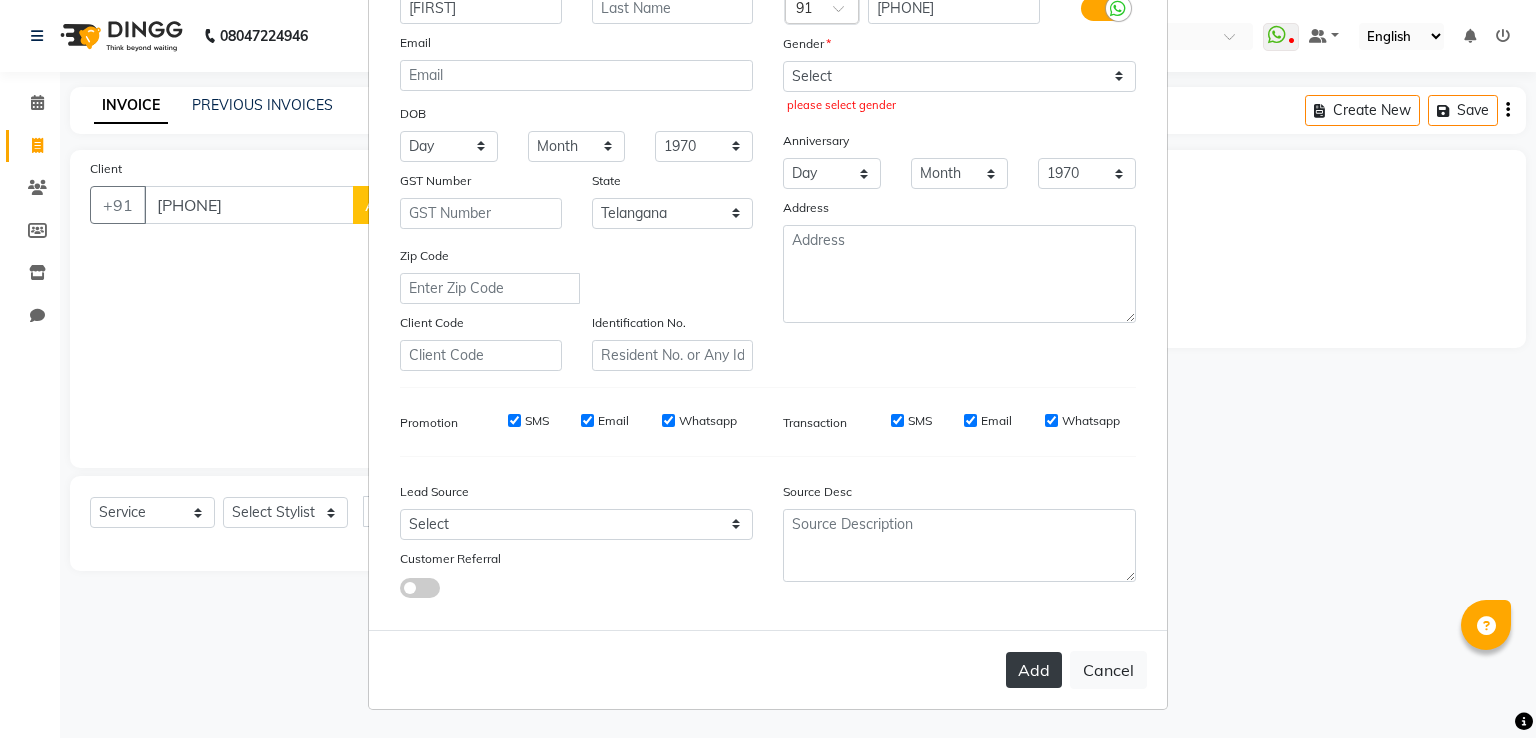 click on "Add" at bounding box center [1034, 670] 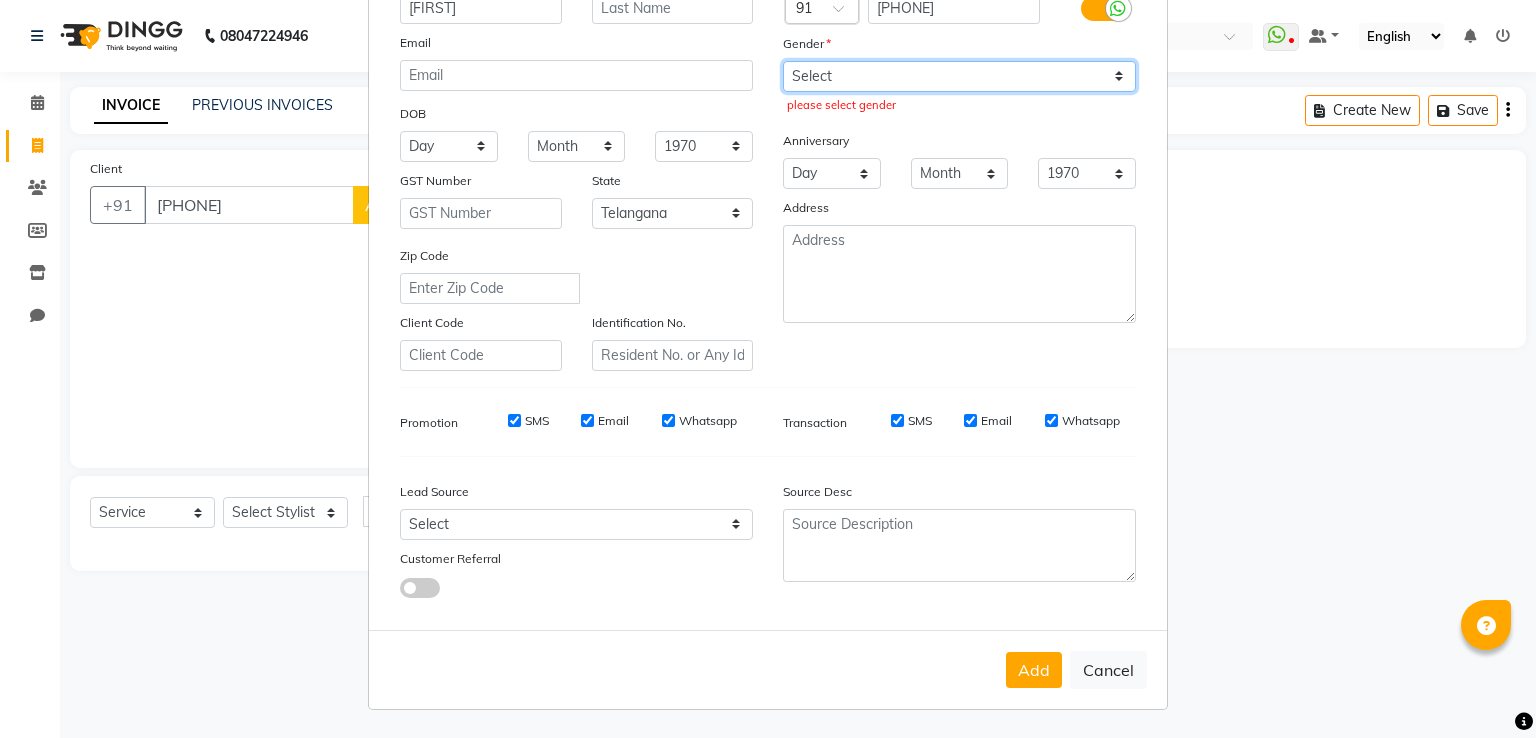 click on "Select Male Female Other Prefer Not To Say" at bounding box center [959, 76] 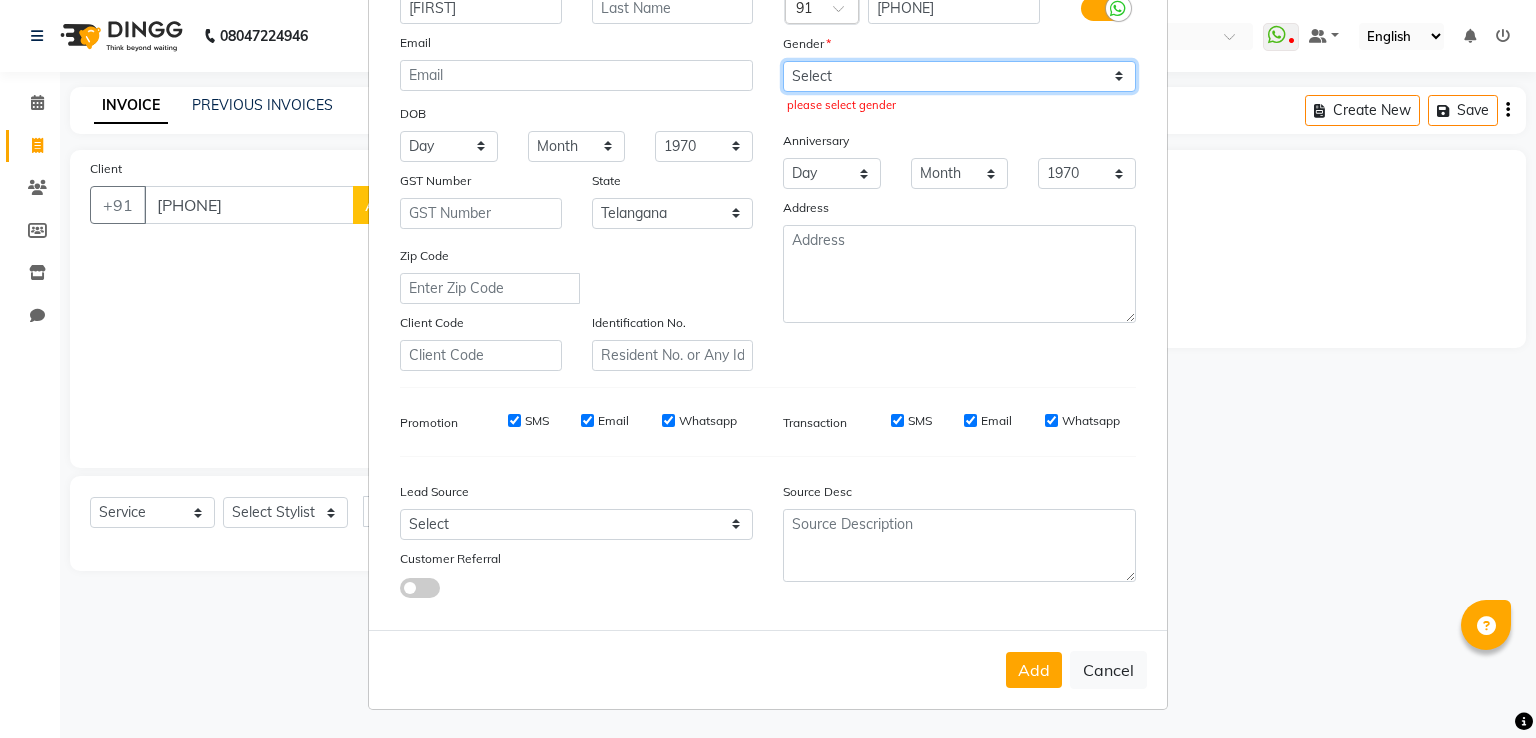 select on "female" 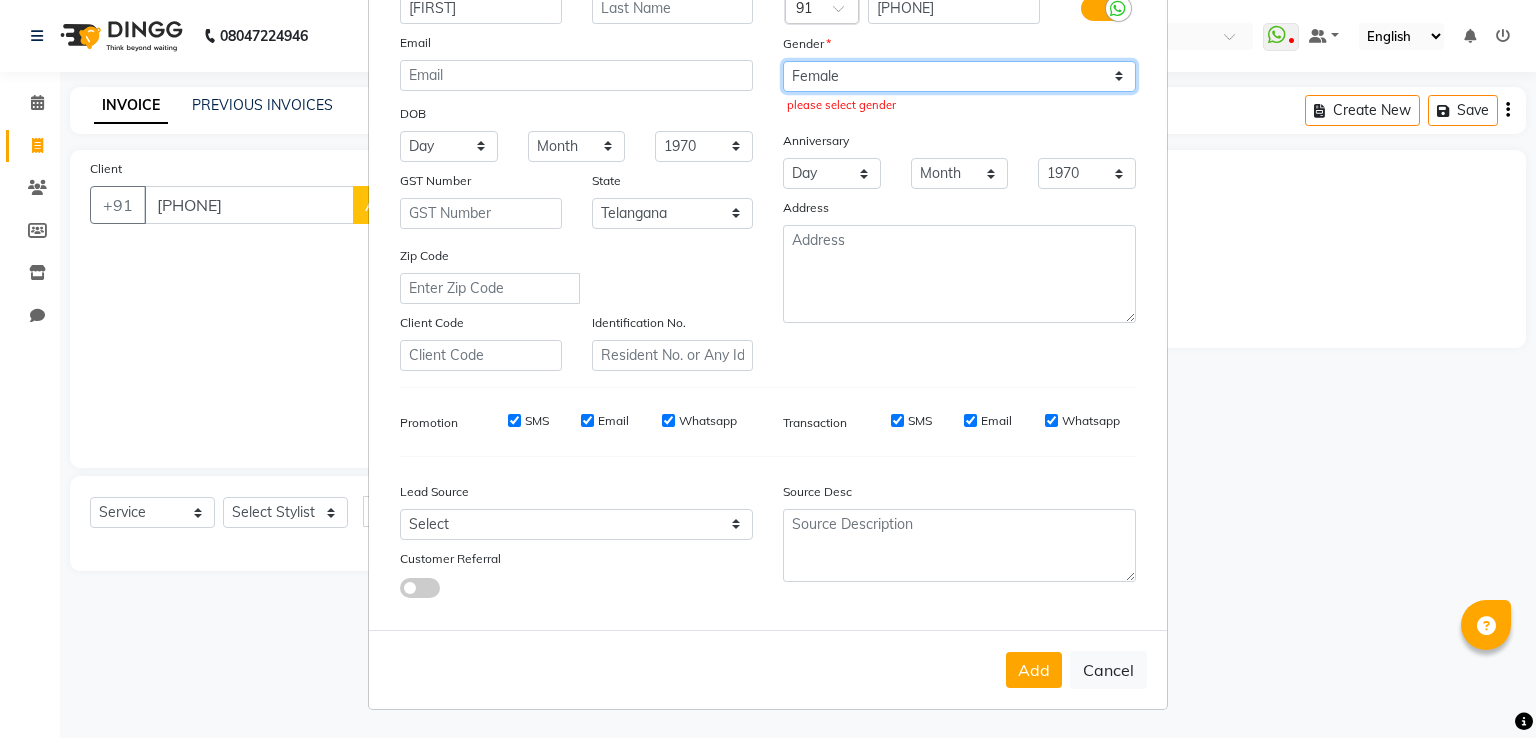 click on "Select Male Female Other Prefer Not To Say" at bounding box center [959, 76] 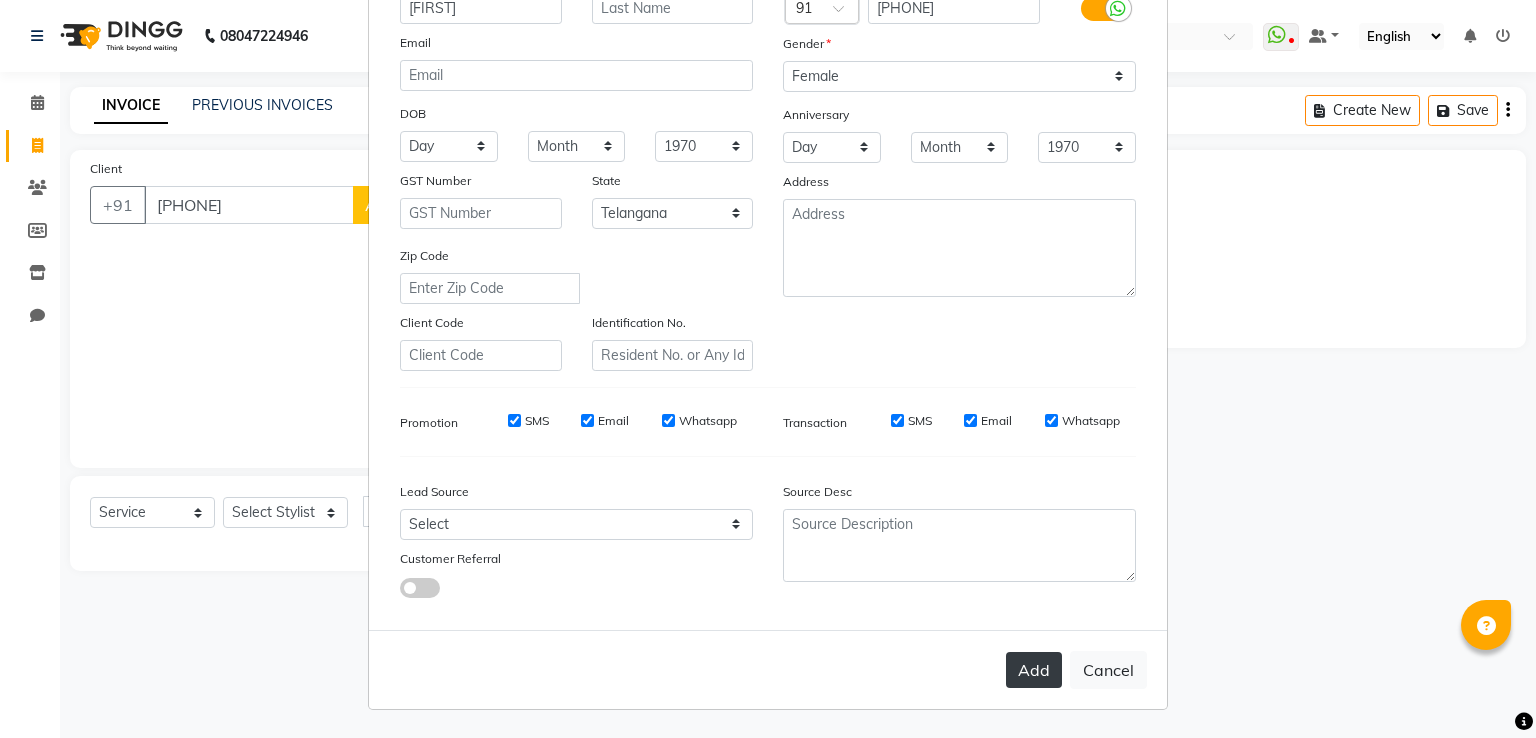 click on "Add" at bounding box center [1034, 670] 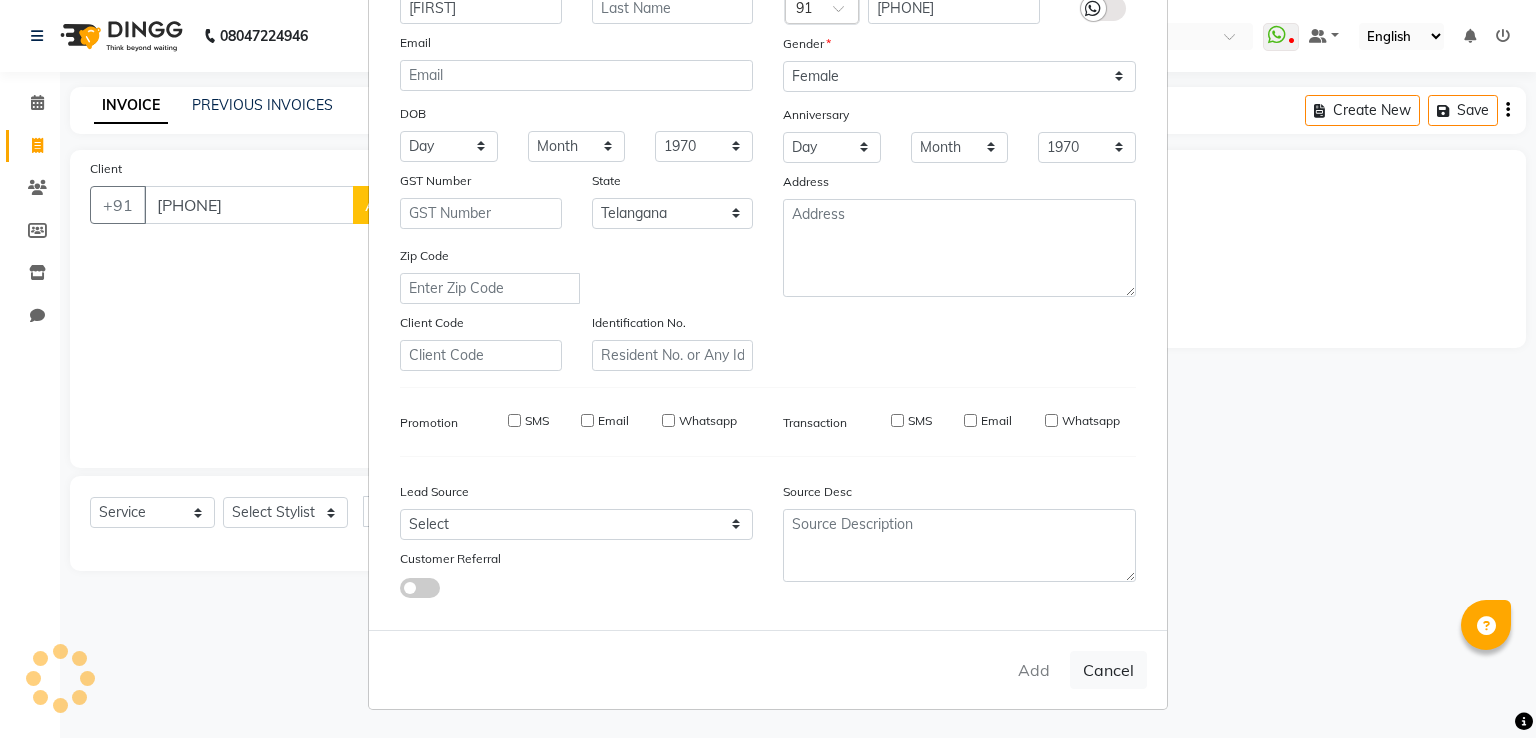 type 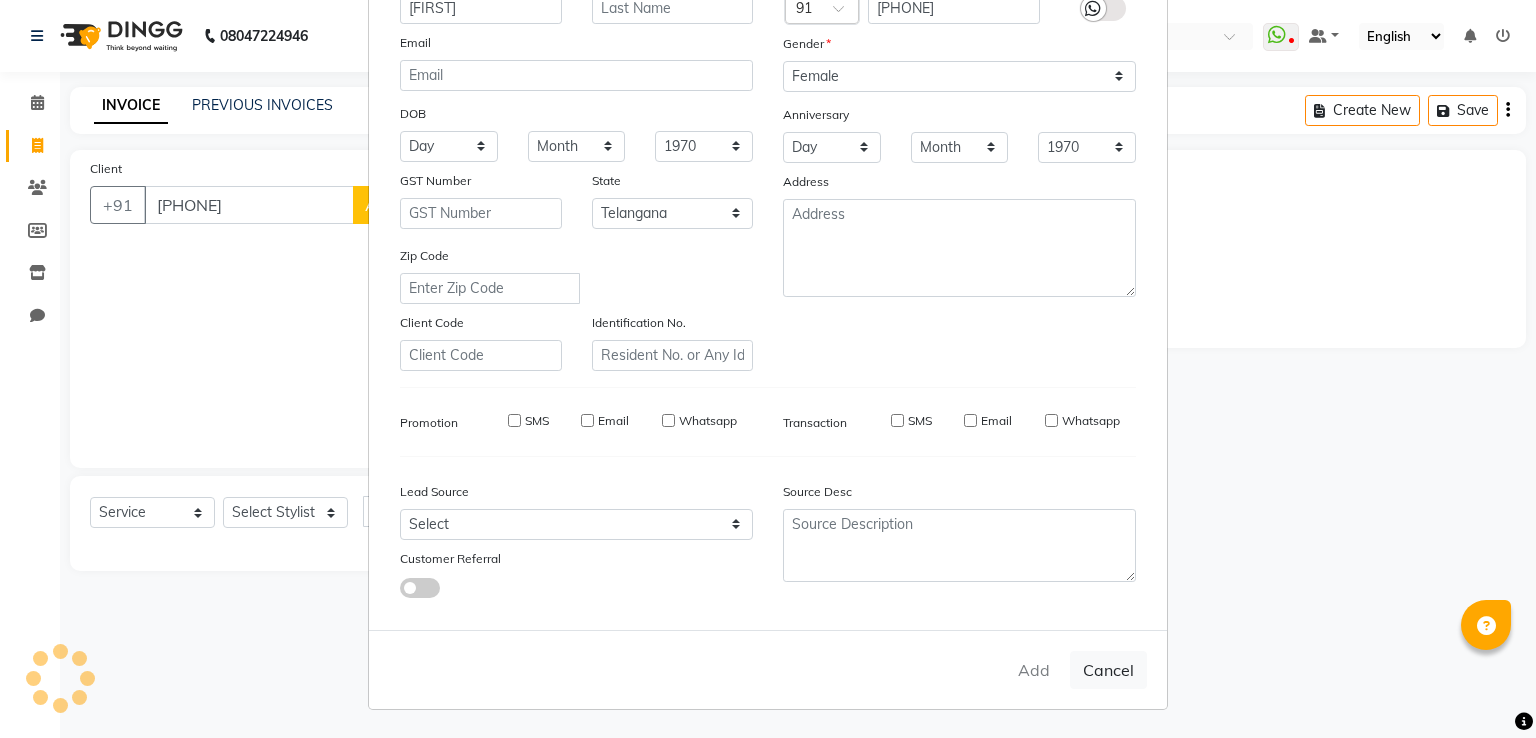 select 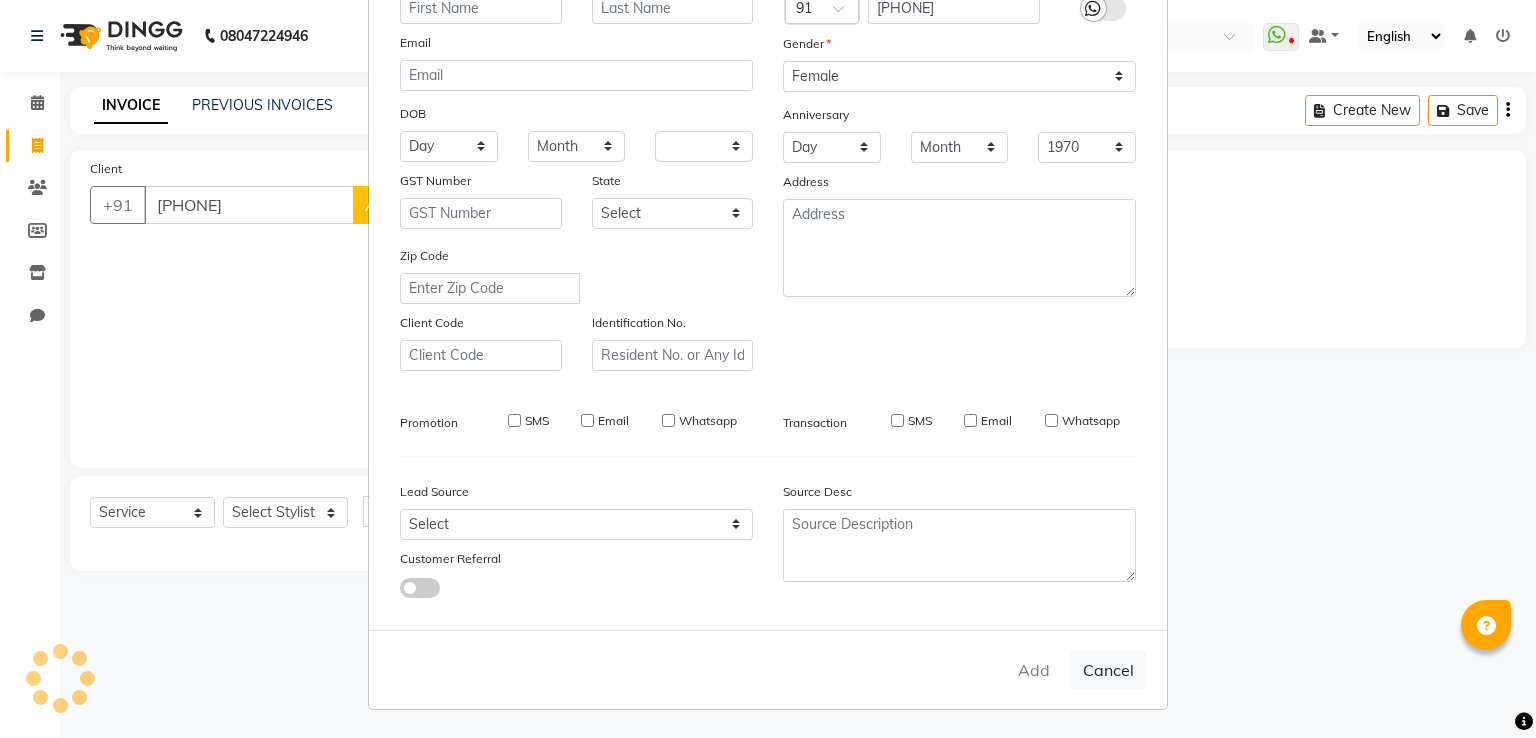 type 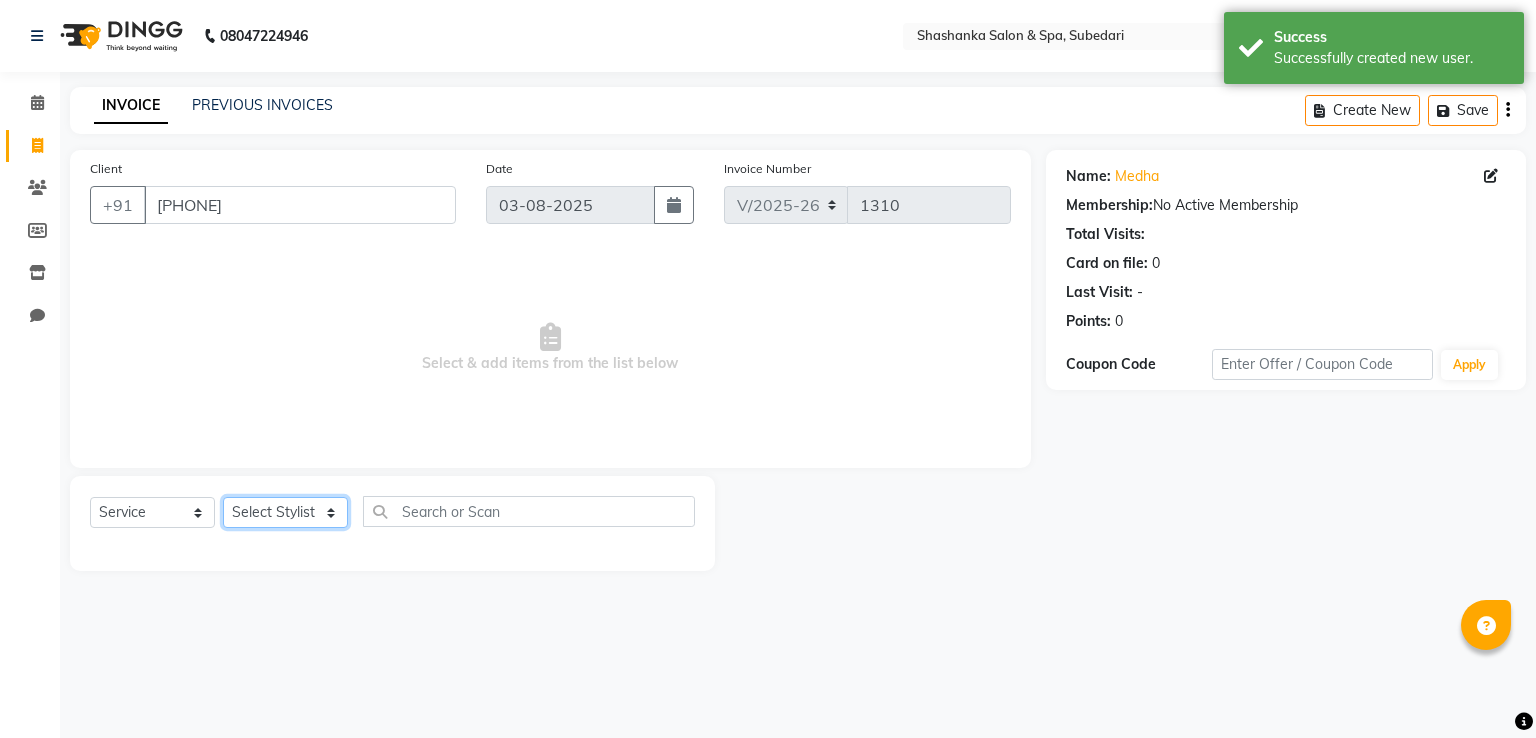click on "Select Stylist [FIRST] [LAST] Receptionist [FIRST] [FIRST] [FIRST] [FIRST] [FIRST]" 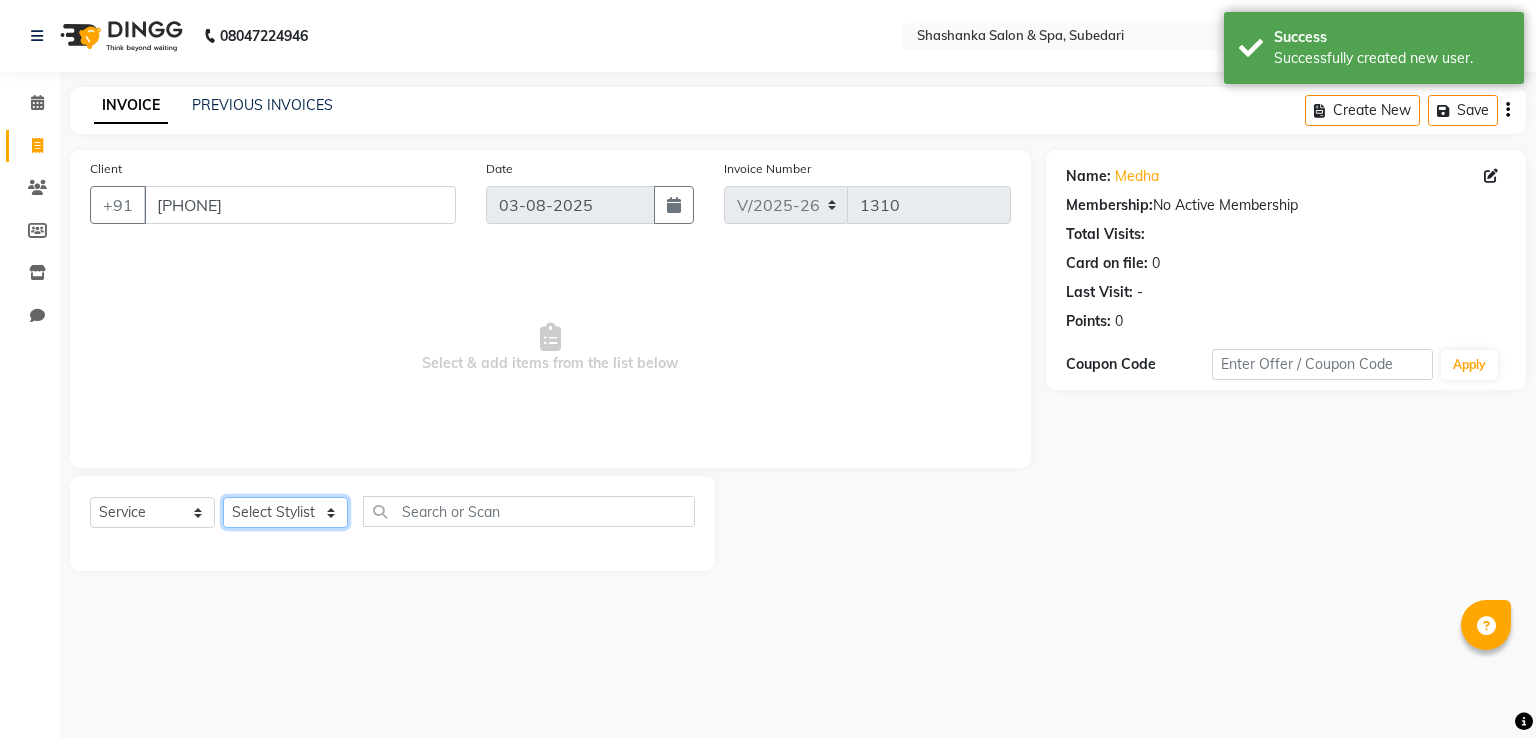 select on "39404" 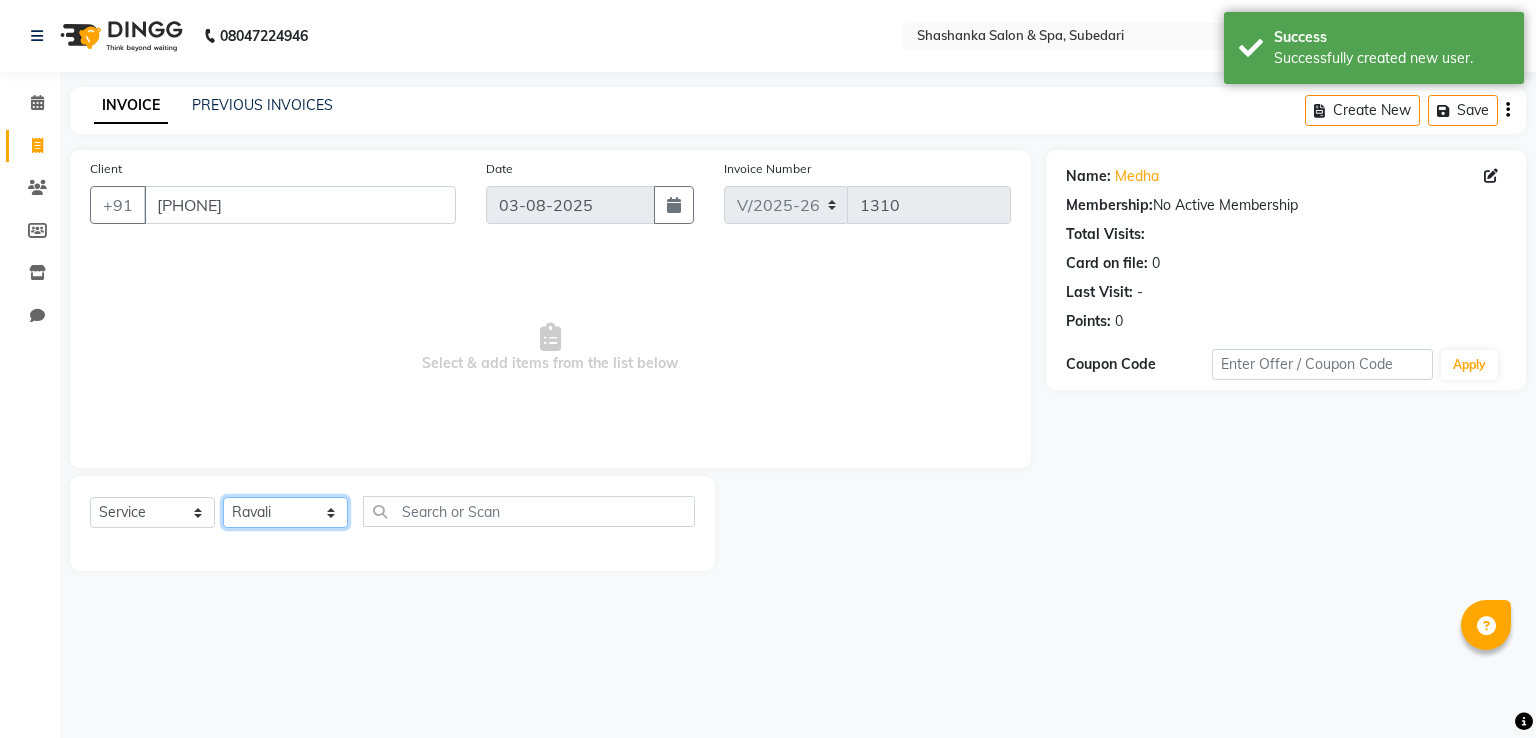 click on "Select Stylist [FIRST] [LAST] Receptionist [FIRST] [FIRST] [FIRST] [FIRST] [FIRST]" 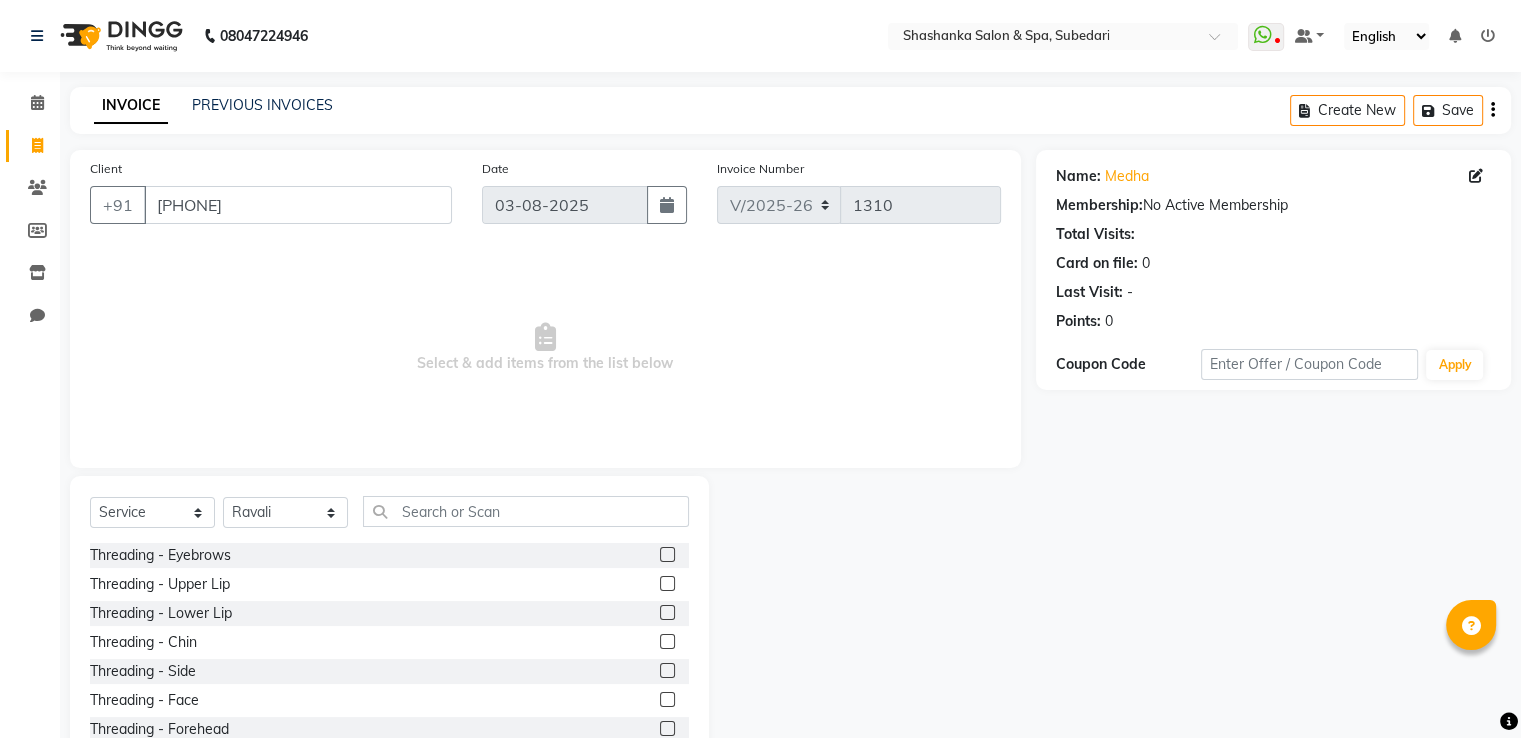 click 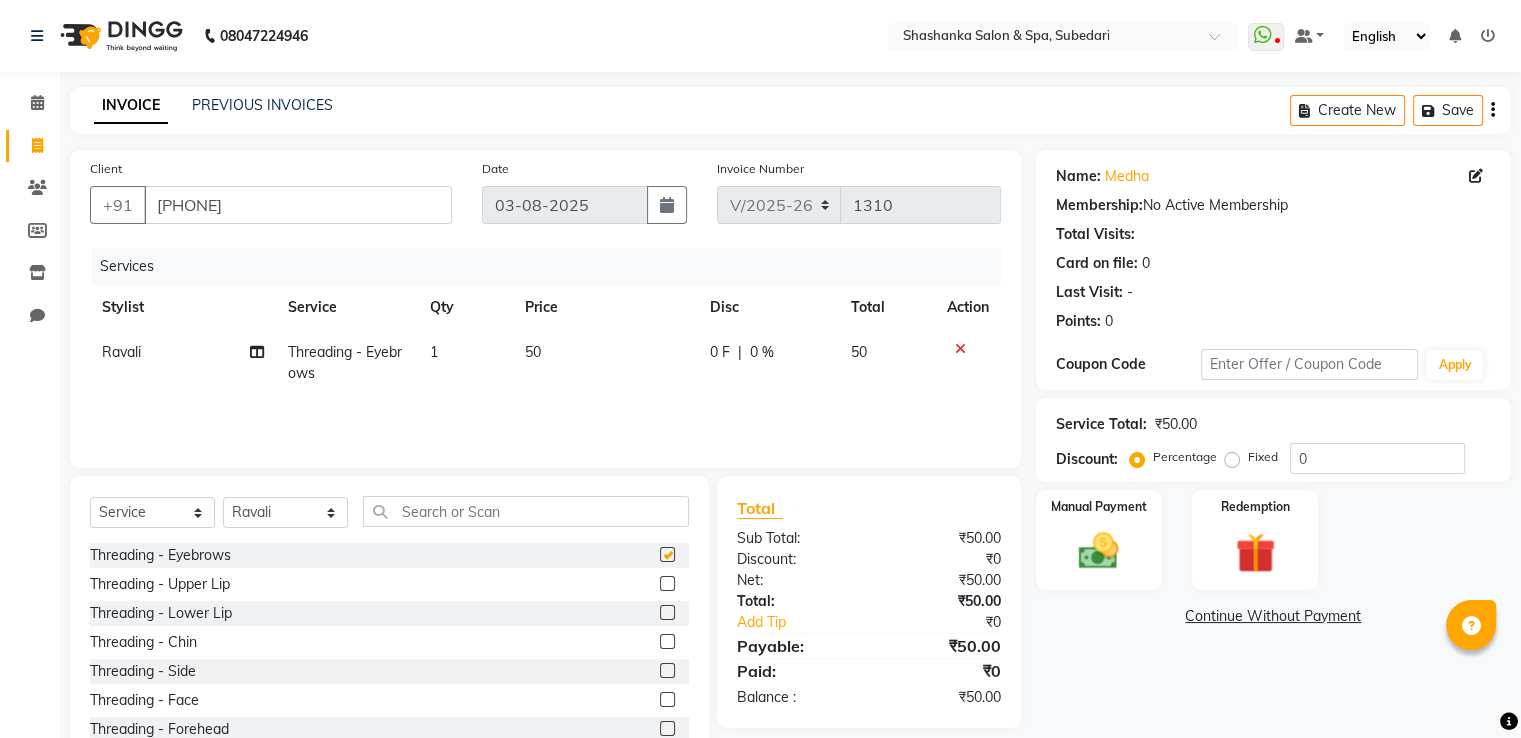 checkbox on "false" 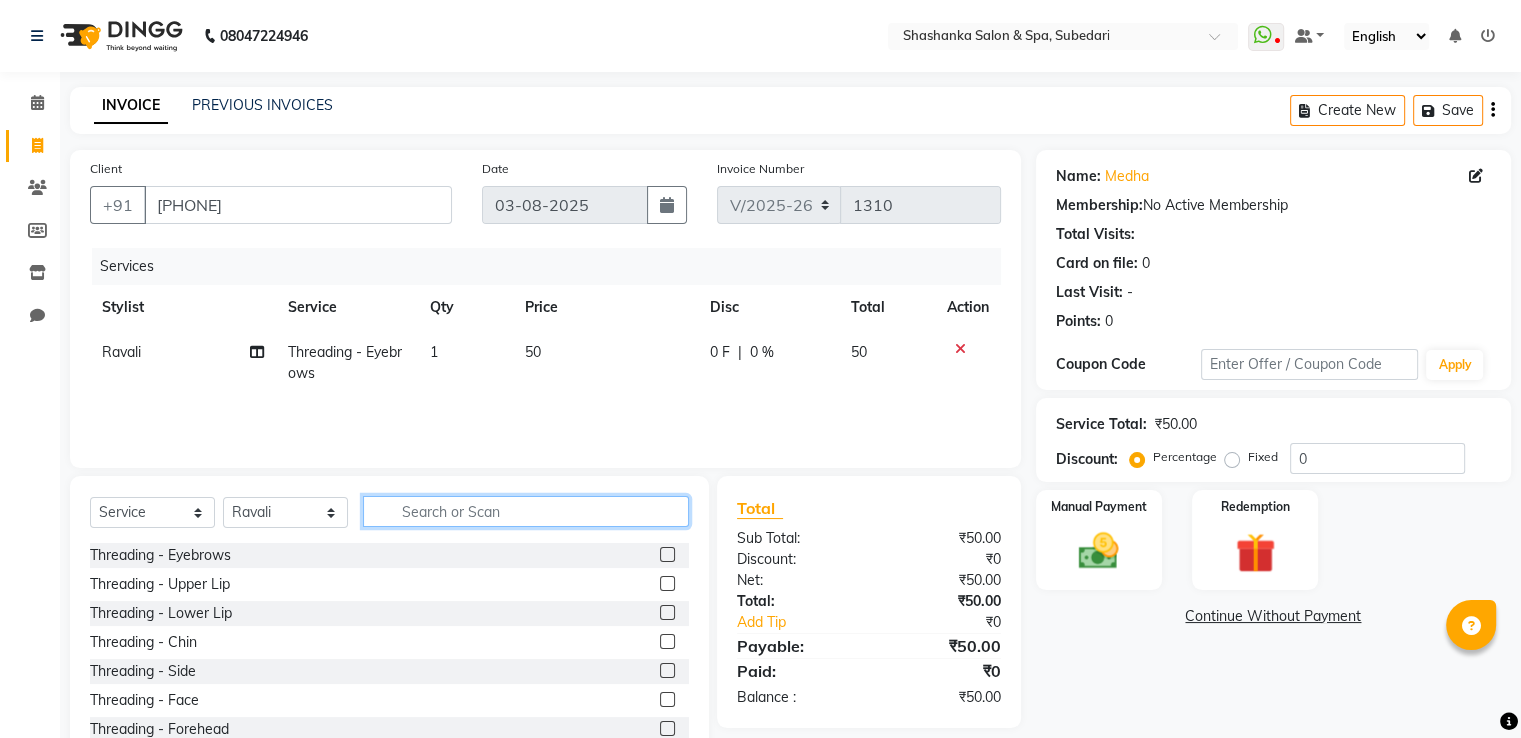 click 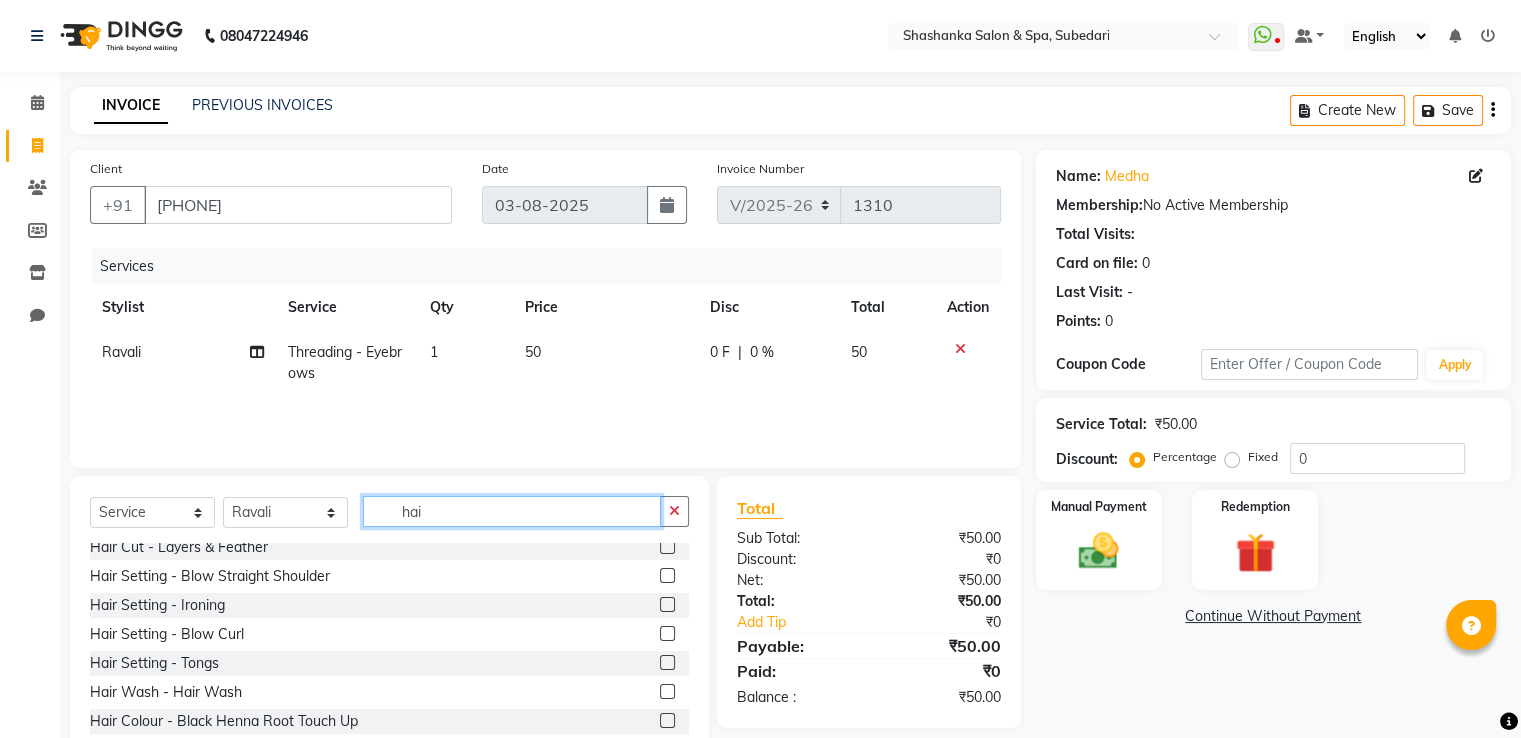 scroll, scrollTop: 244, scrollLeft: 0, axis: vertical 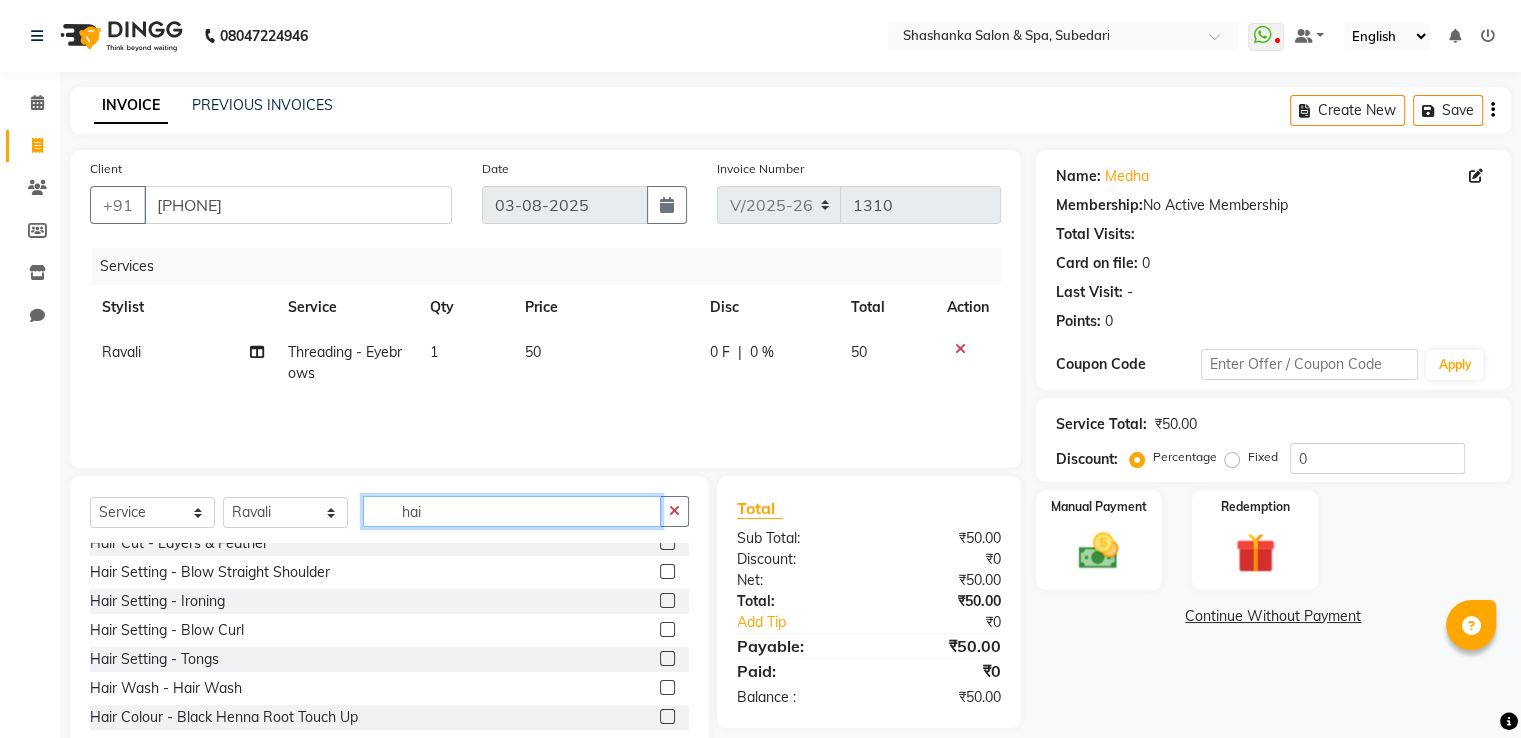 type on "hai" 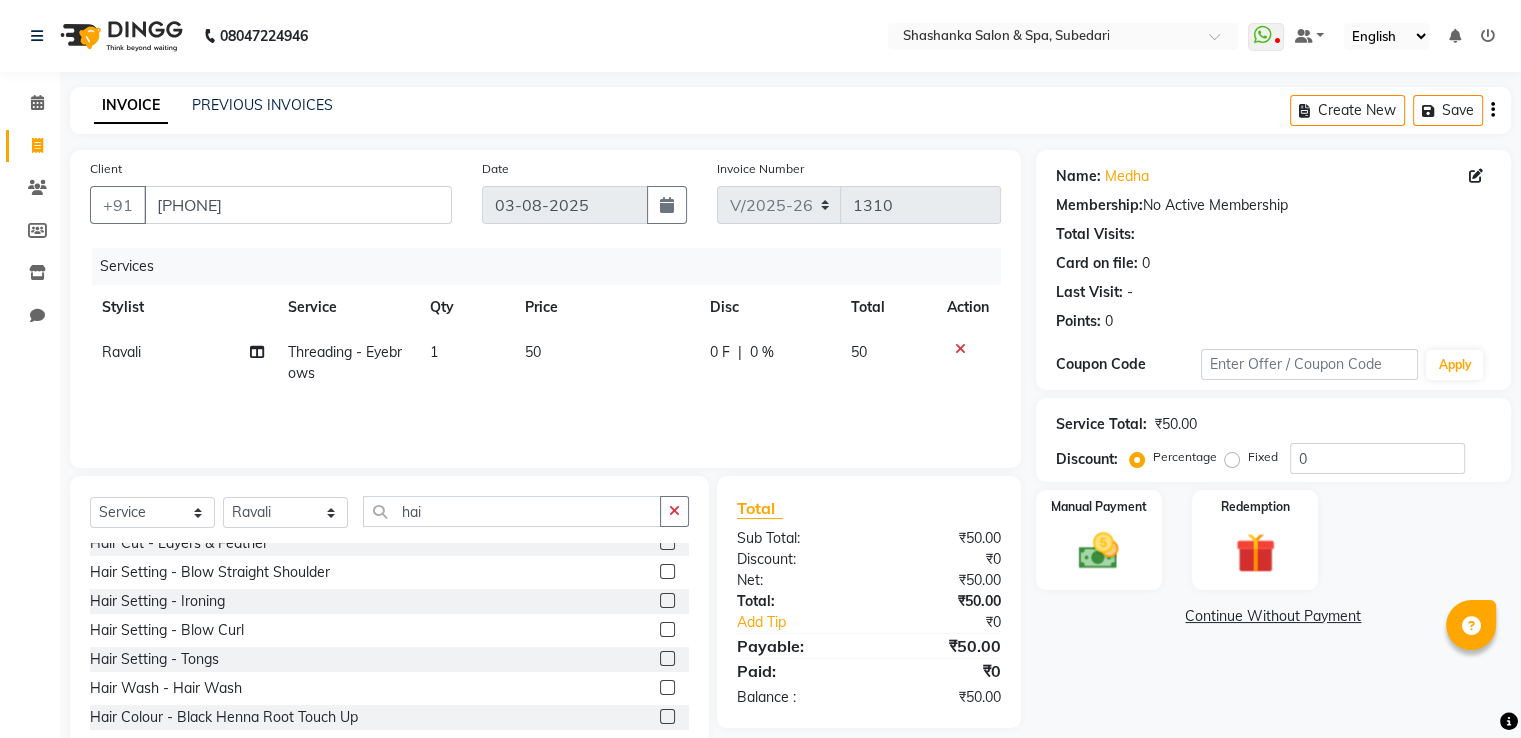 click 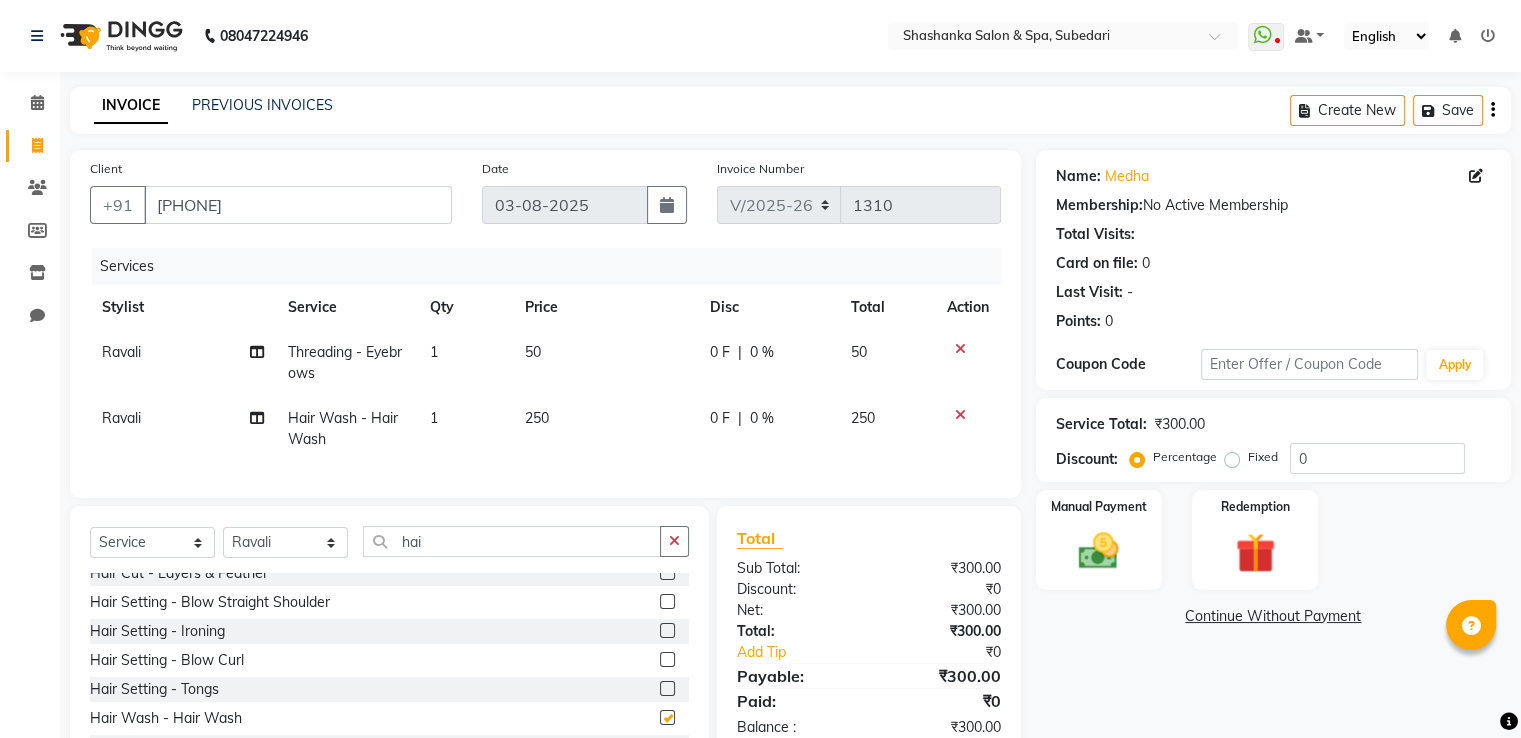 checkbox on "false" 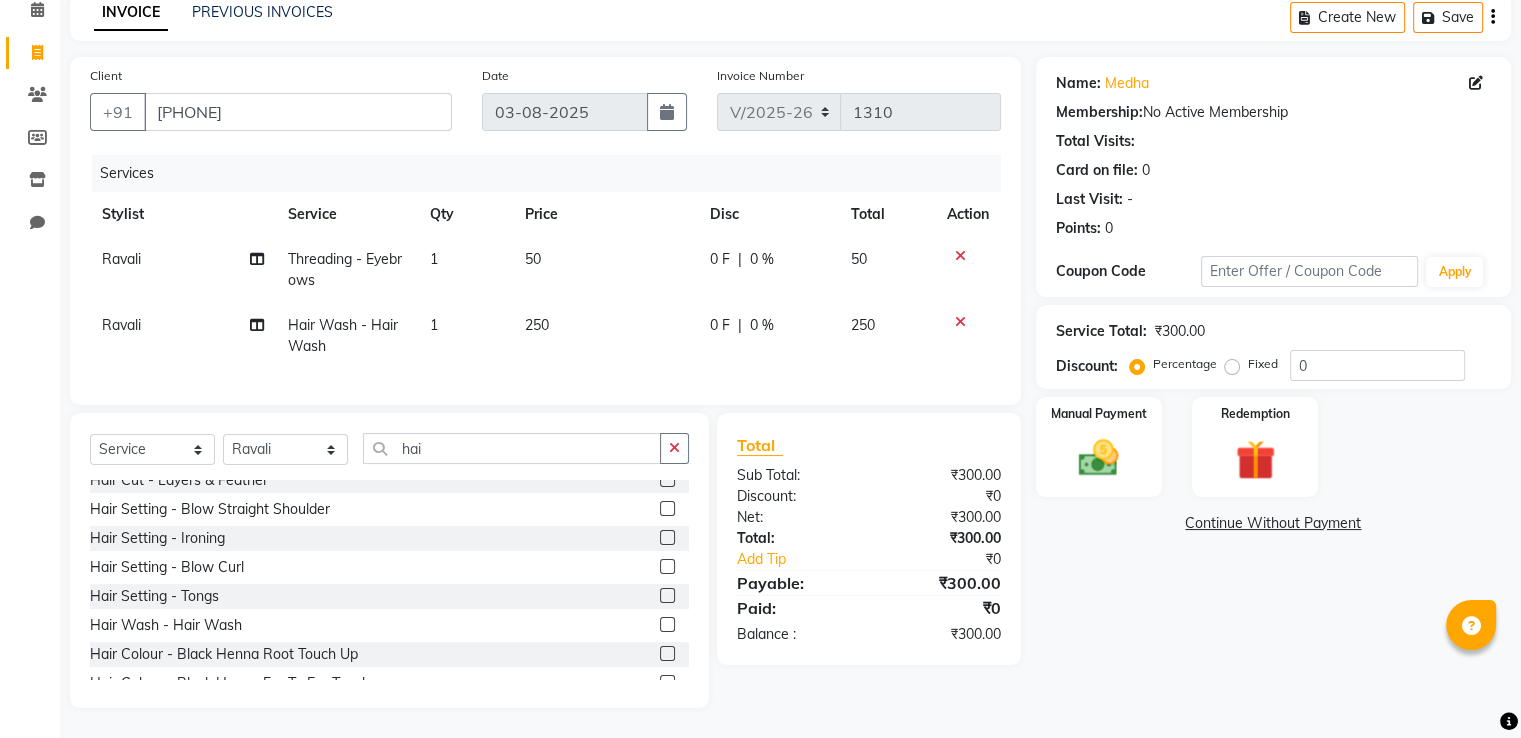 scroll, scrollTop: 109, scrollLeft: 0, axis: vertical 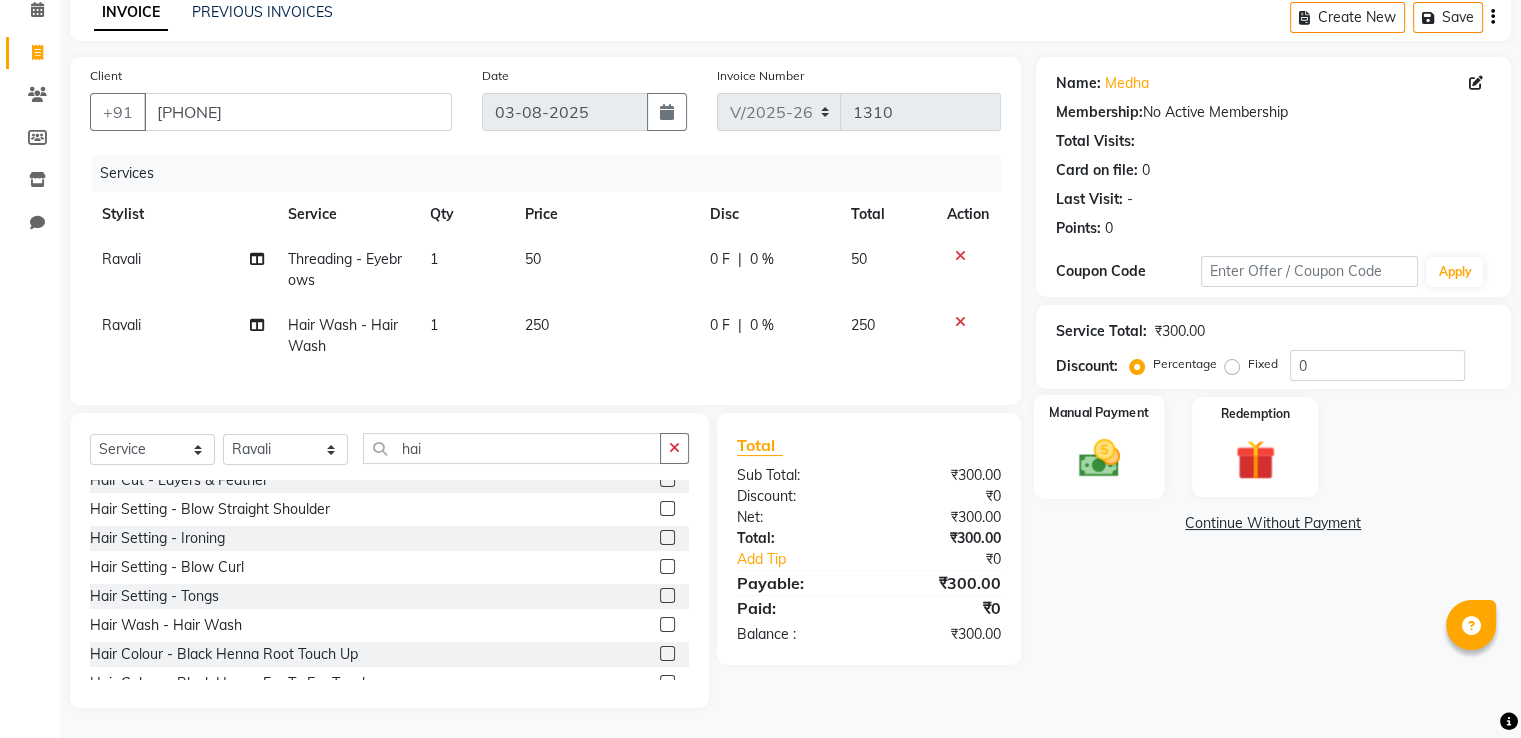 click 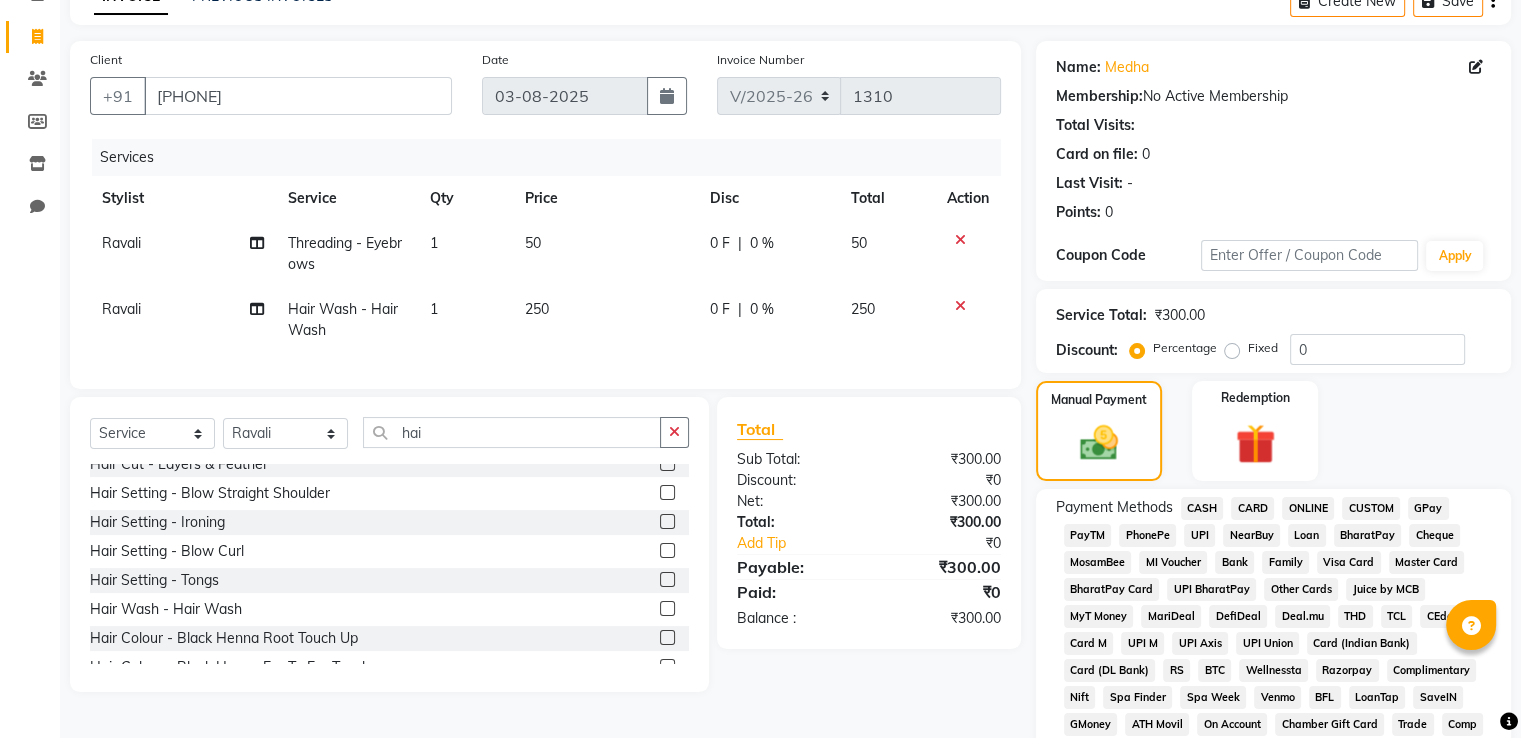 click on "GPay" 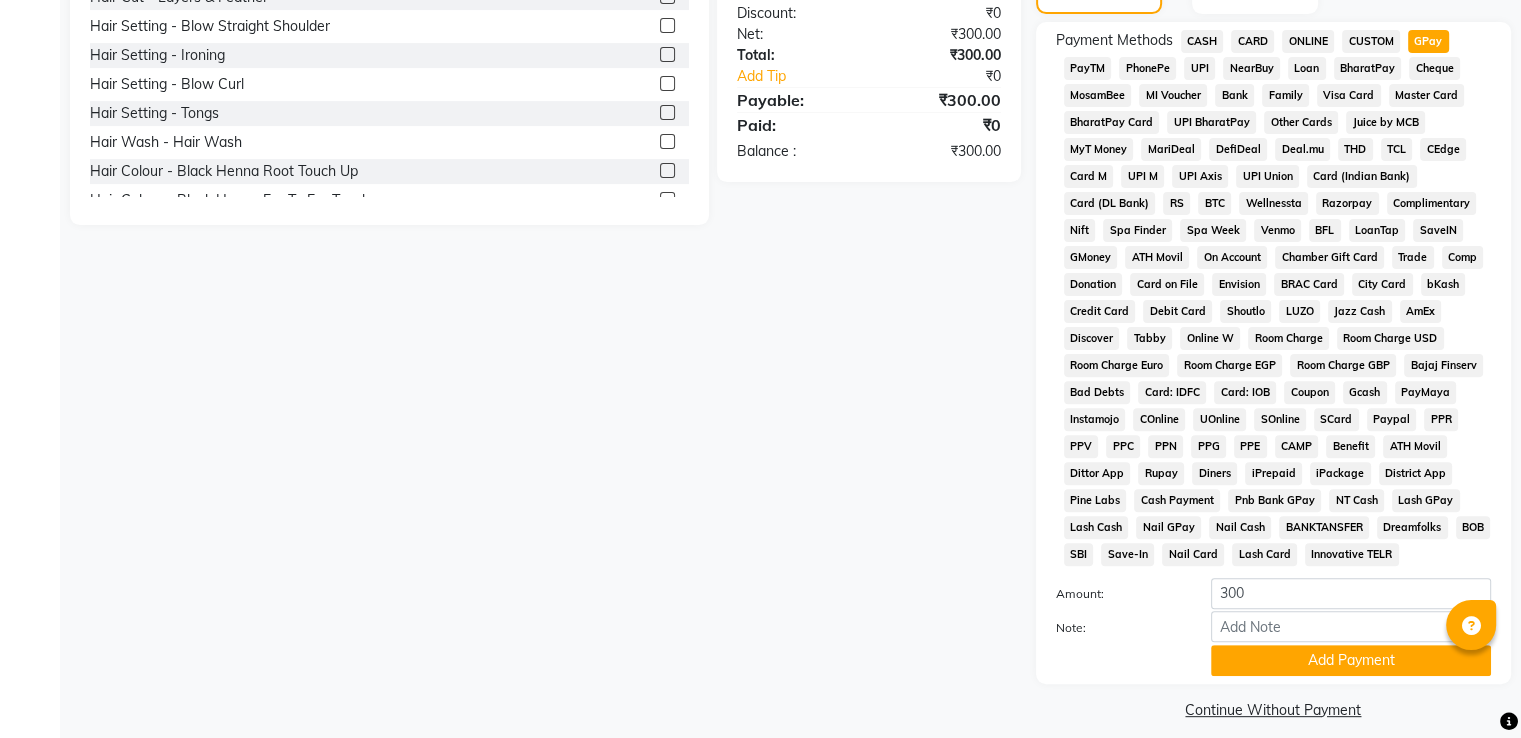scroll, scrollTop: 609, scrollLeft: 0, axis: vertical 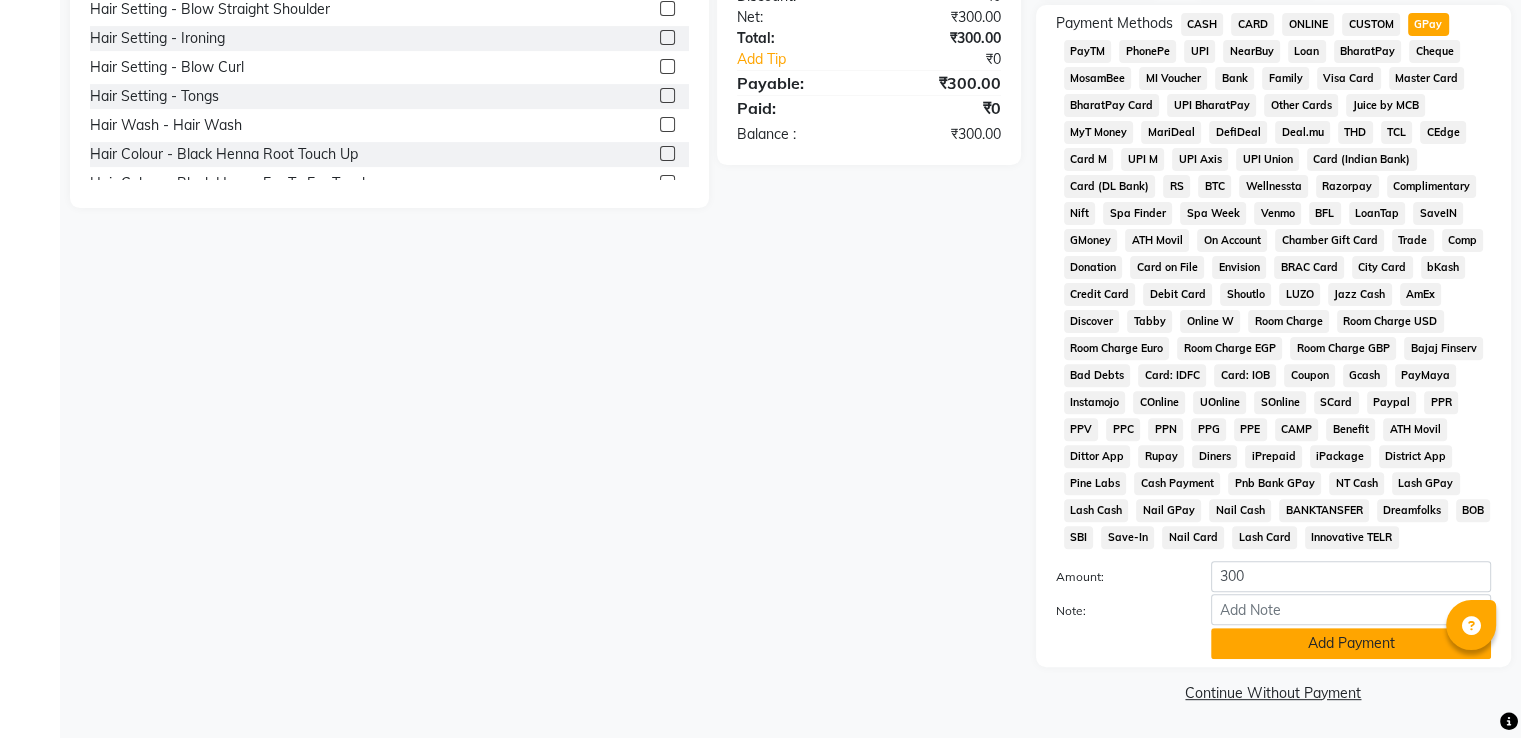 click on "Add Payment" 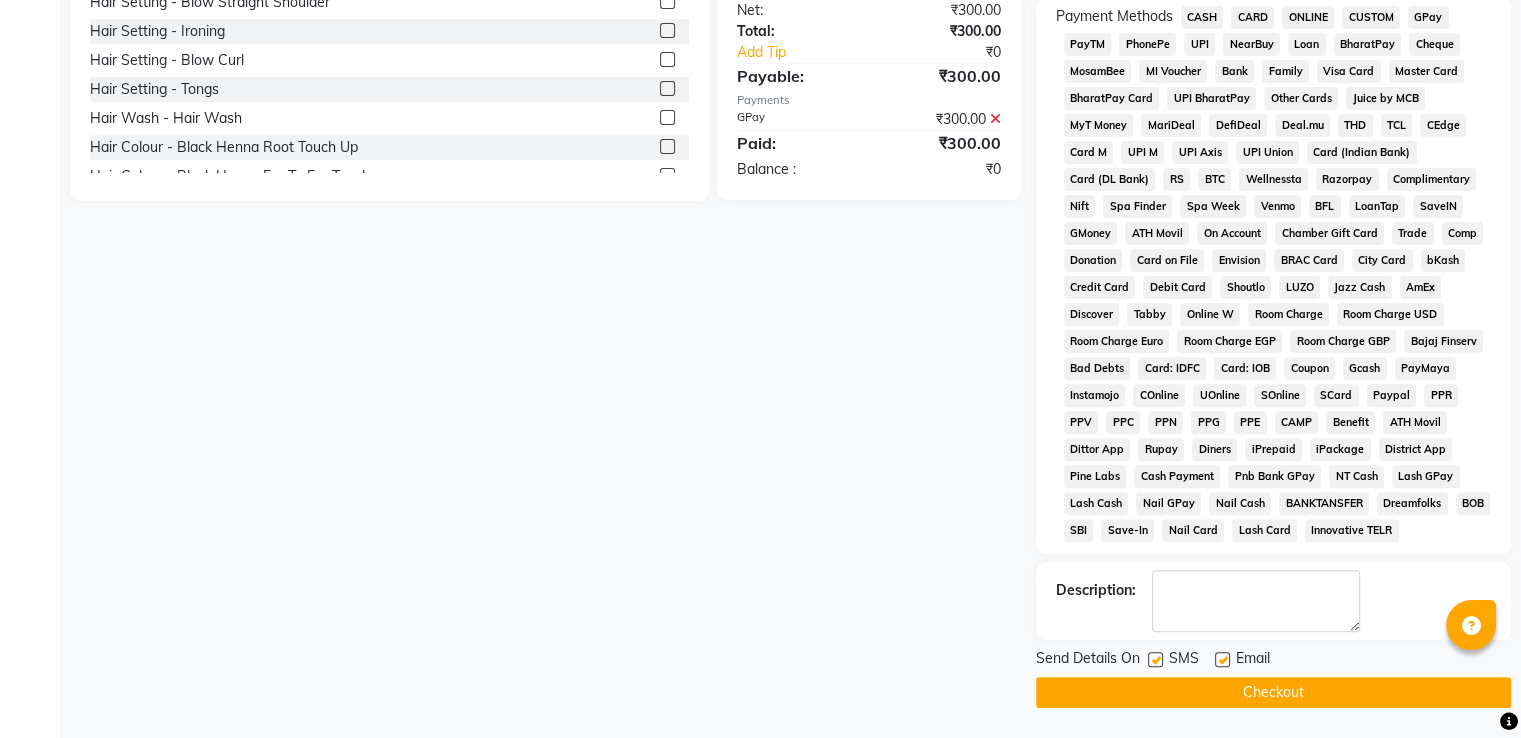 click on "Checkout" 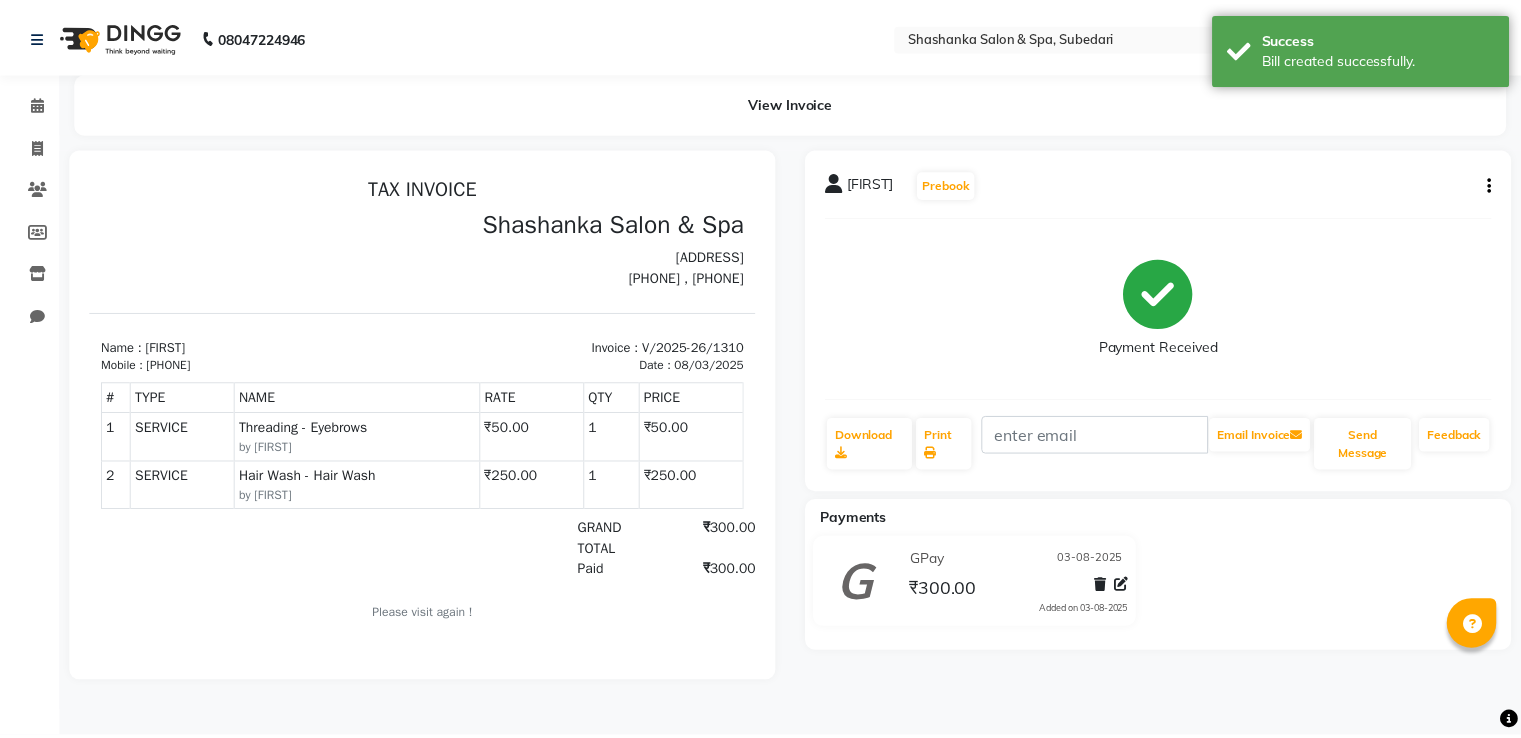 scroll, scrollTop: 0, scrollLeft: 0, axis: both 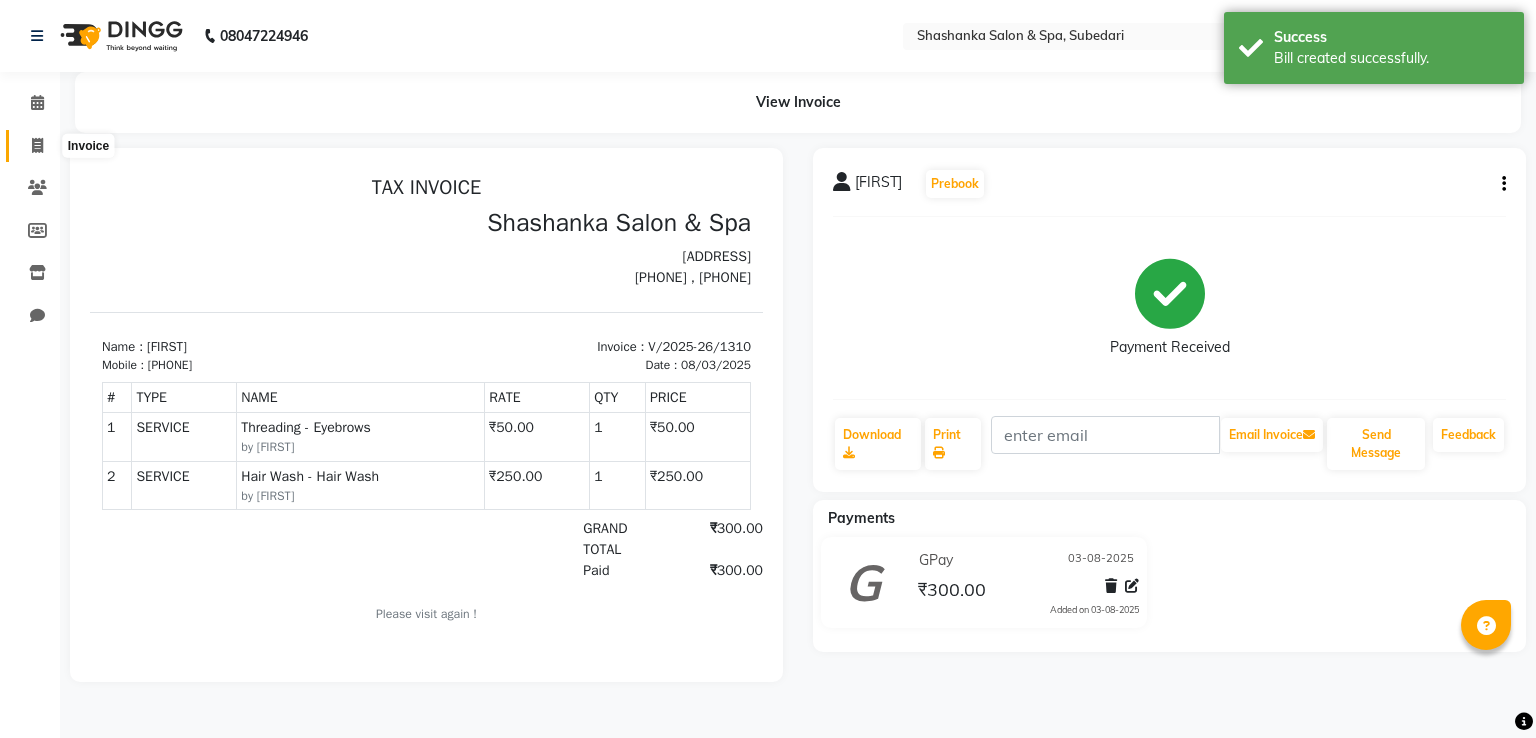 click 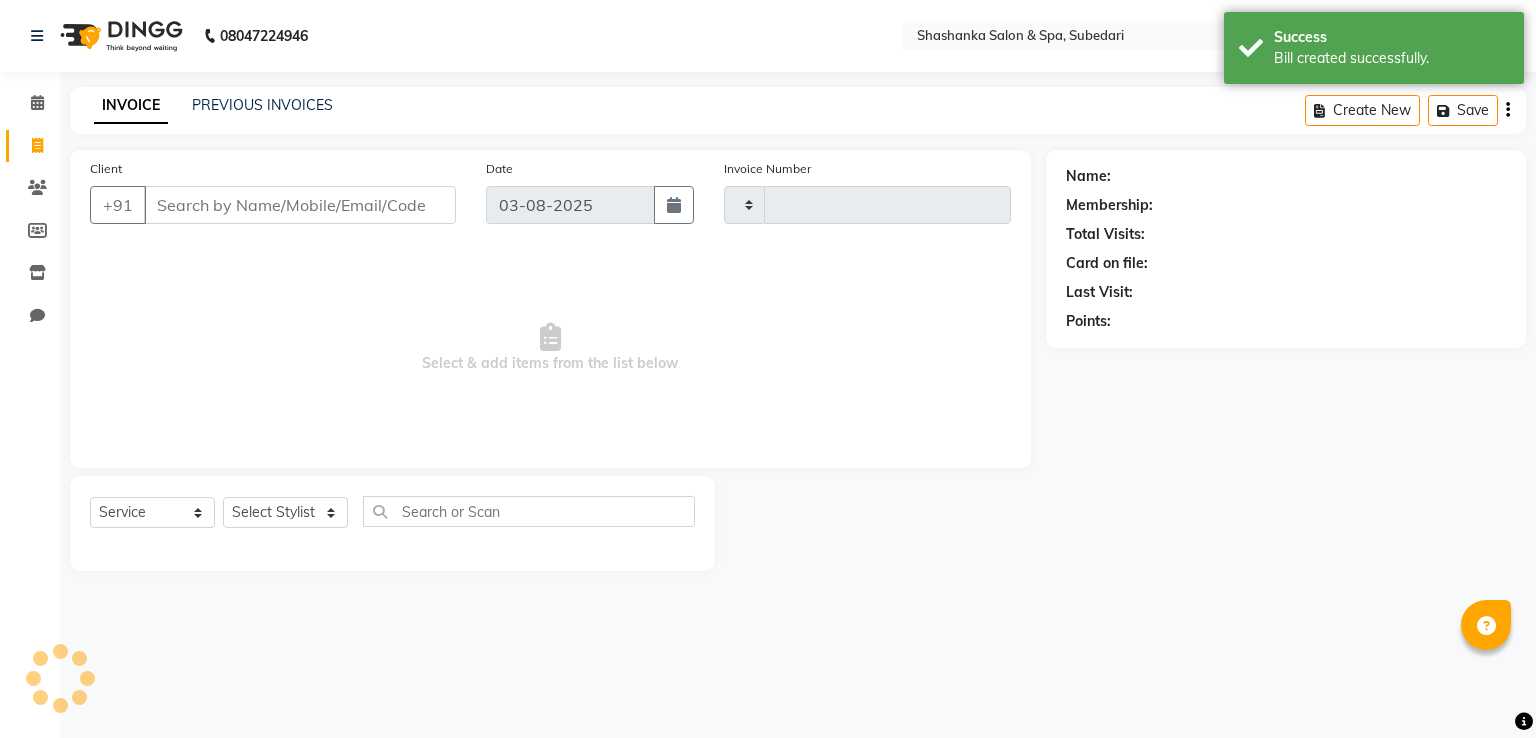type on "1311" 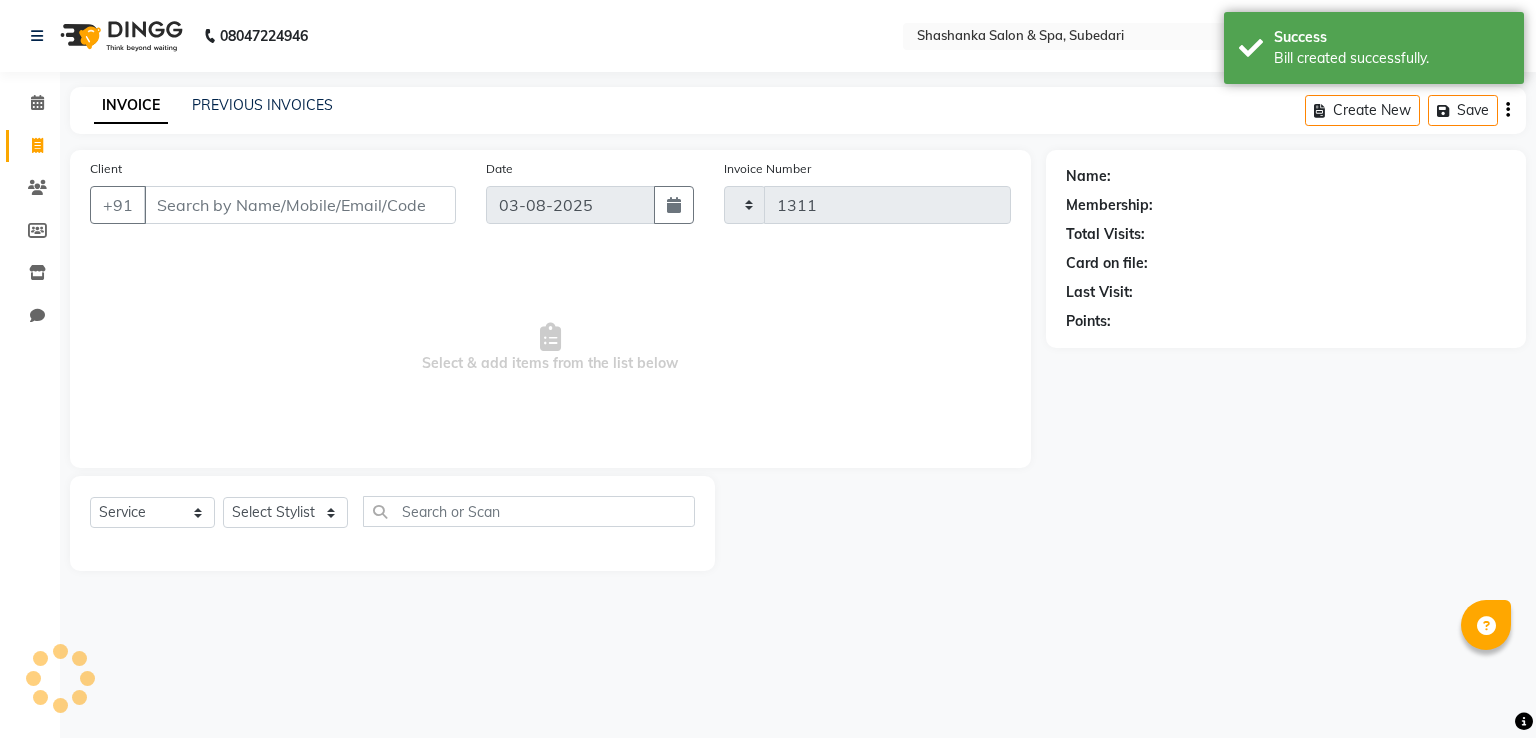 select on "67" 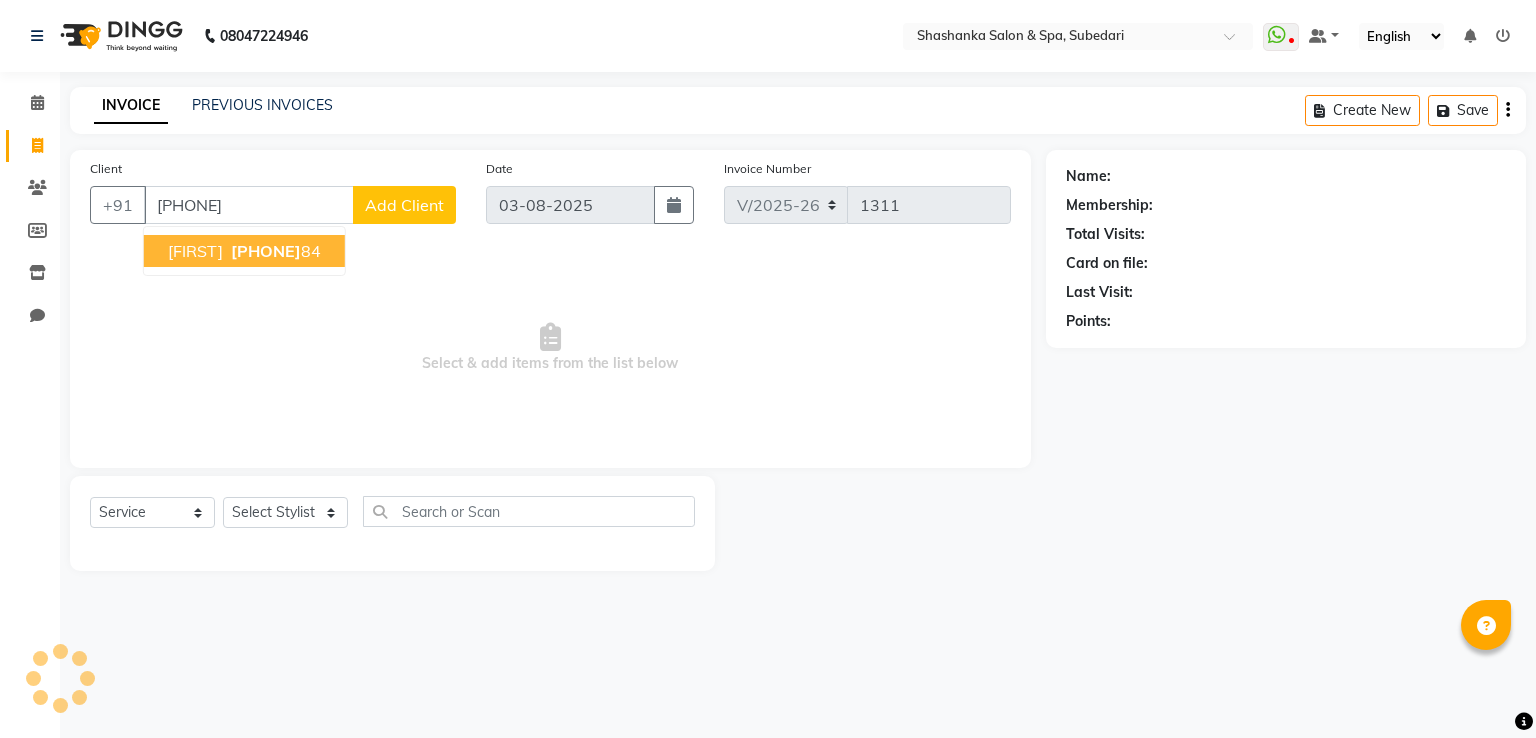 type on "[PHONE]" 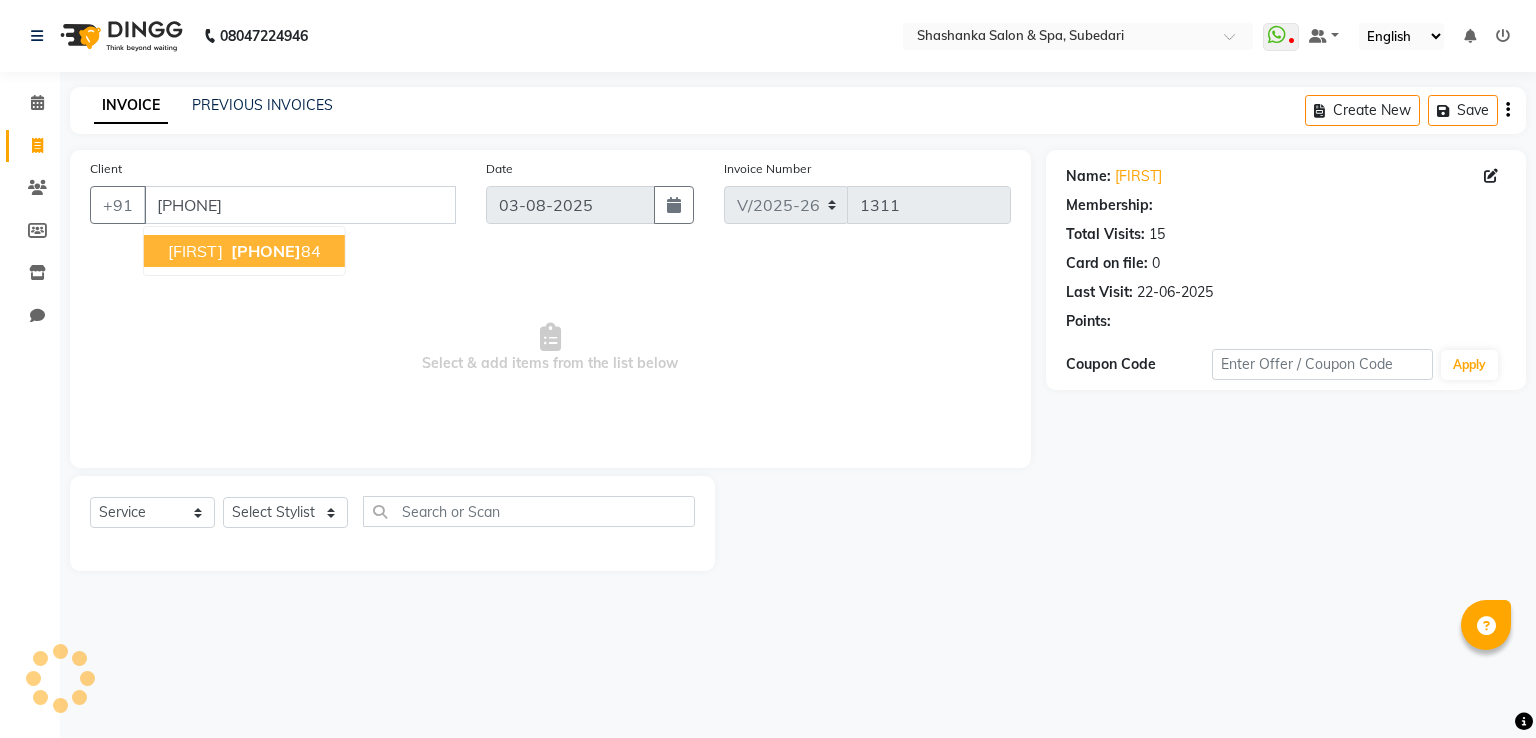 select on "1: Object" 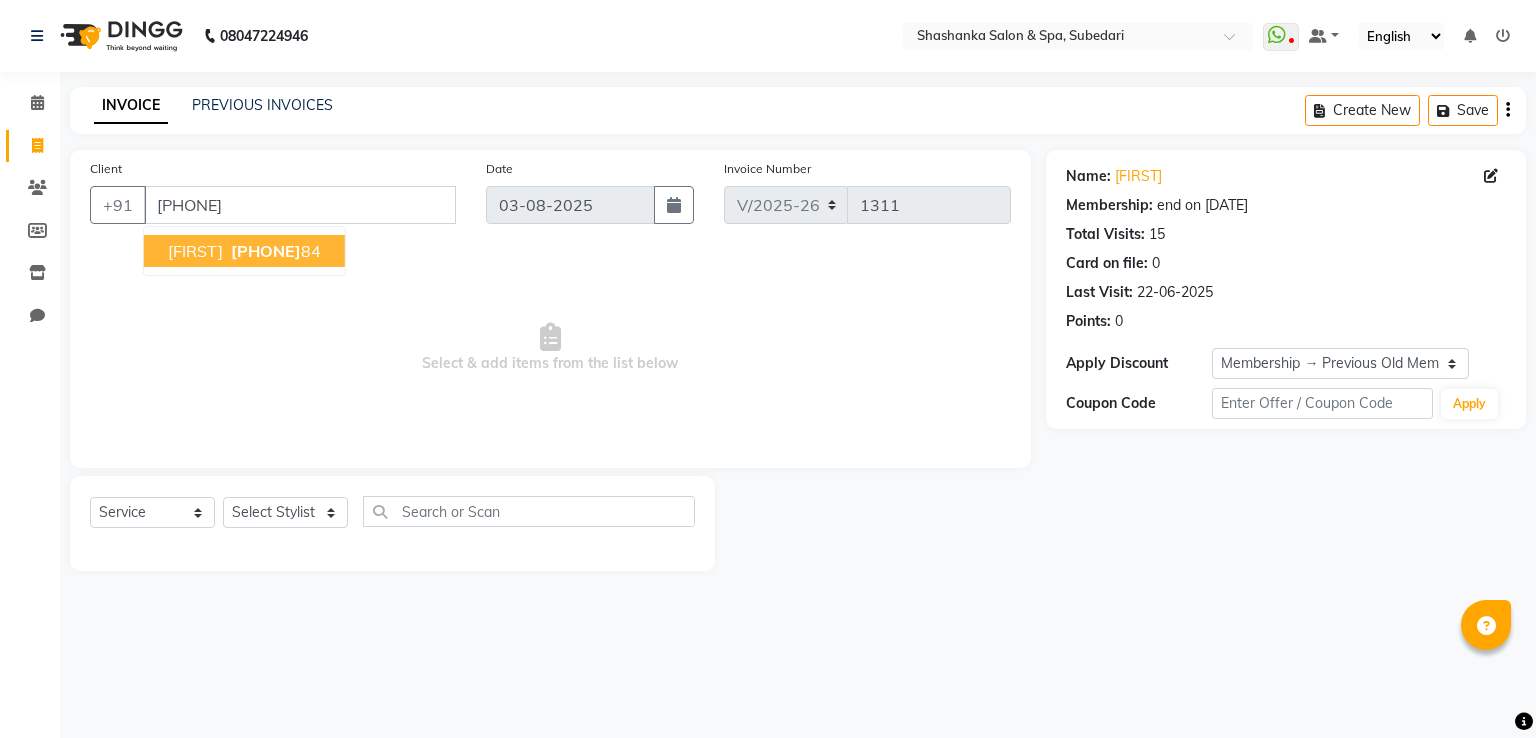 click on "[PHONE]" at bounding box center (266, 251) 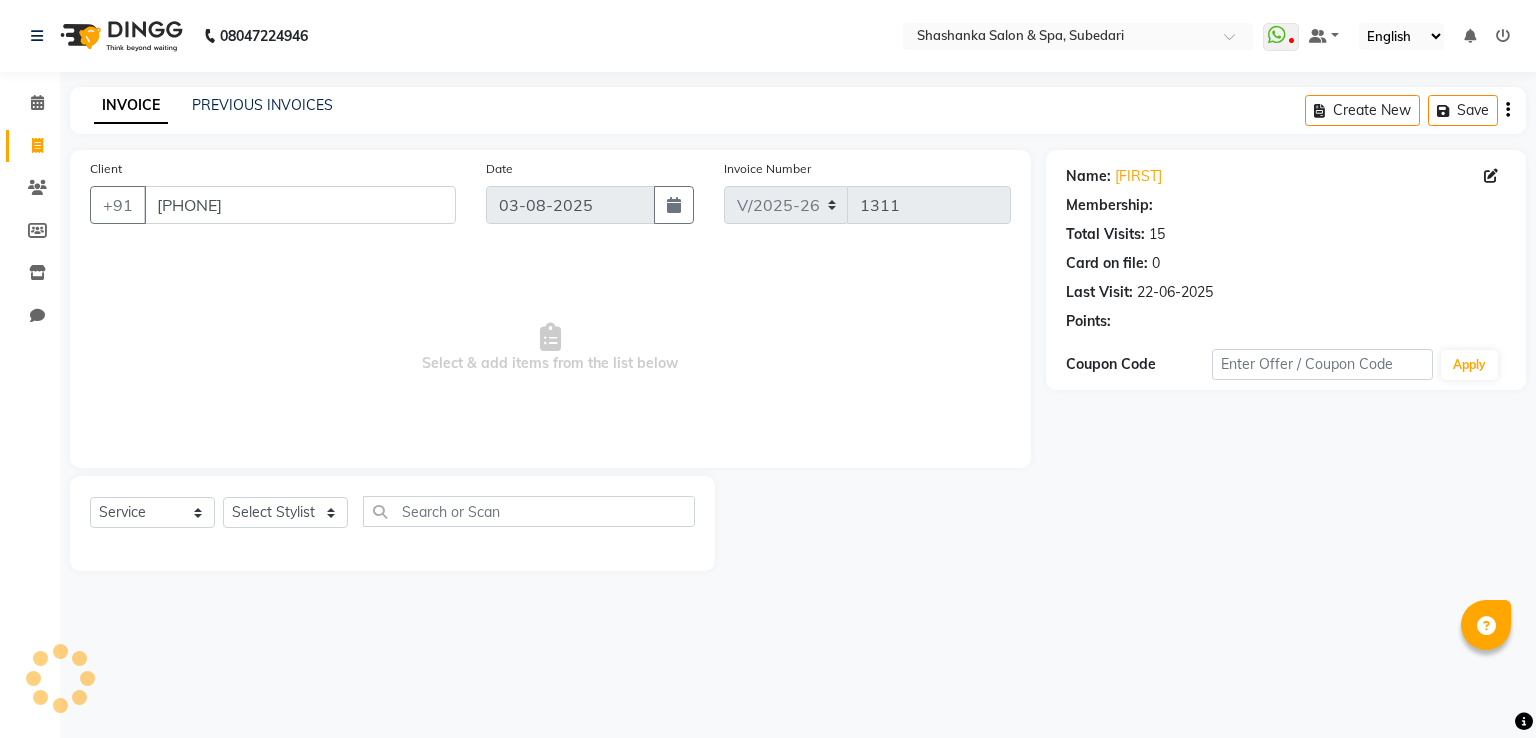 select on "1: Object" 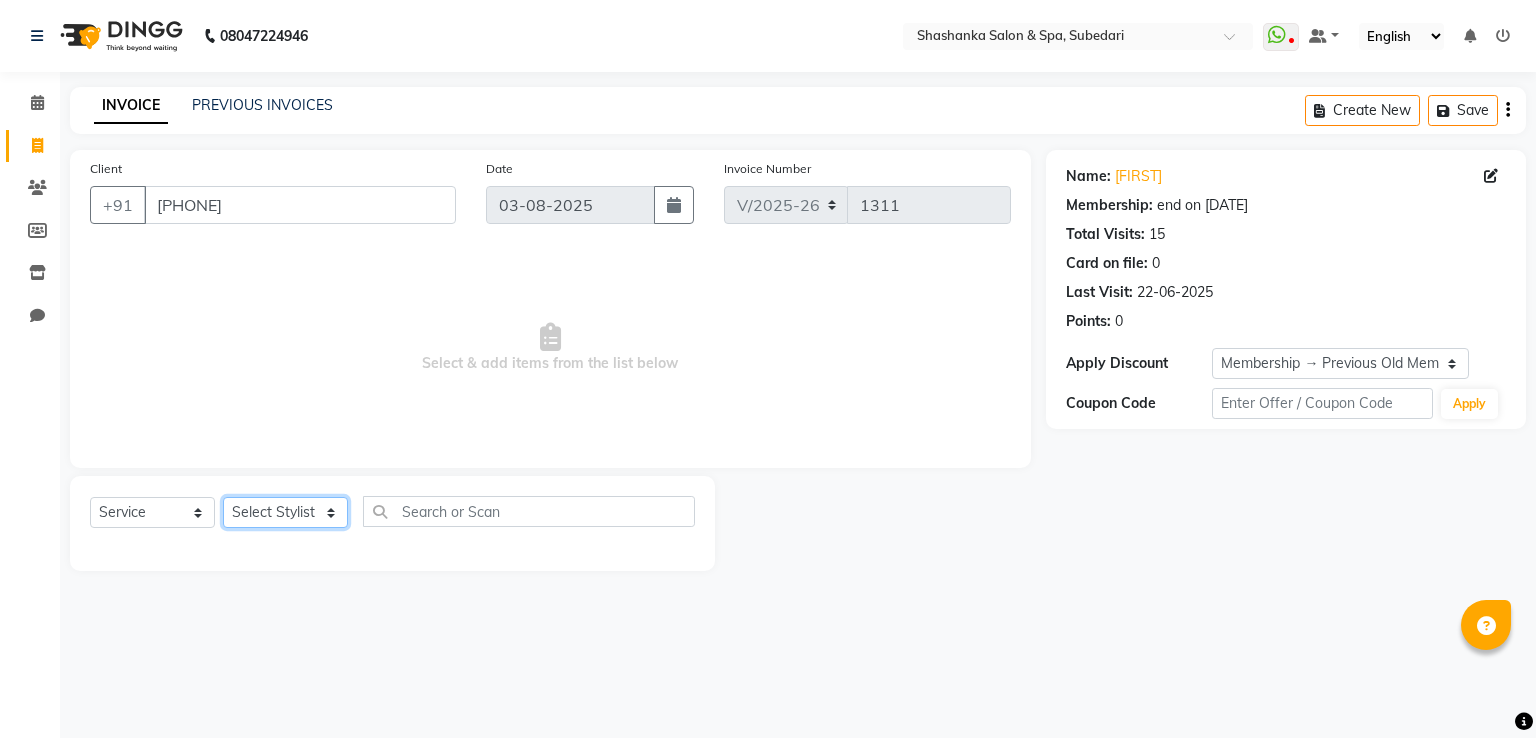 click on "Select Stylist [FIRST] [LAST] Receptionist [FIRST] [FIRST] [FIRST] [FIRST] [FIRST]" 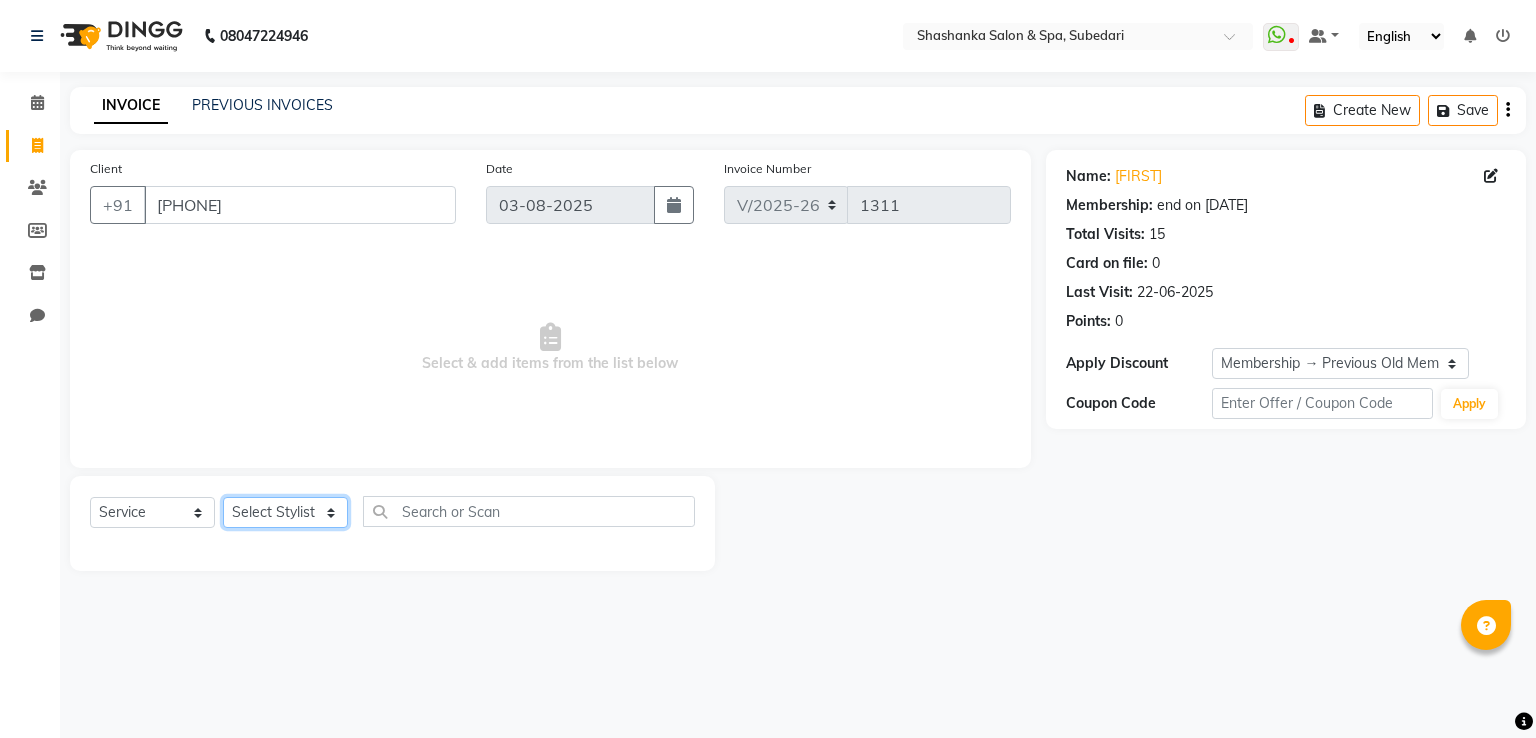 select on "39404" 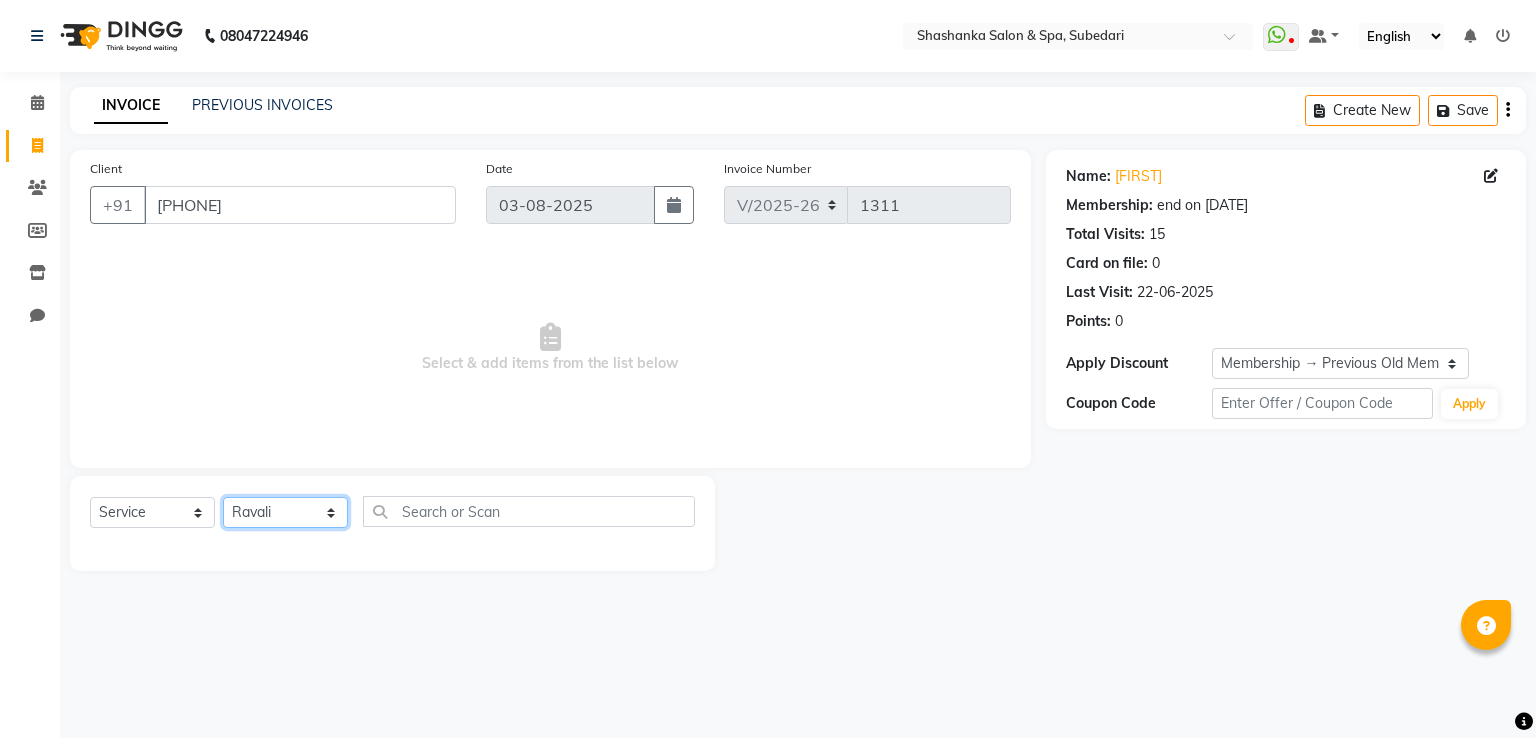 click on "Select Stylist [FIRST] [LAST] Receptionist [FIRST] [FIRST] [FIRST] [FIRST] [FIRST]" 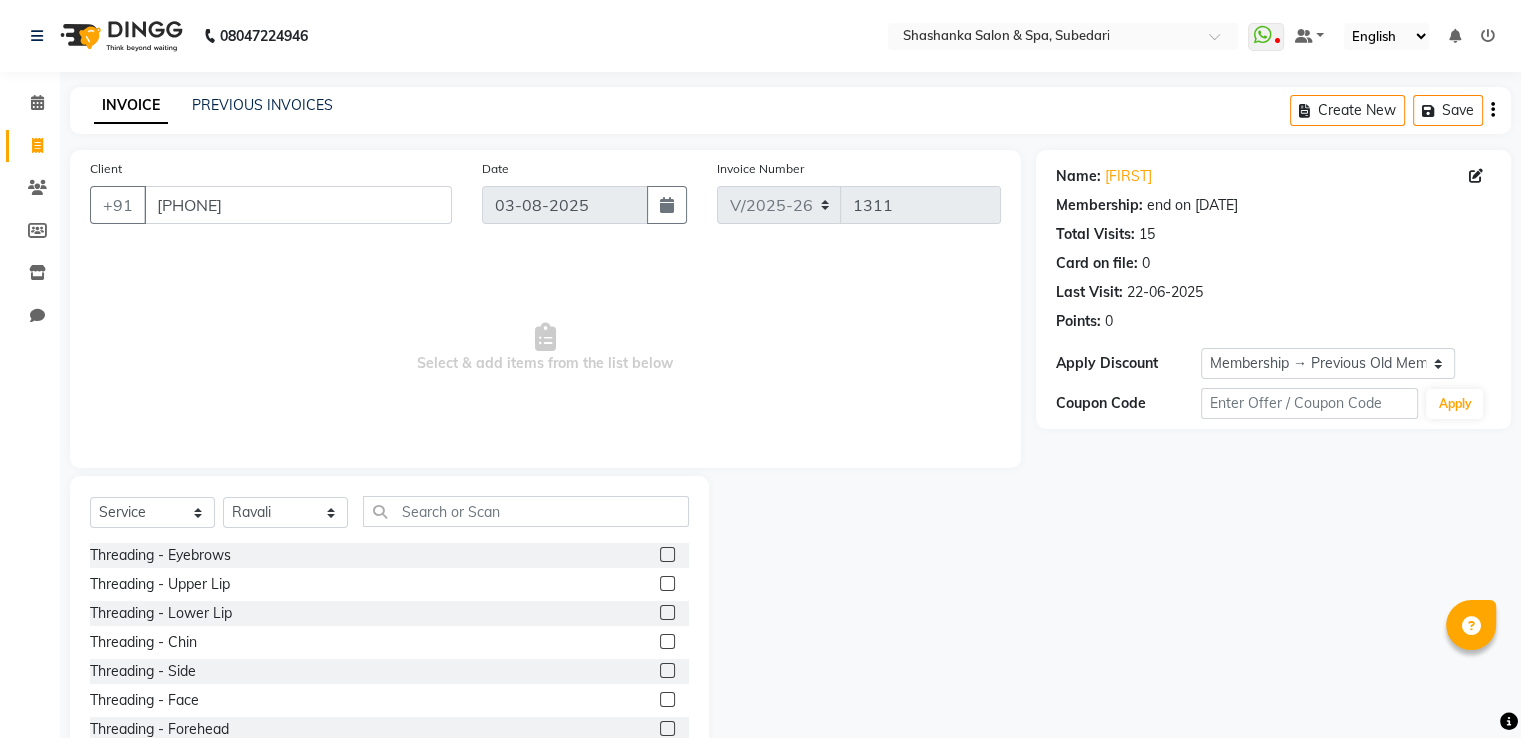 click 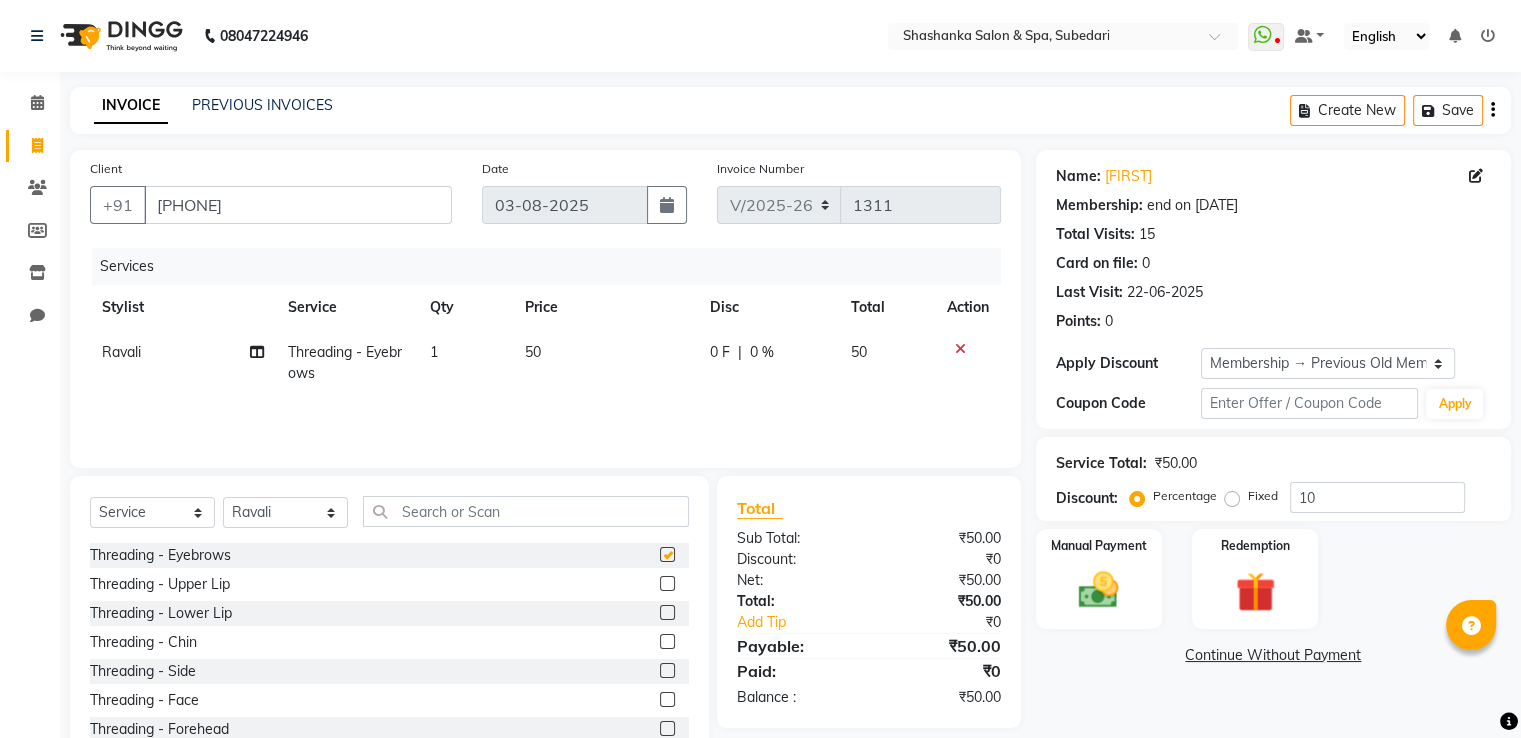 checkbox on "false" 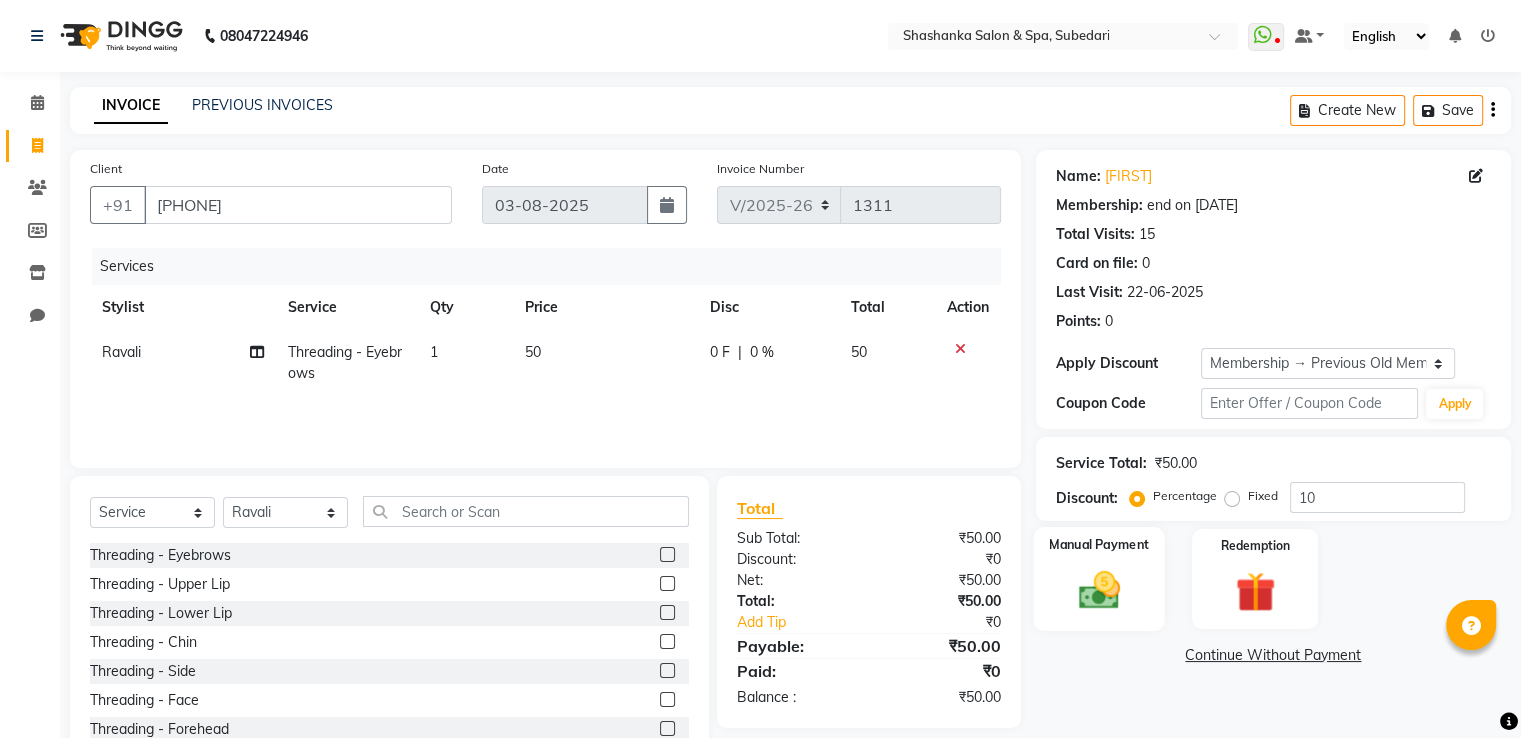 click 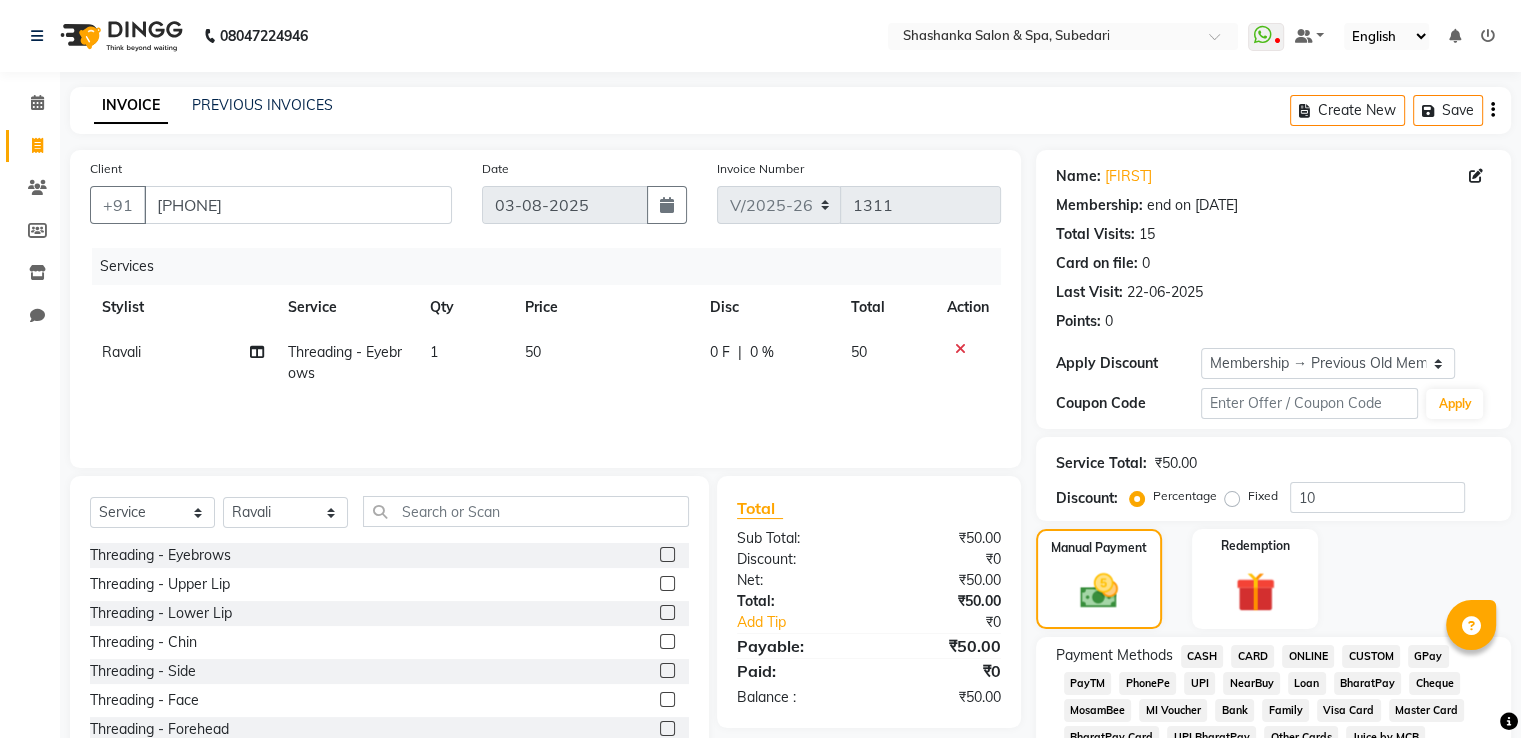 click on "GPay" 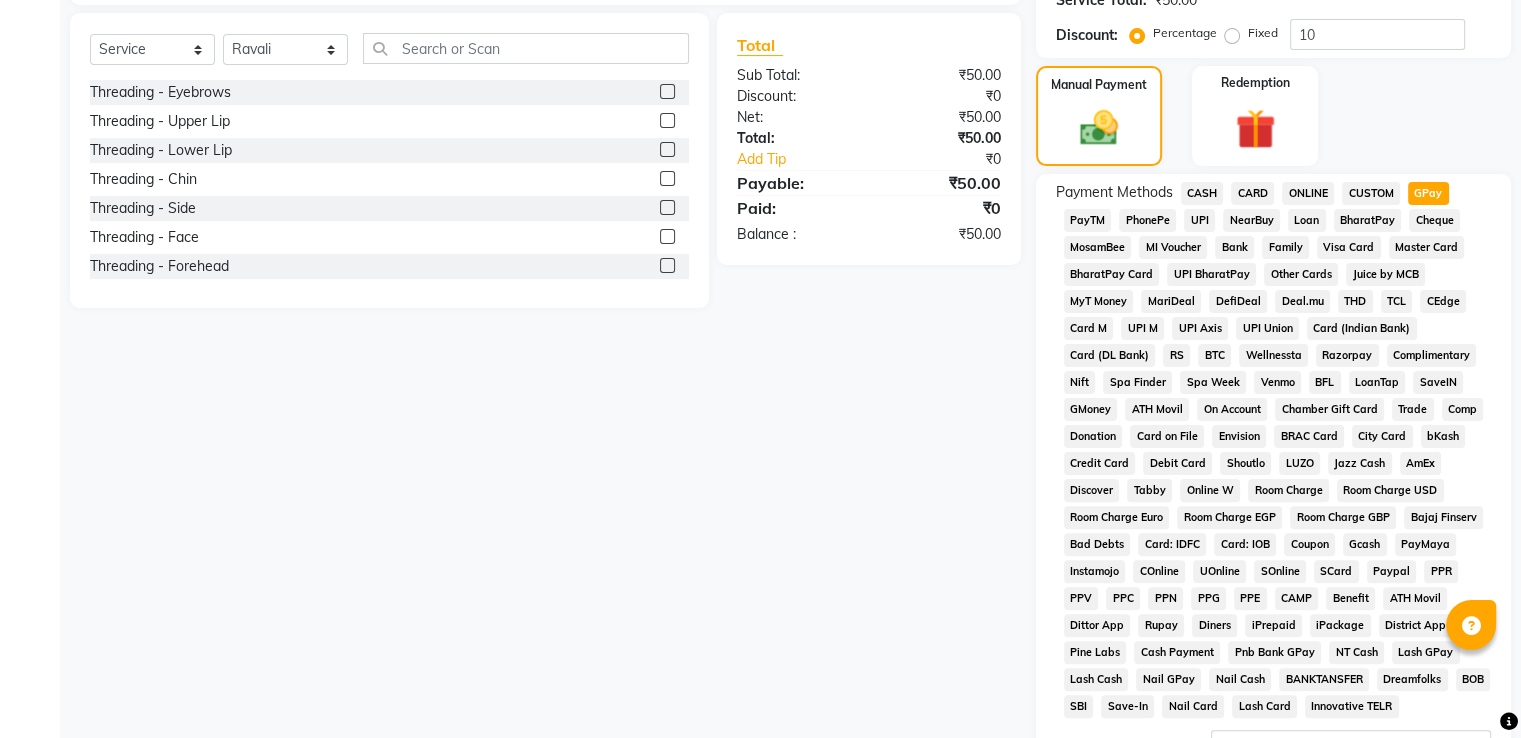 scroll, scrollTop: 648, scrollLeft: 0, axis: vertical 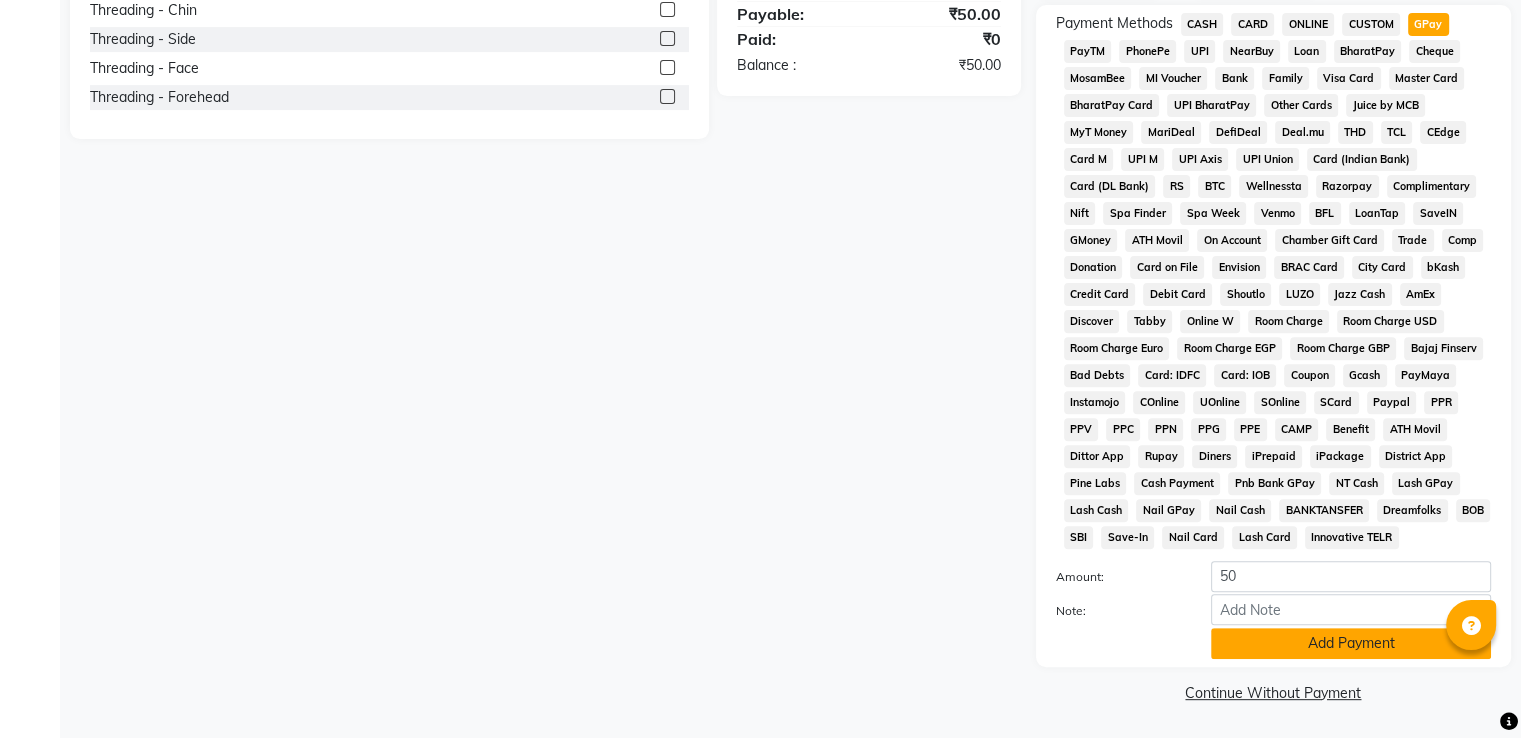 click on "Add Payment" 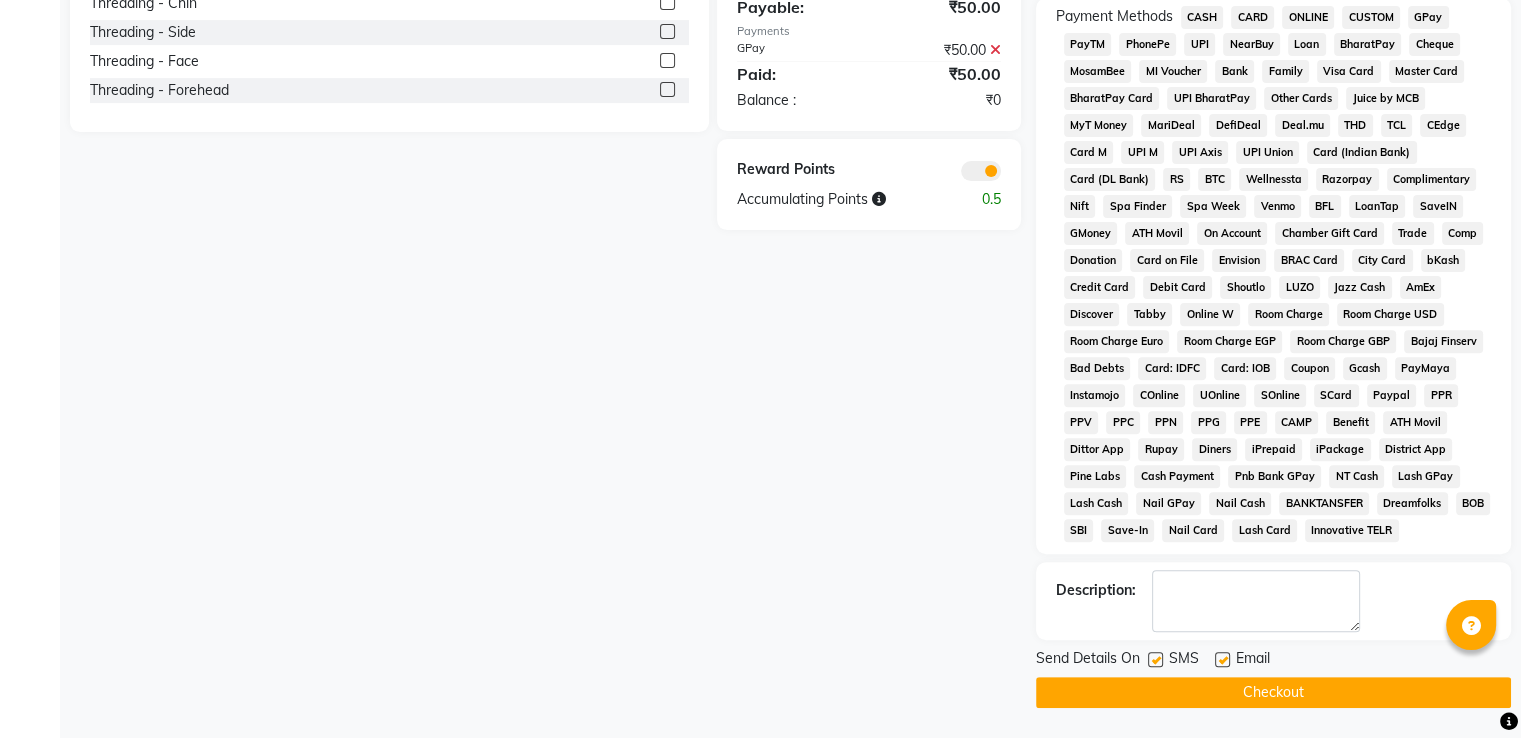 click on "Checkout" 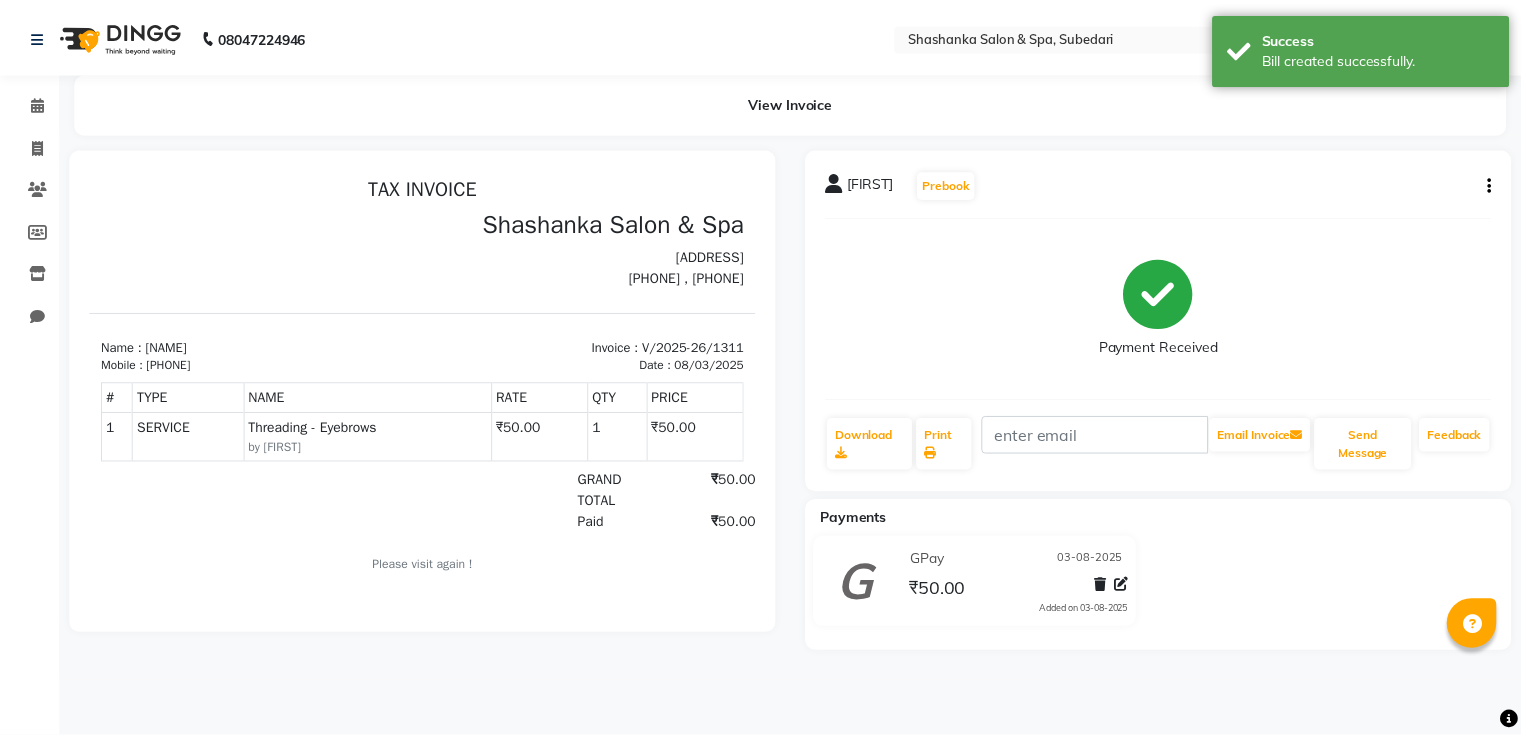 scroll, scrollTop: 0, scrollLeft: 0, axis: both 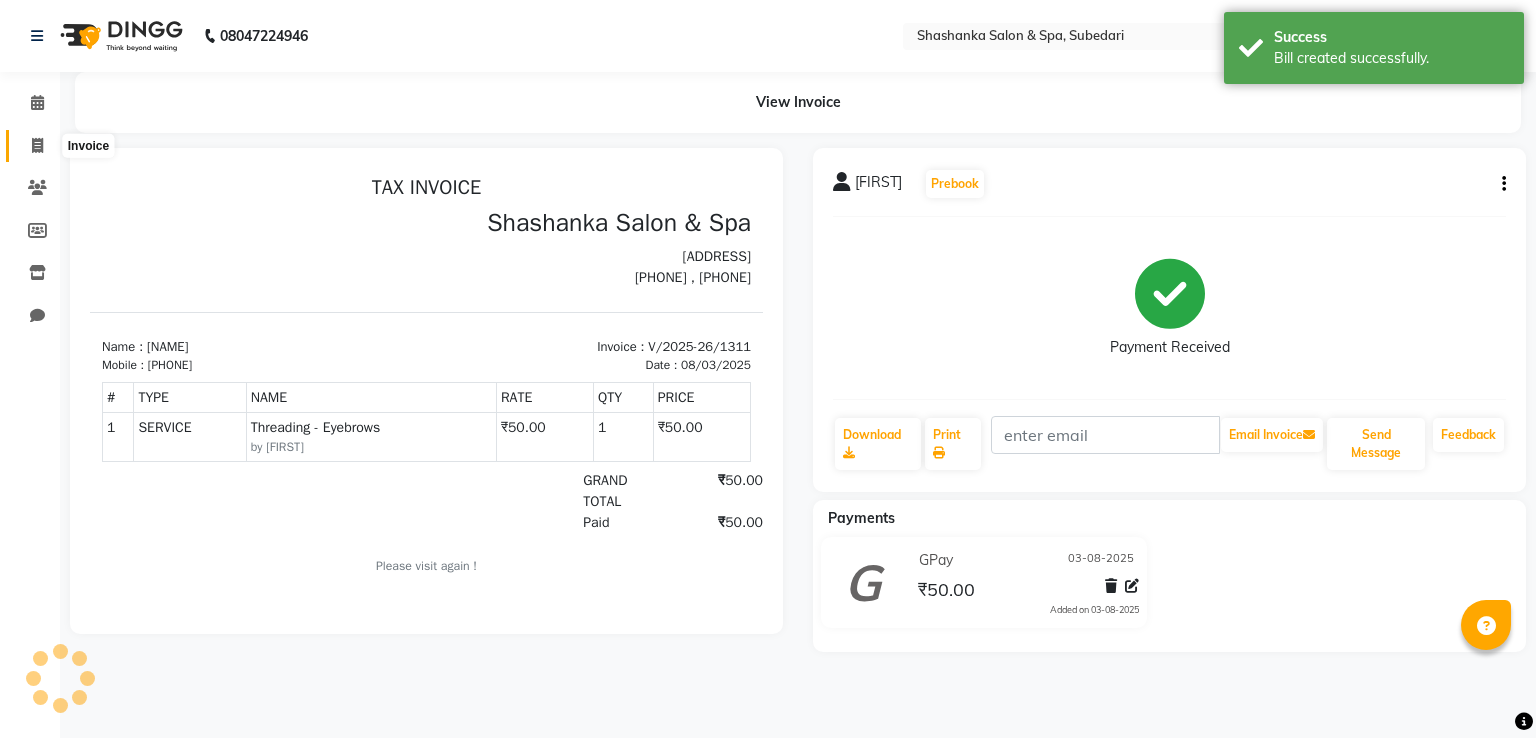 click 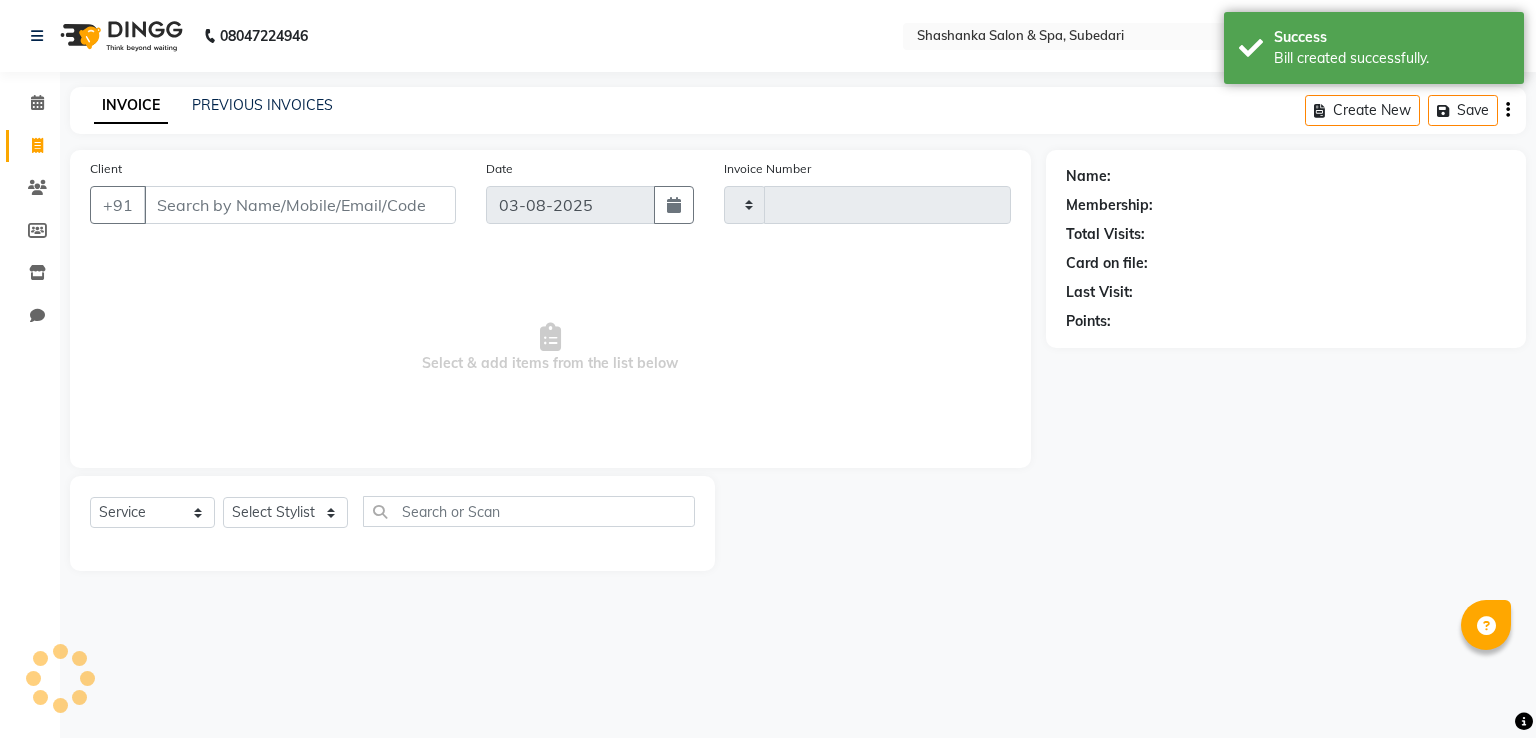 type on "1312" 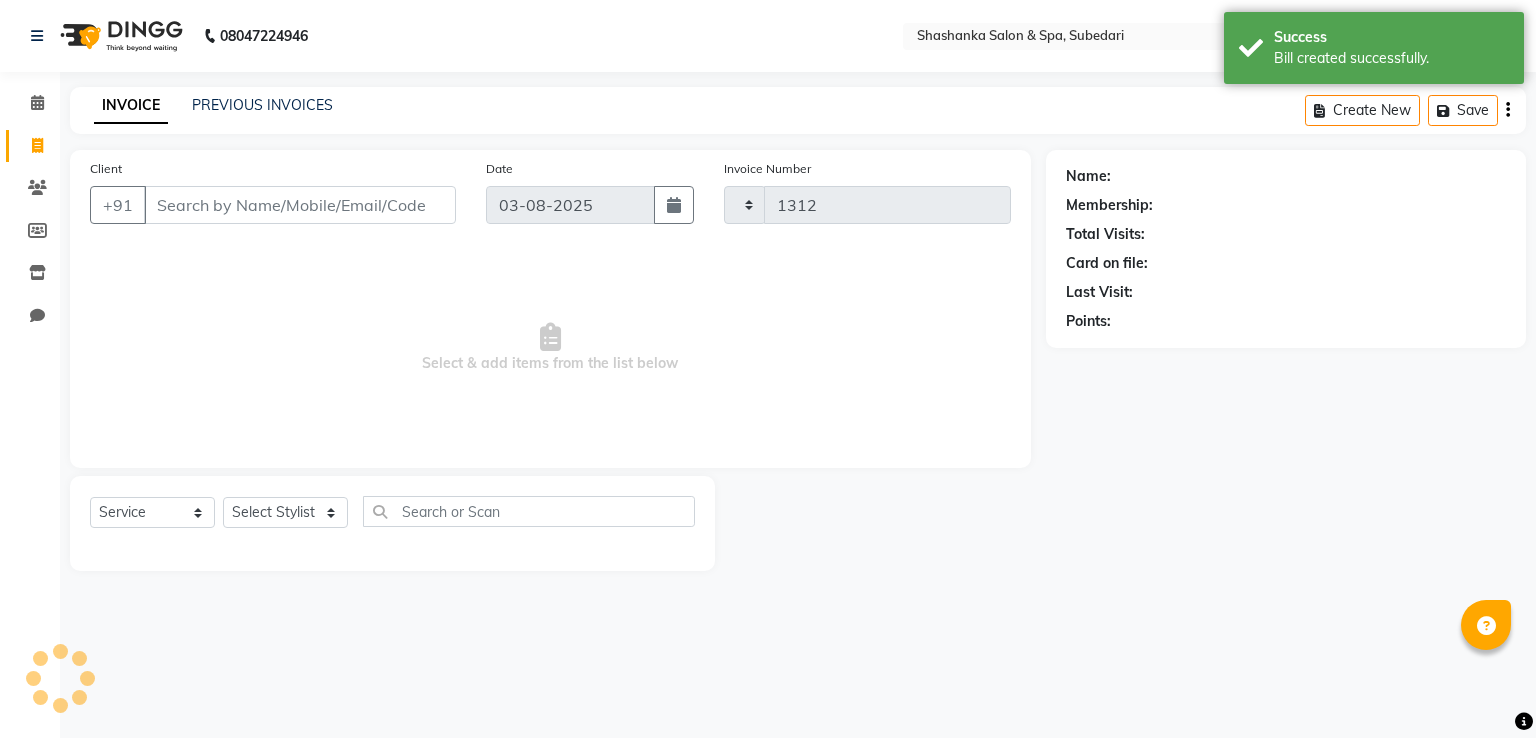 select on "67" 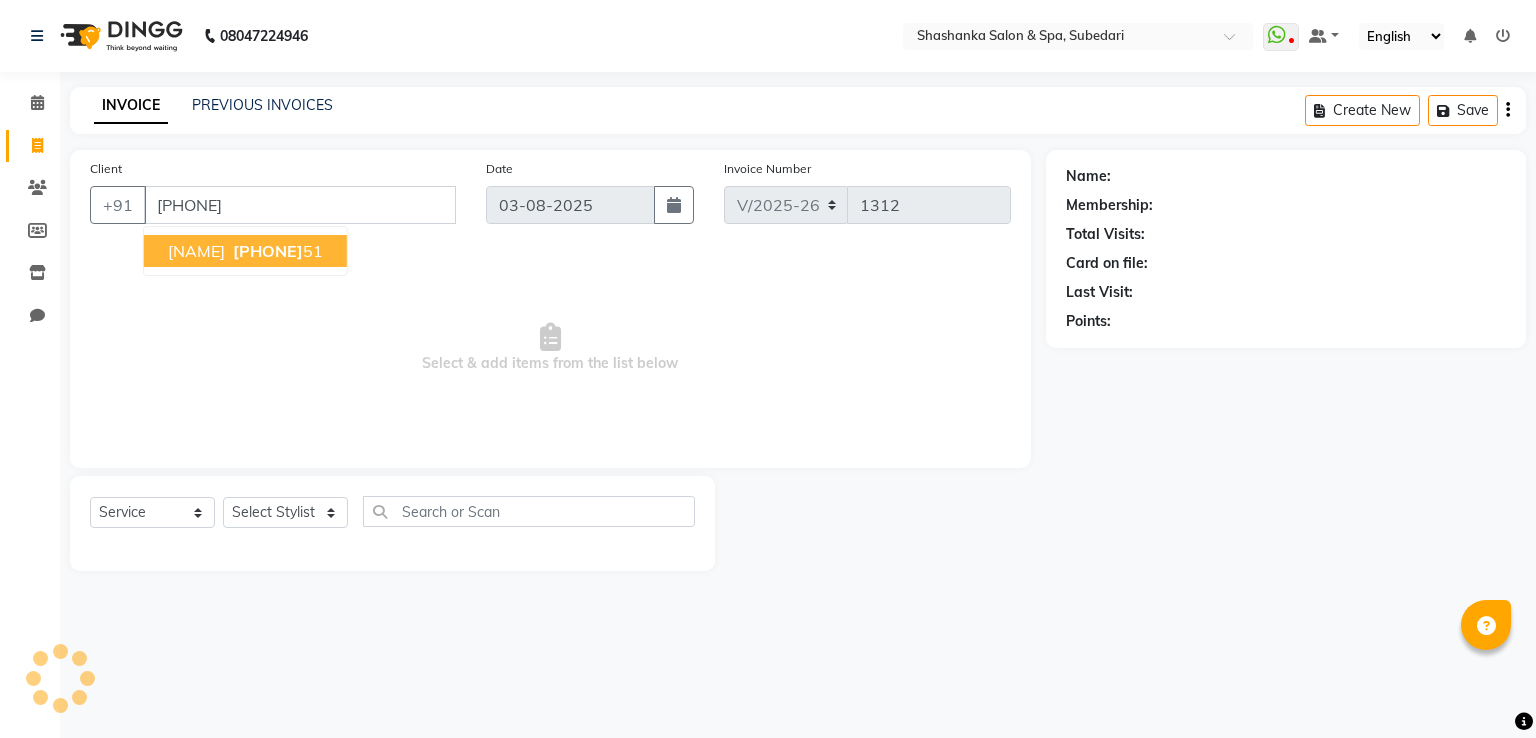 type on "[PHONE]" 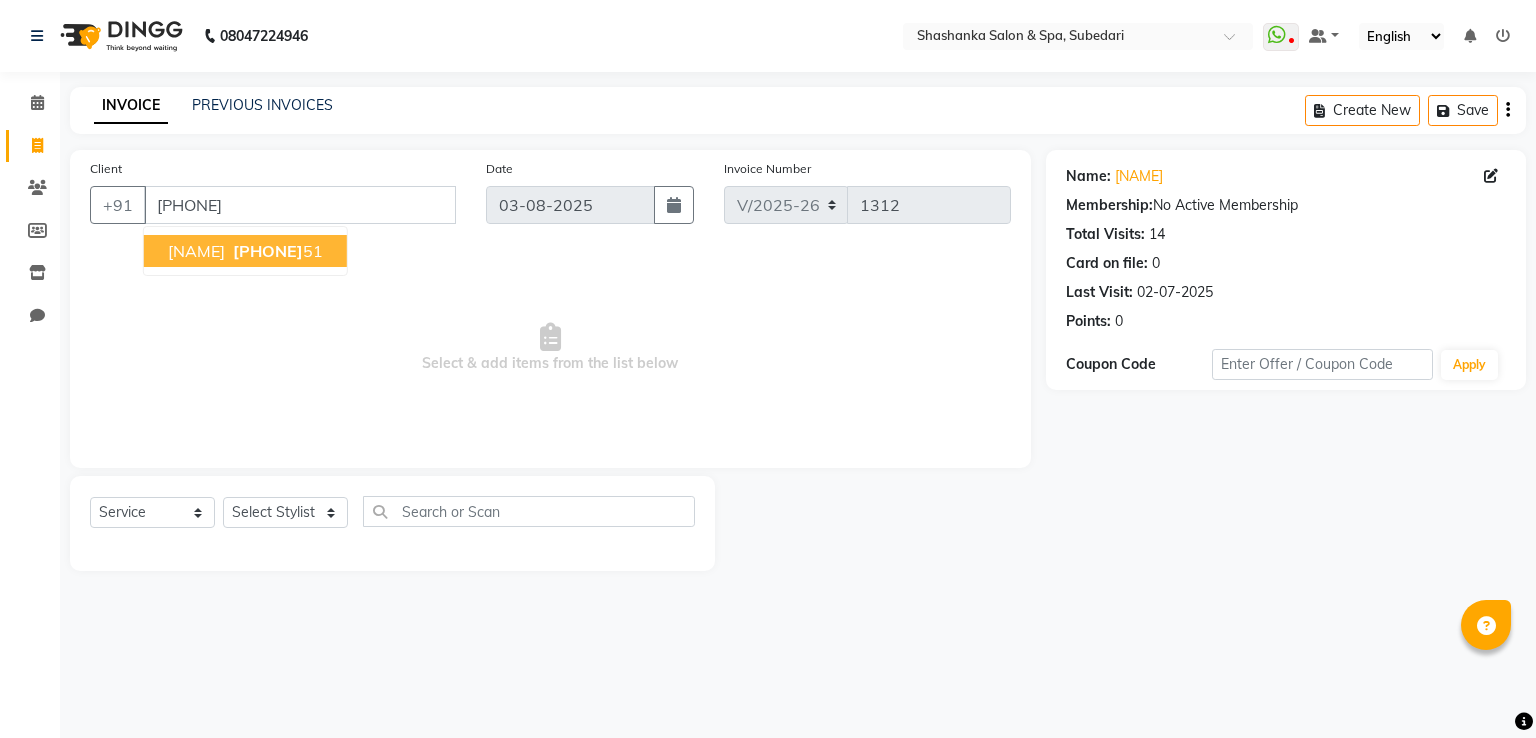 click on "[PHONE]" at bounding box center [268, 251] 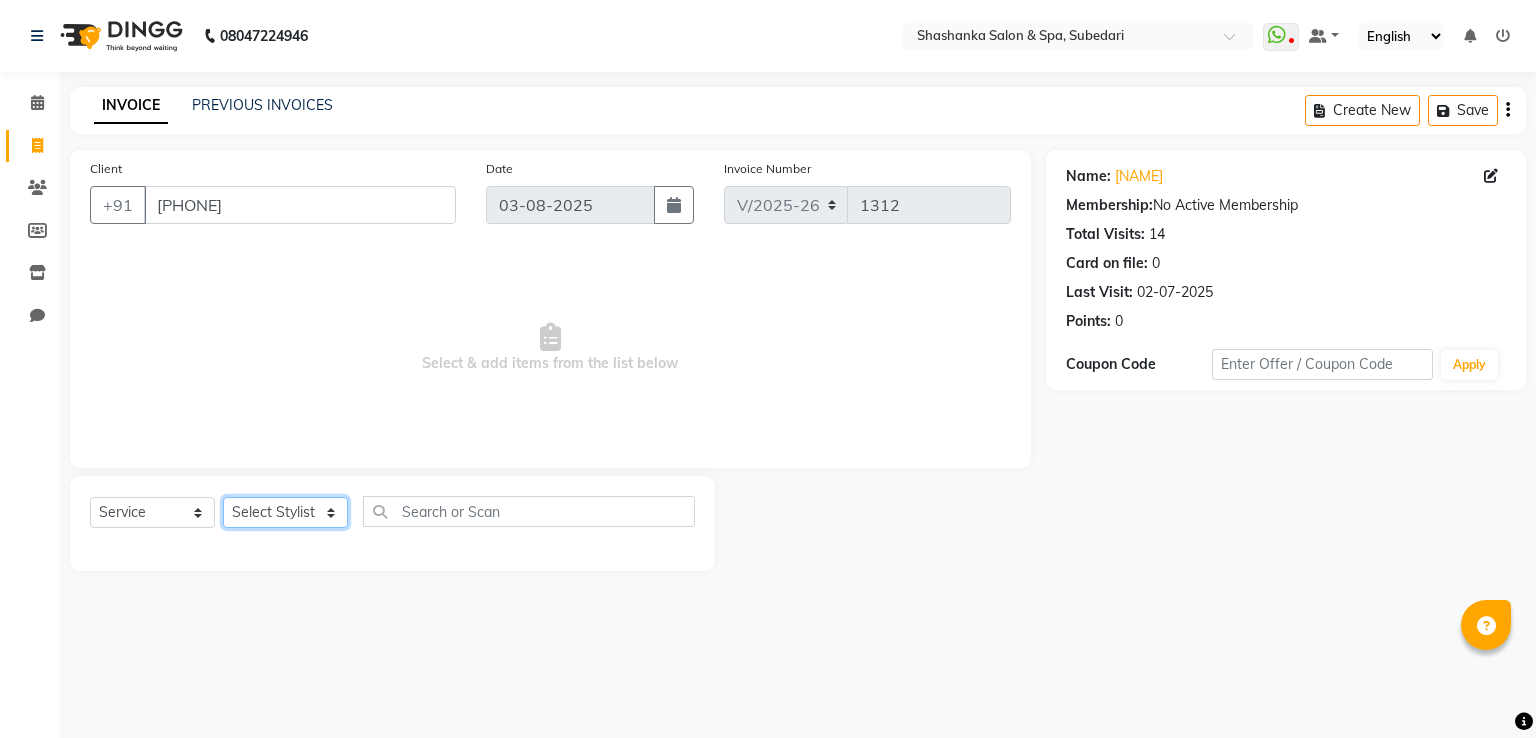 click on "Select Stylist [FIRST] [LAST] Receptionist [FIRST] [FIRST] [FIRST] [FIRST] [FIRST]" 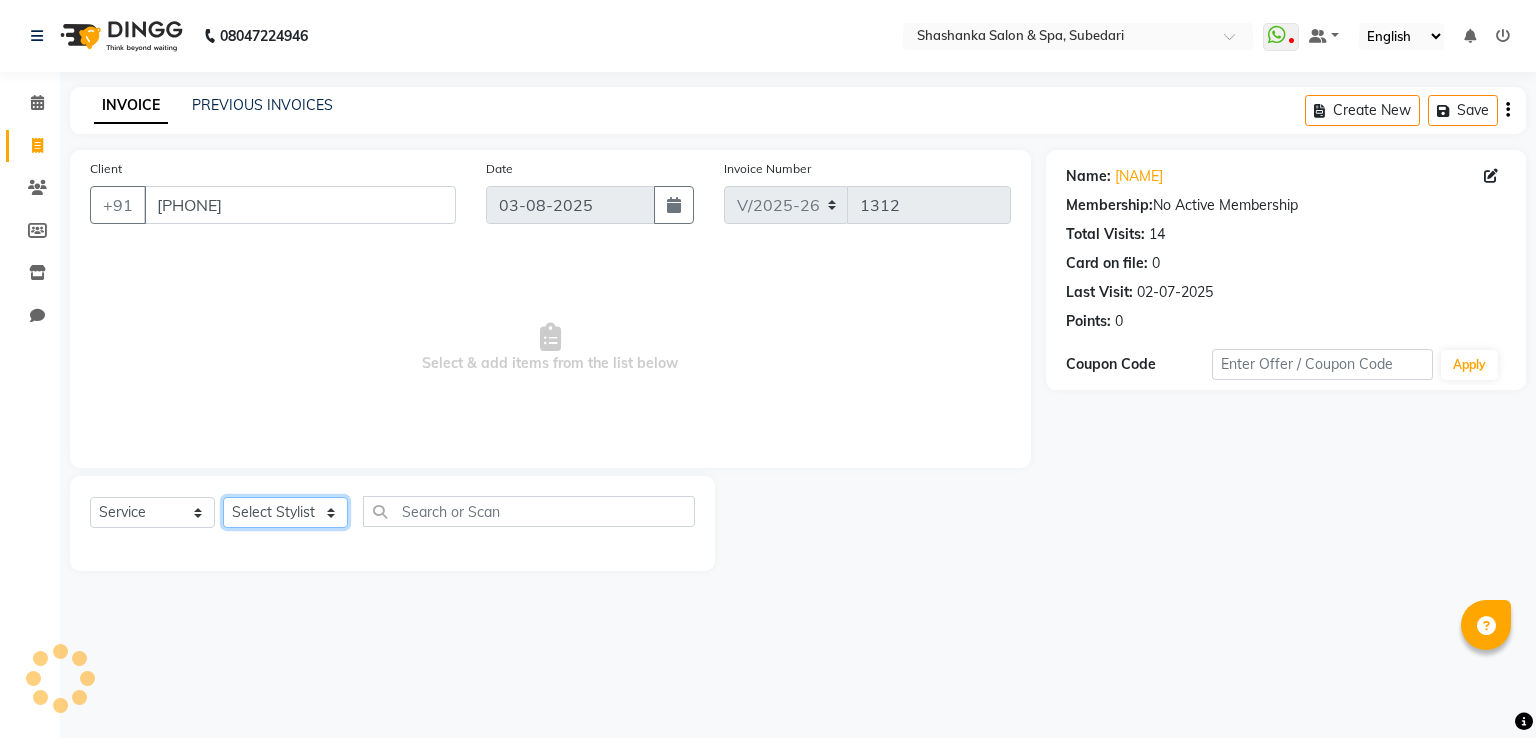 select on "2479" 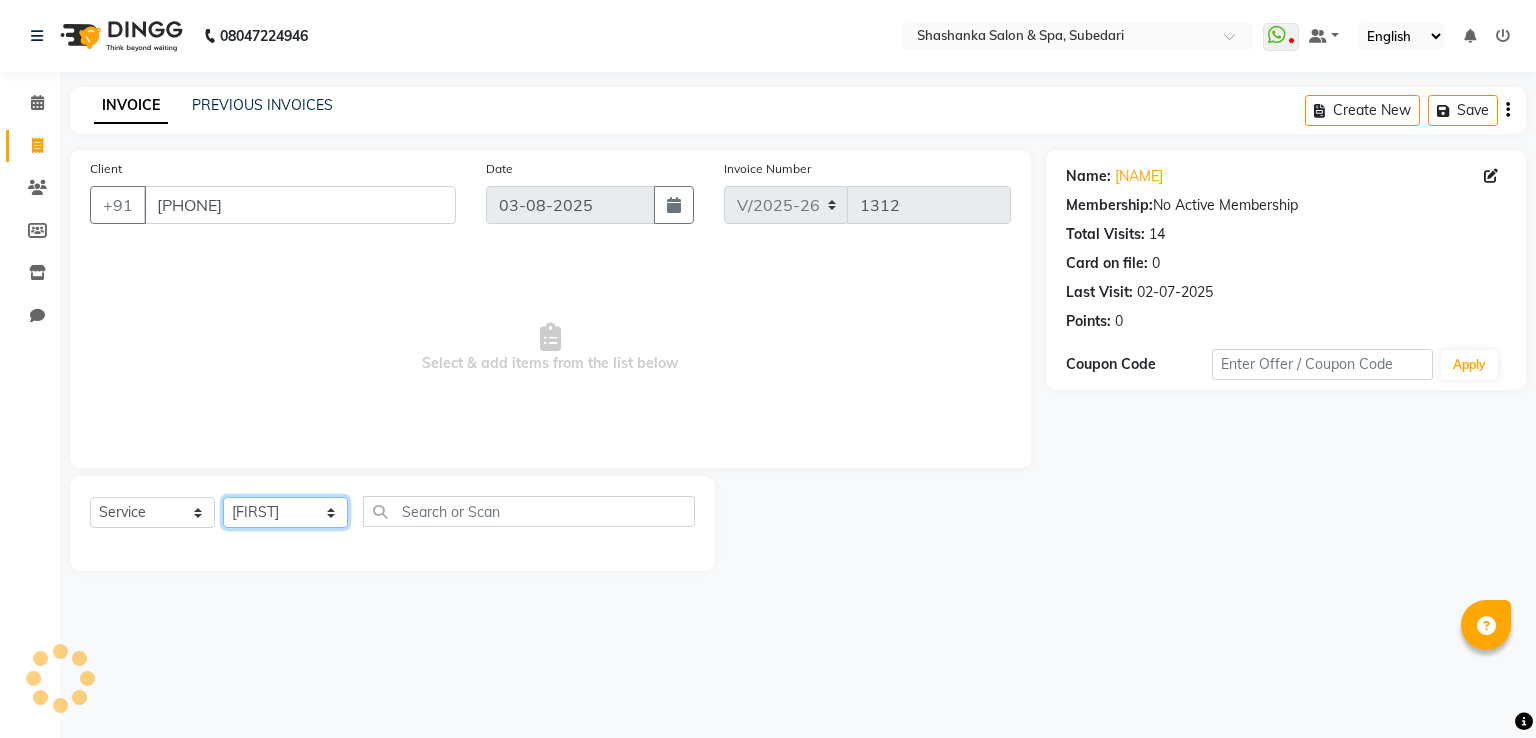 click on "Select Stylist [FIRST] [LAST] Receptionist [FIRST] [FIRST] [FIRST] [FIRST] [FIRST]" 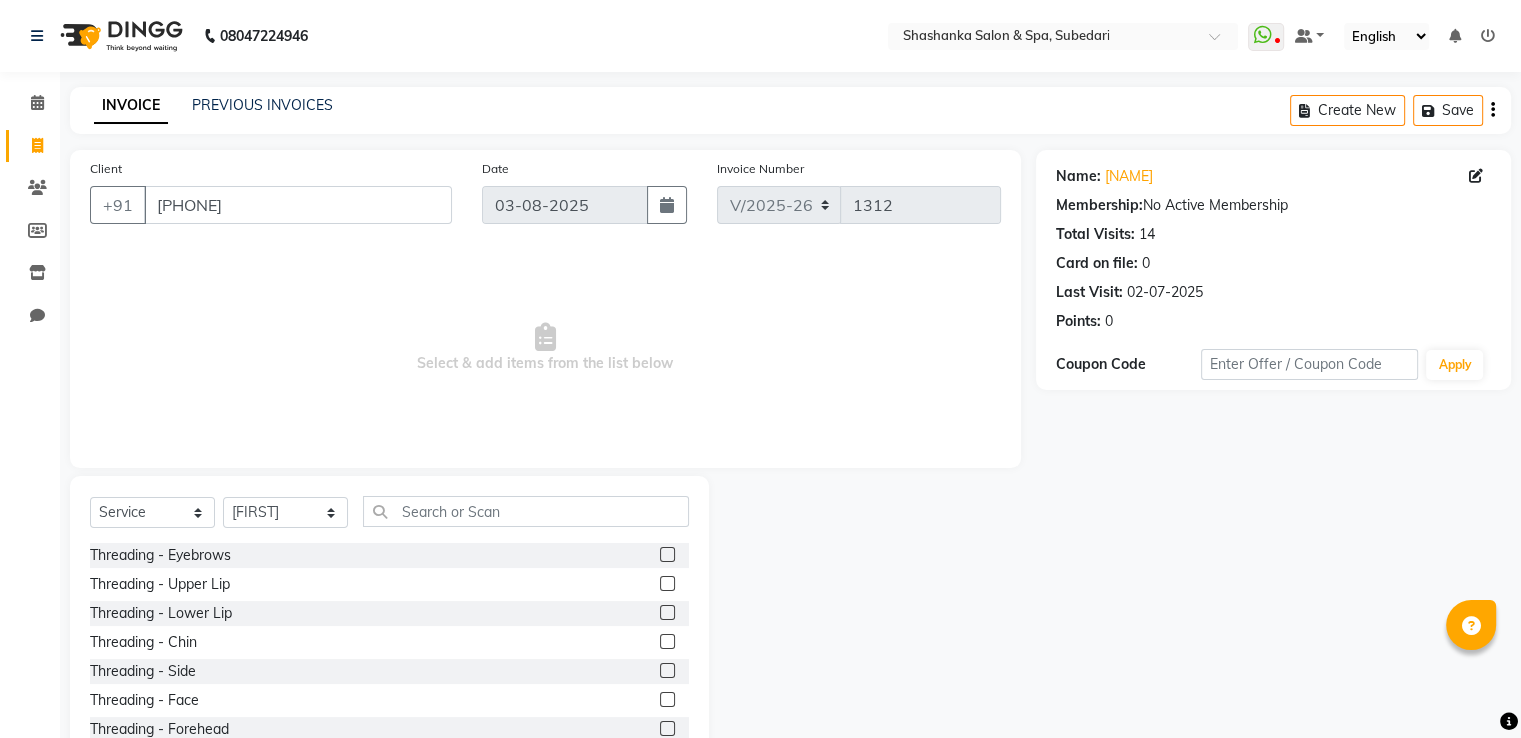 click 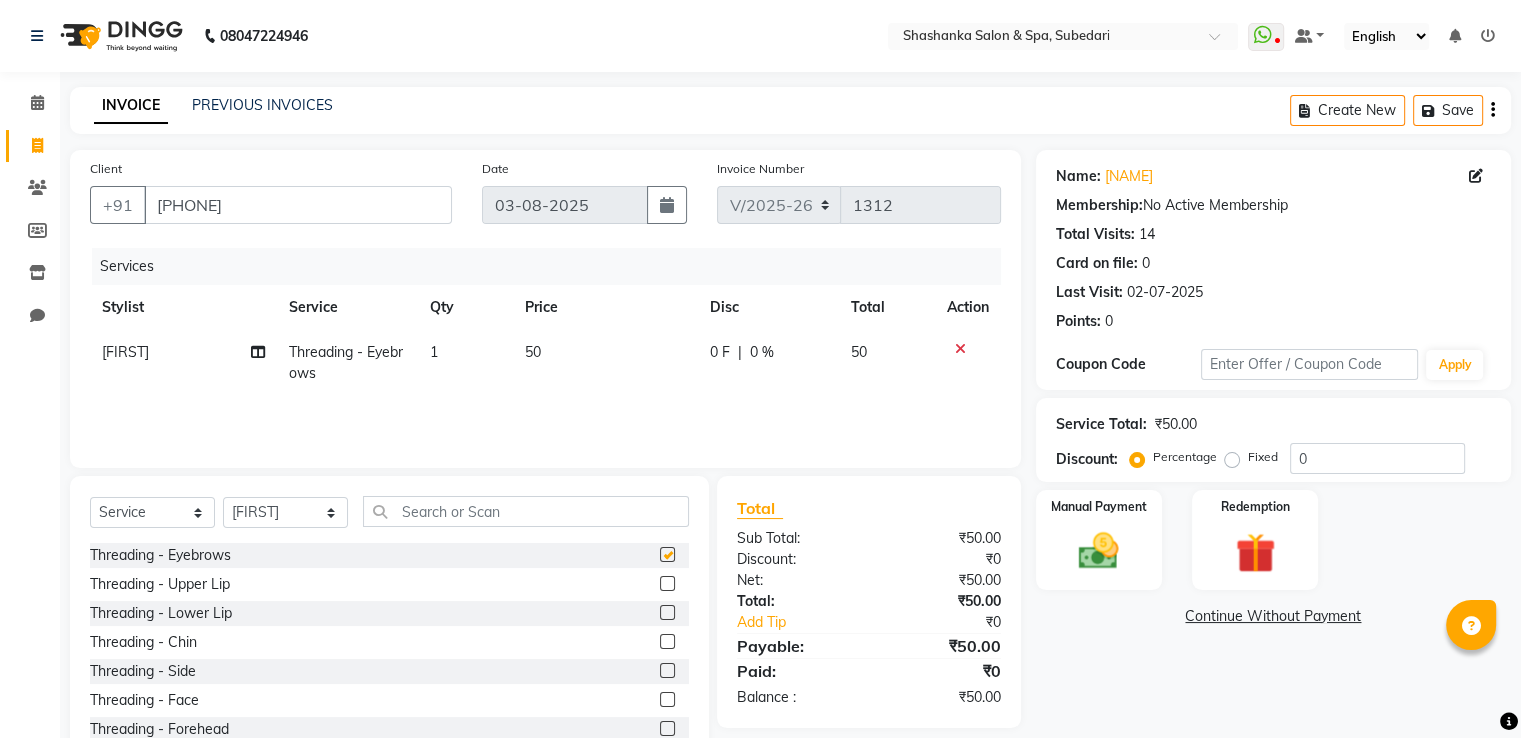 checkbox on "false" 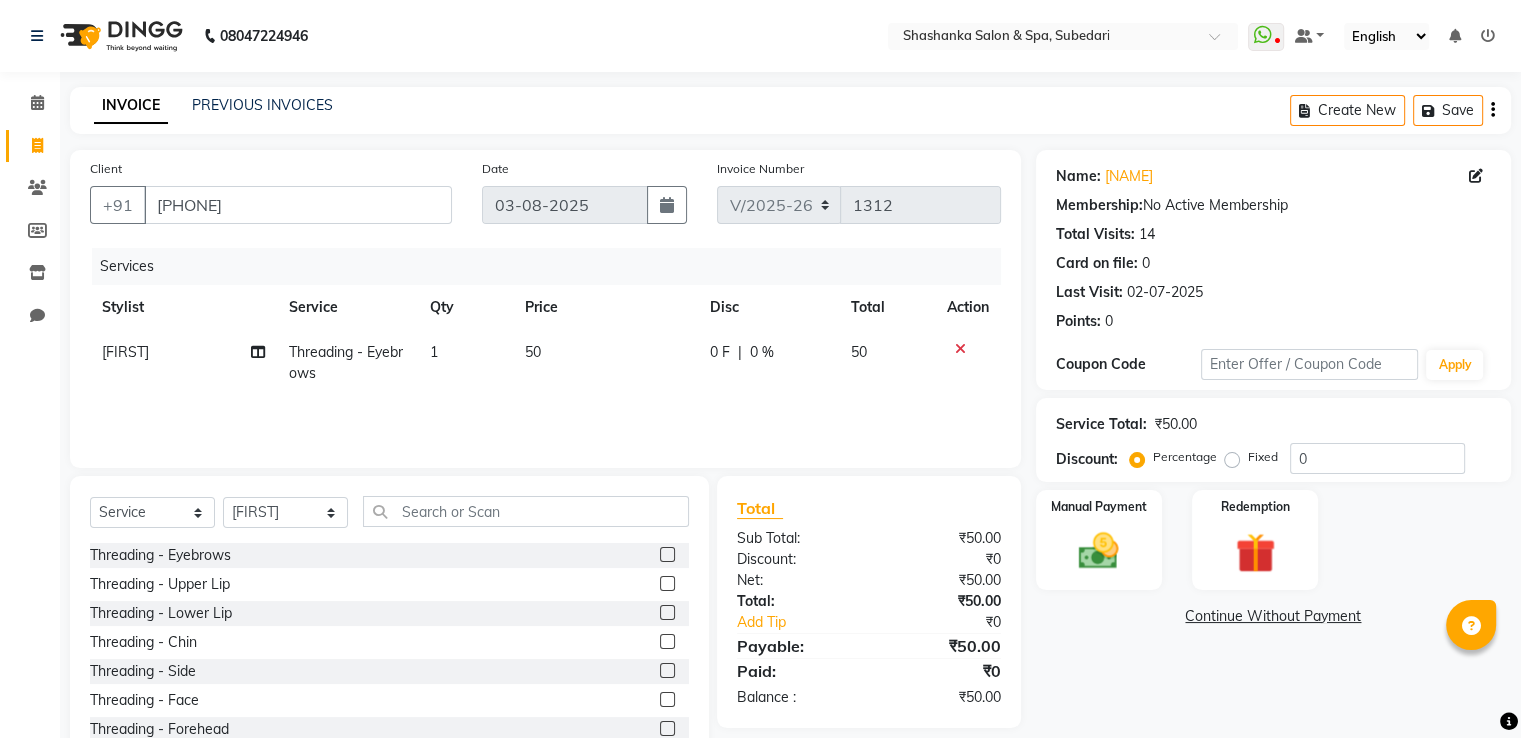 click 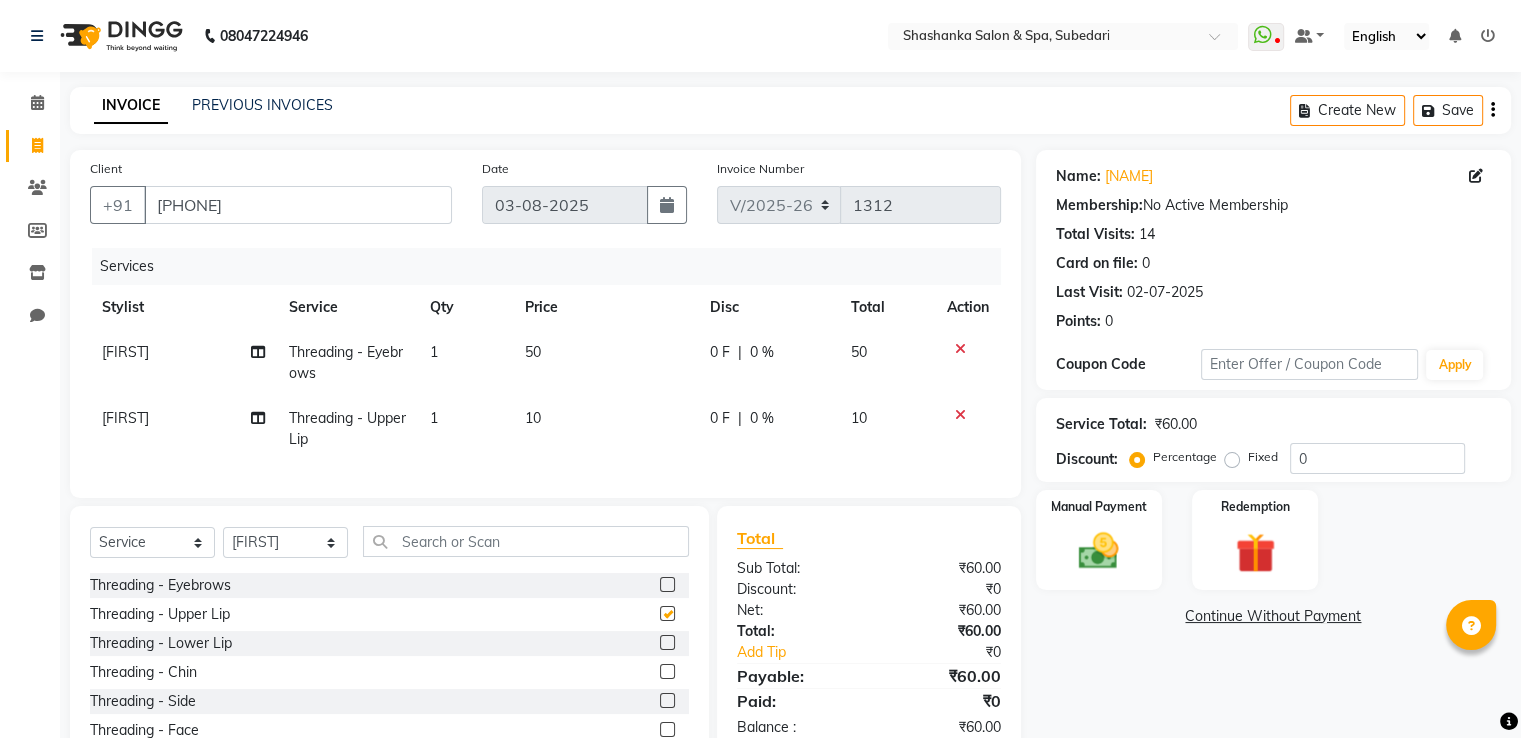 checkbox on "false" 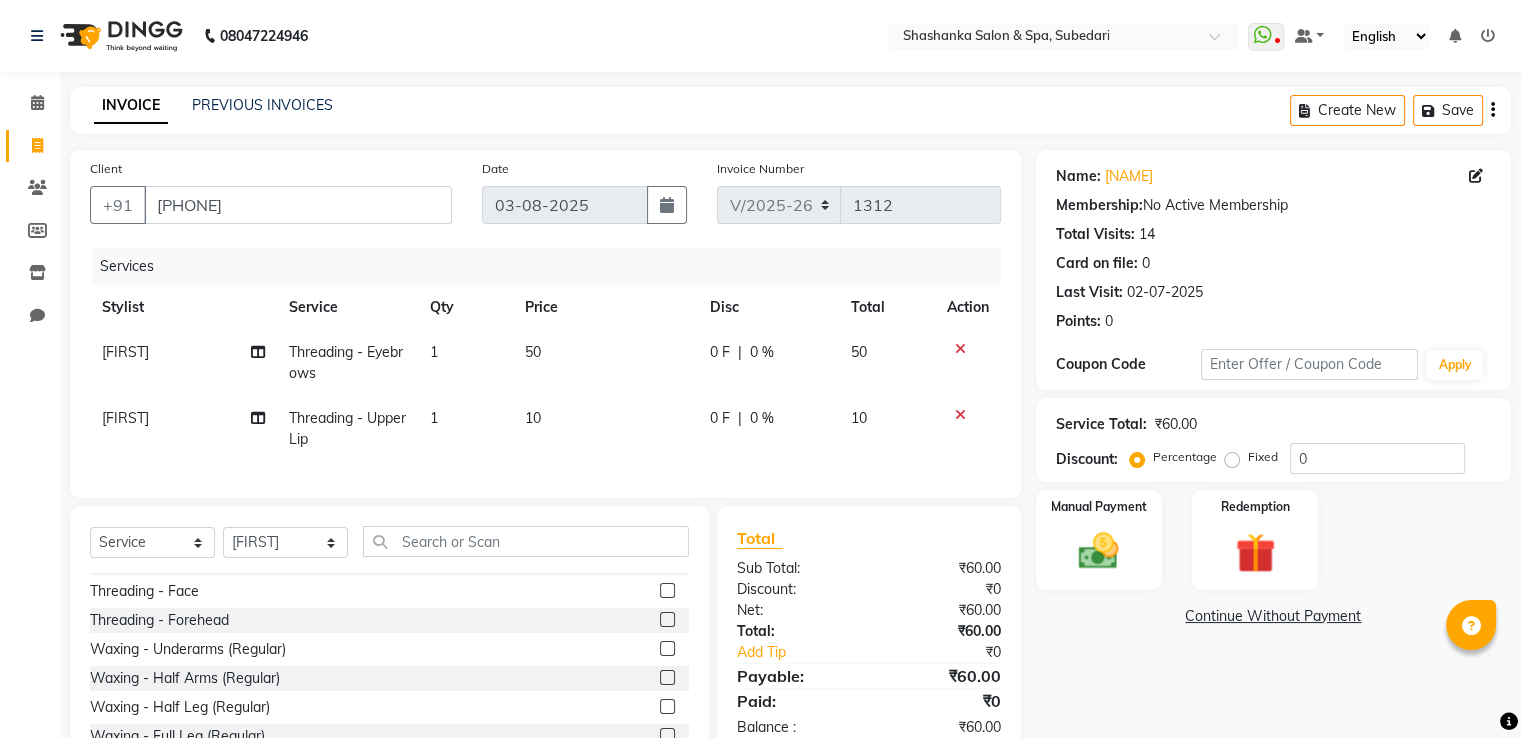 scroll, scrollTop: 140, scrollLeft: 0, axis: vertical 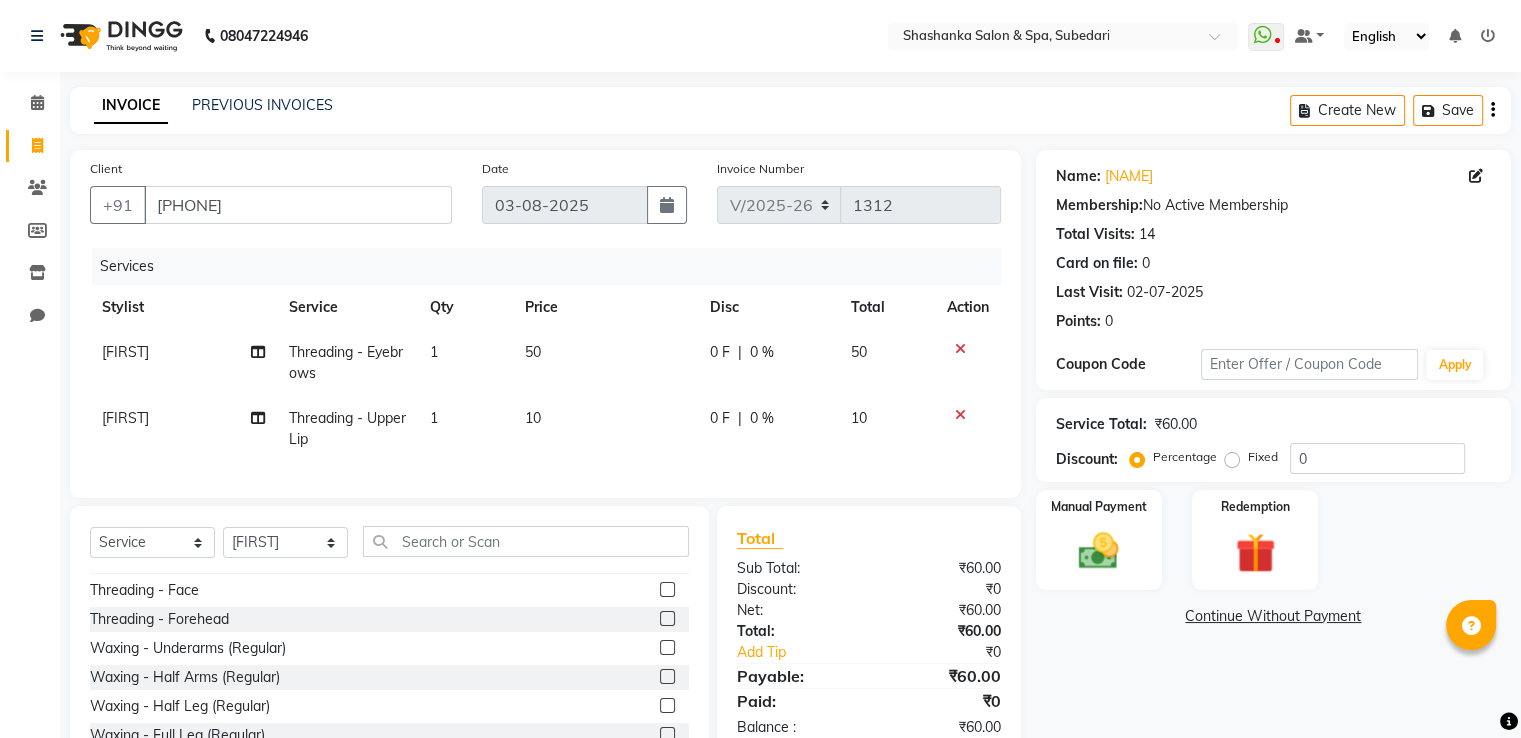 click 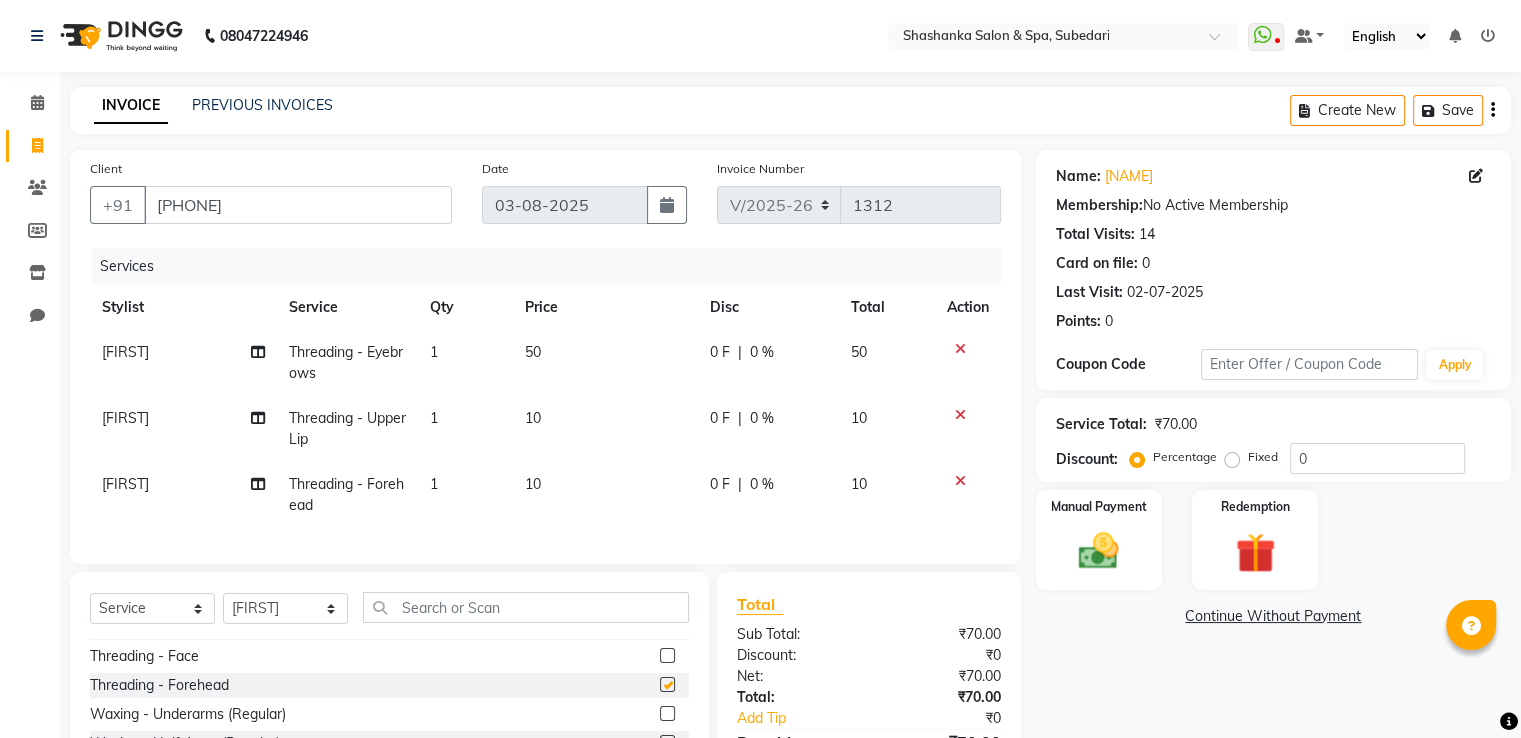 checkbox on "false" 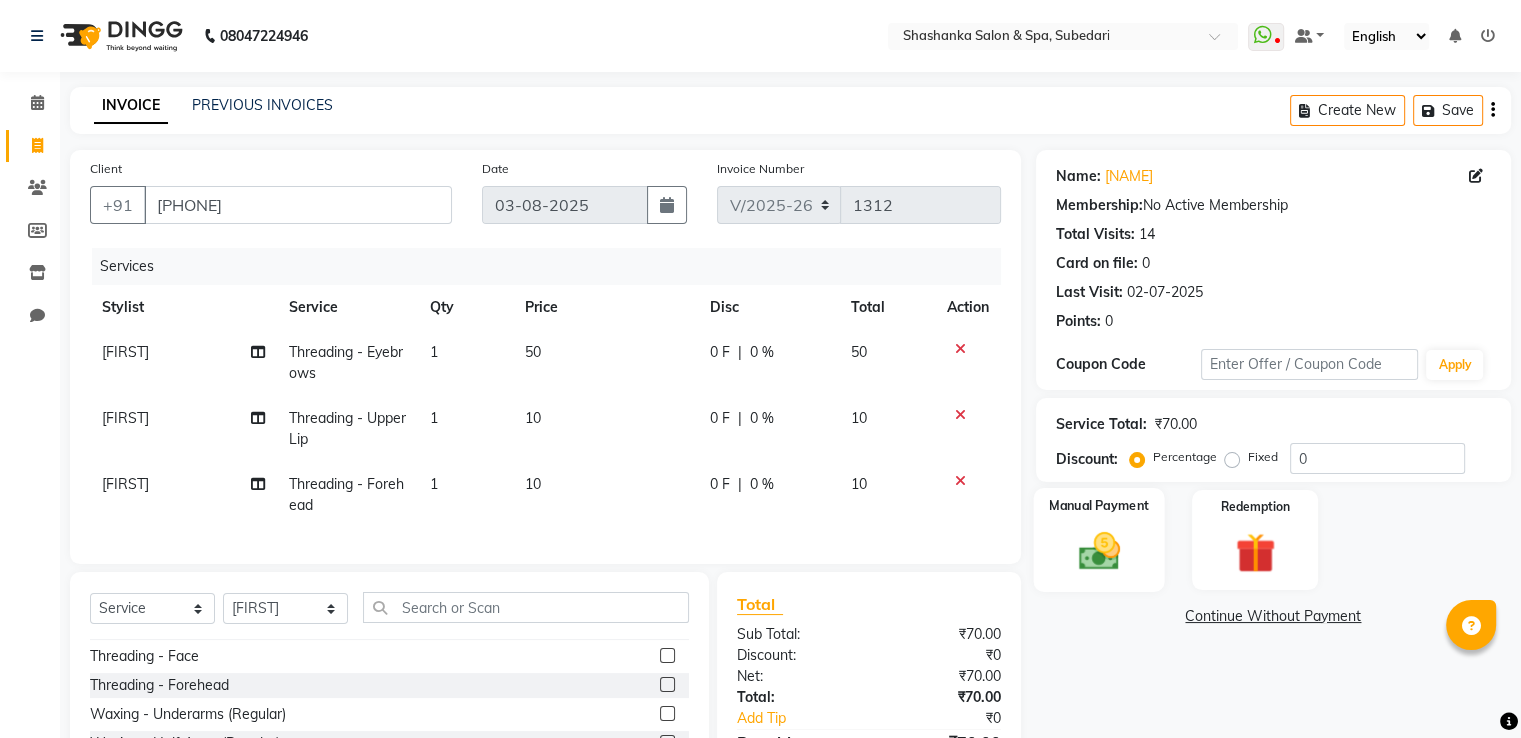 click 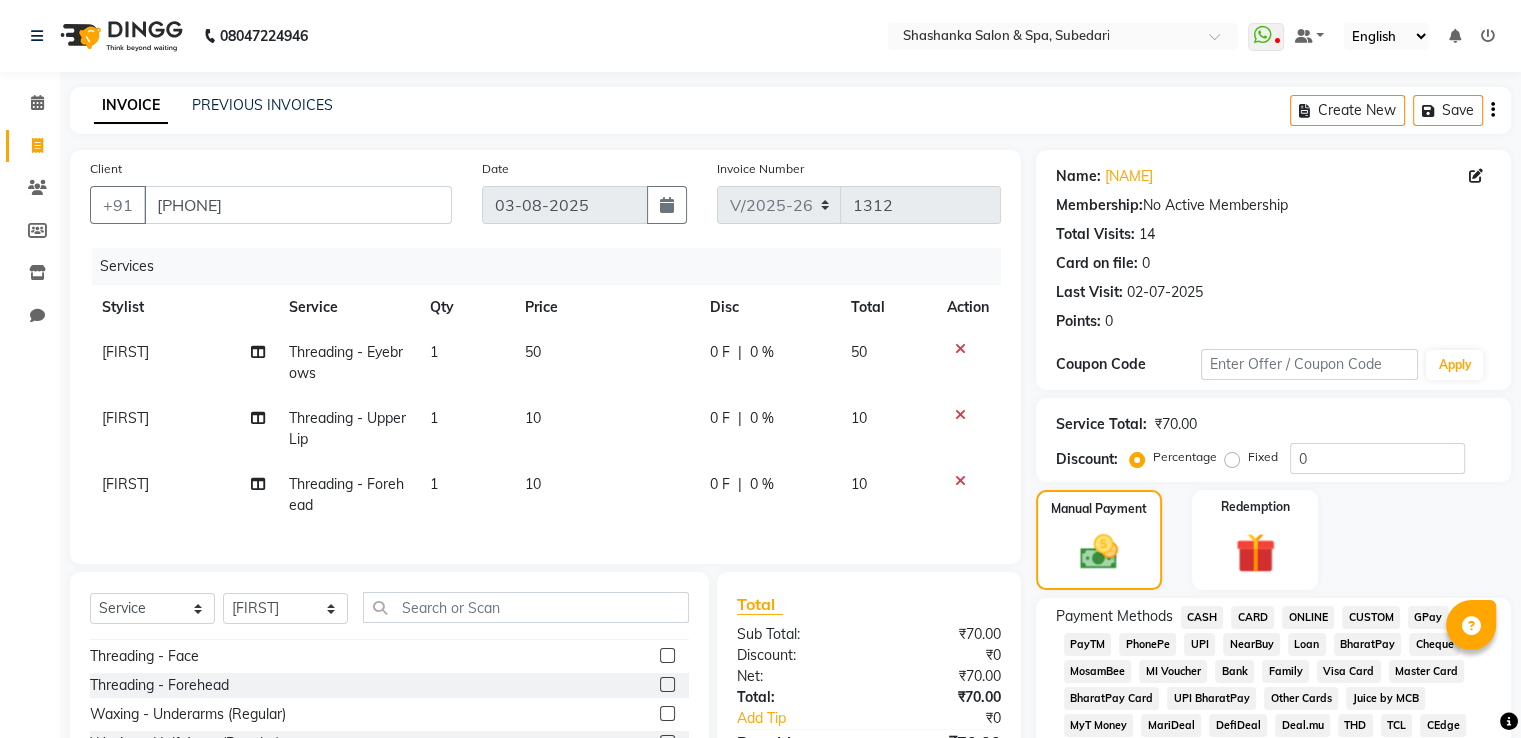 click on "GPay" 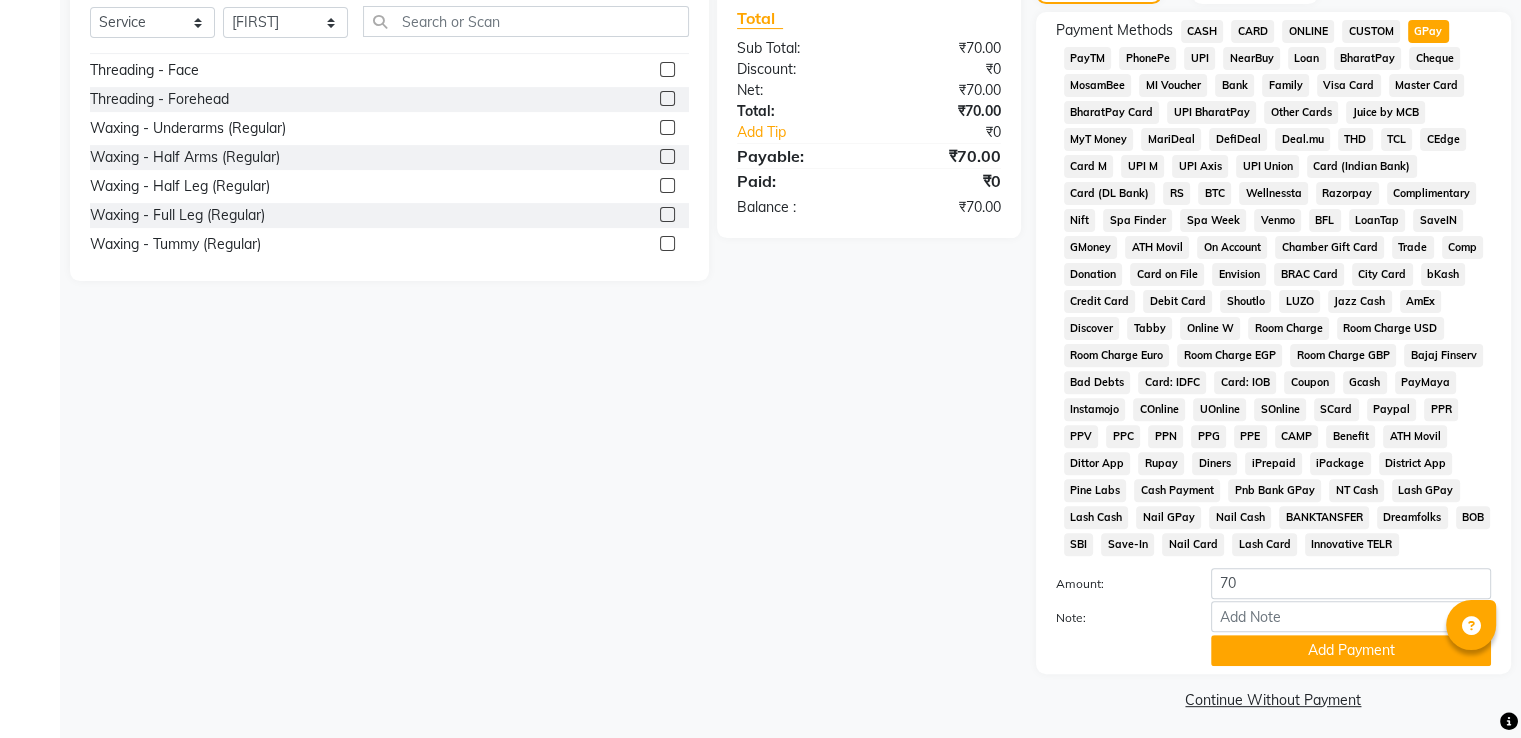 scroll, scrollTop: 609, scrollLeft: 0, axis: vertical 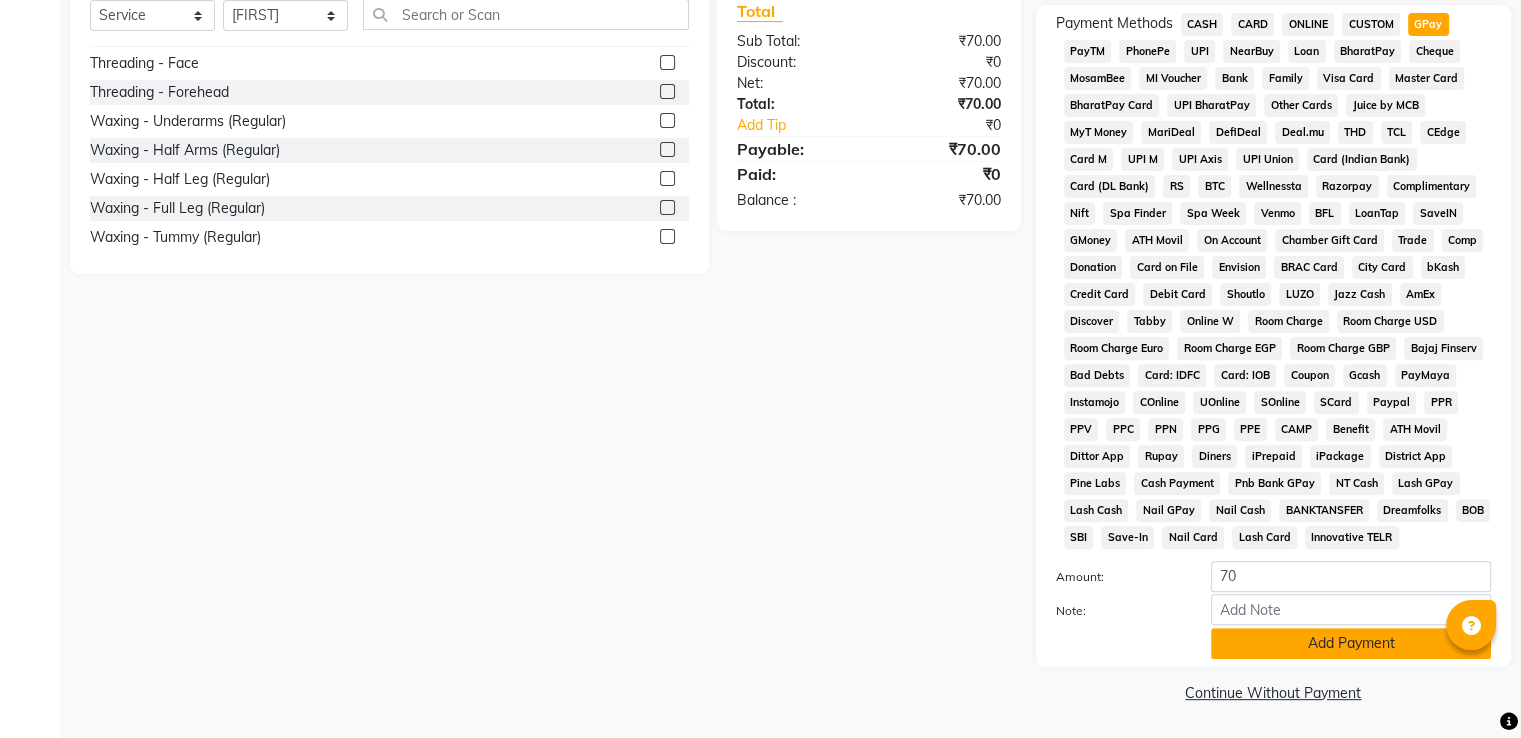 click on "Add Payment" 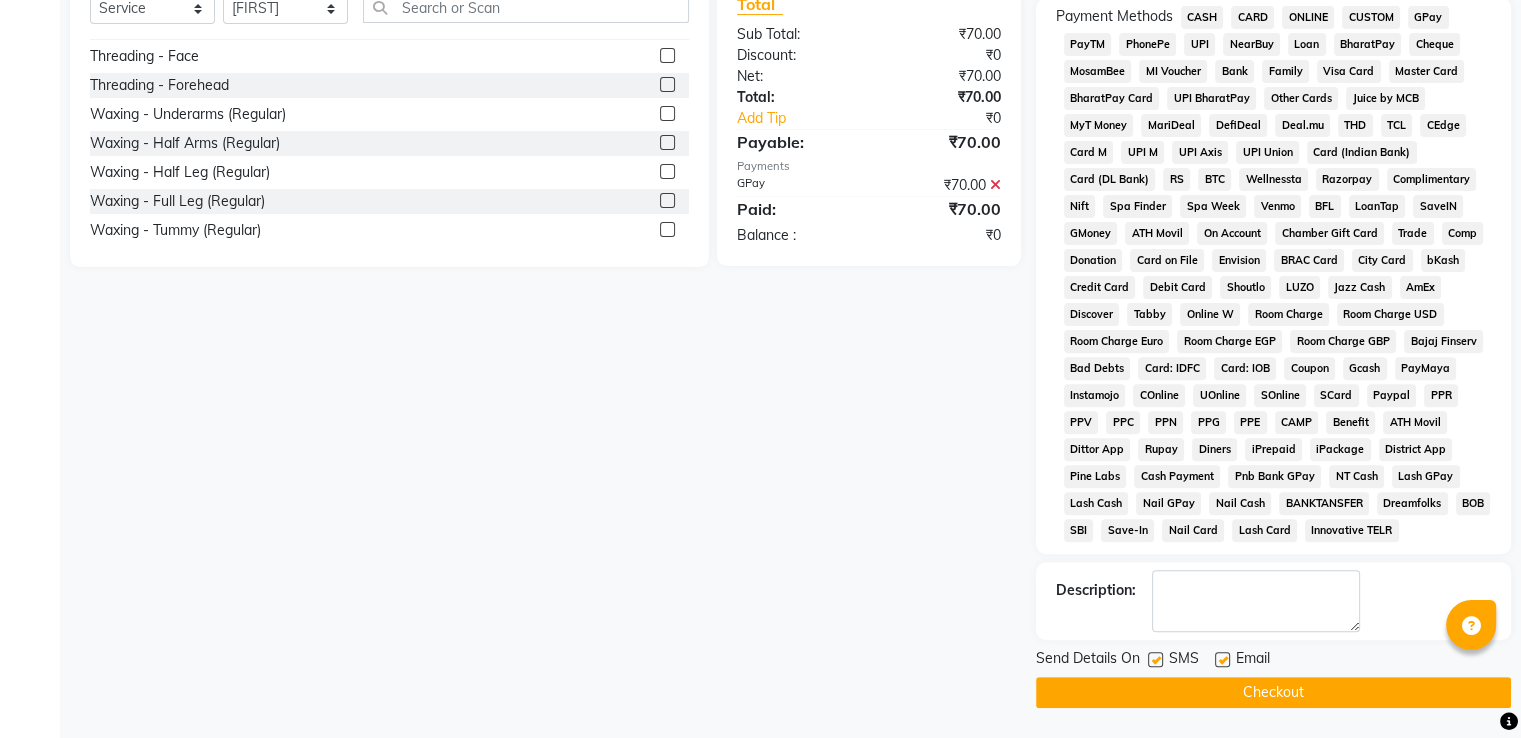 click on "Checkout" 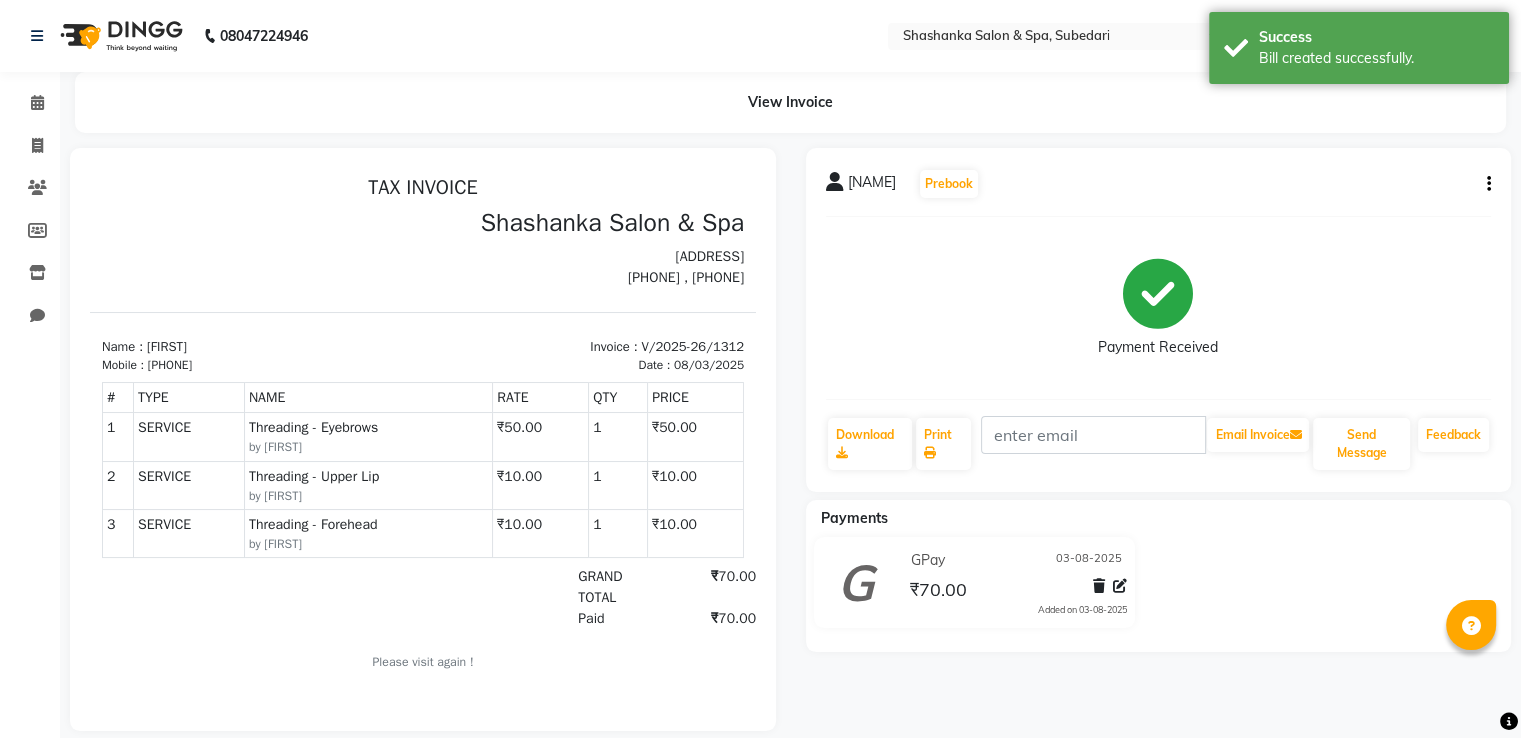 scroll, scrollTop: 0, scrollLeft: 0, axis: both 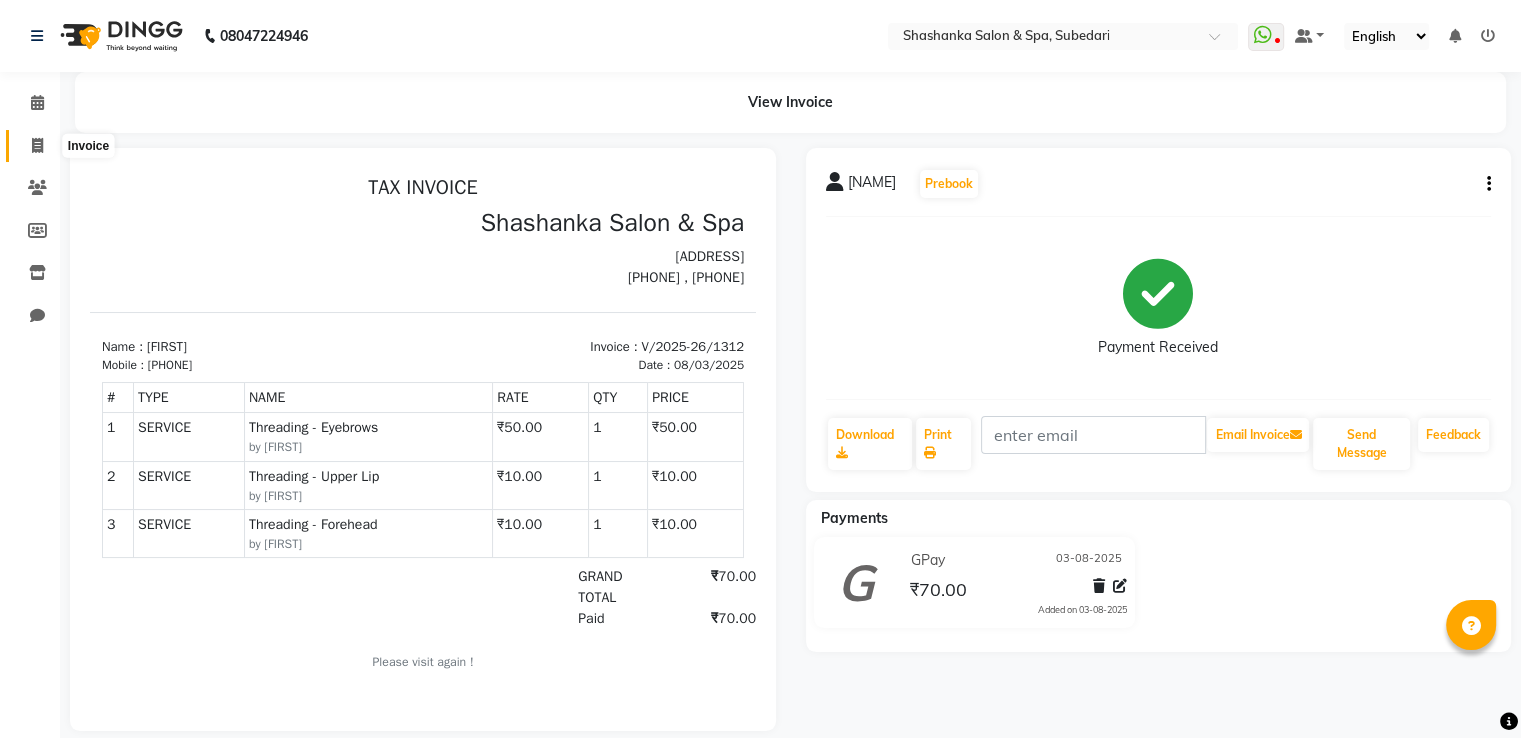 click 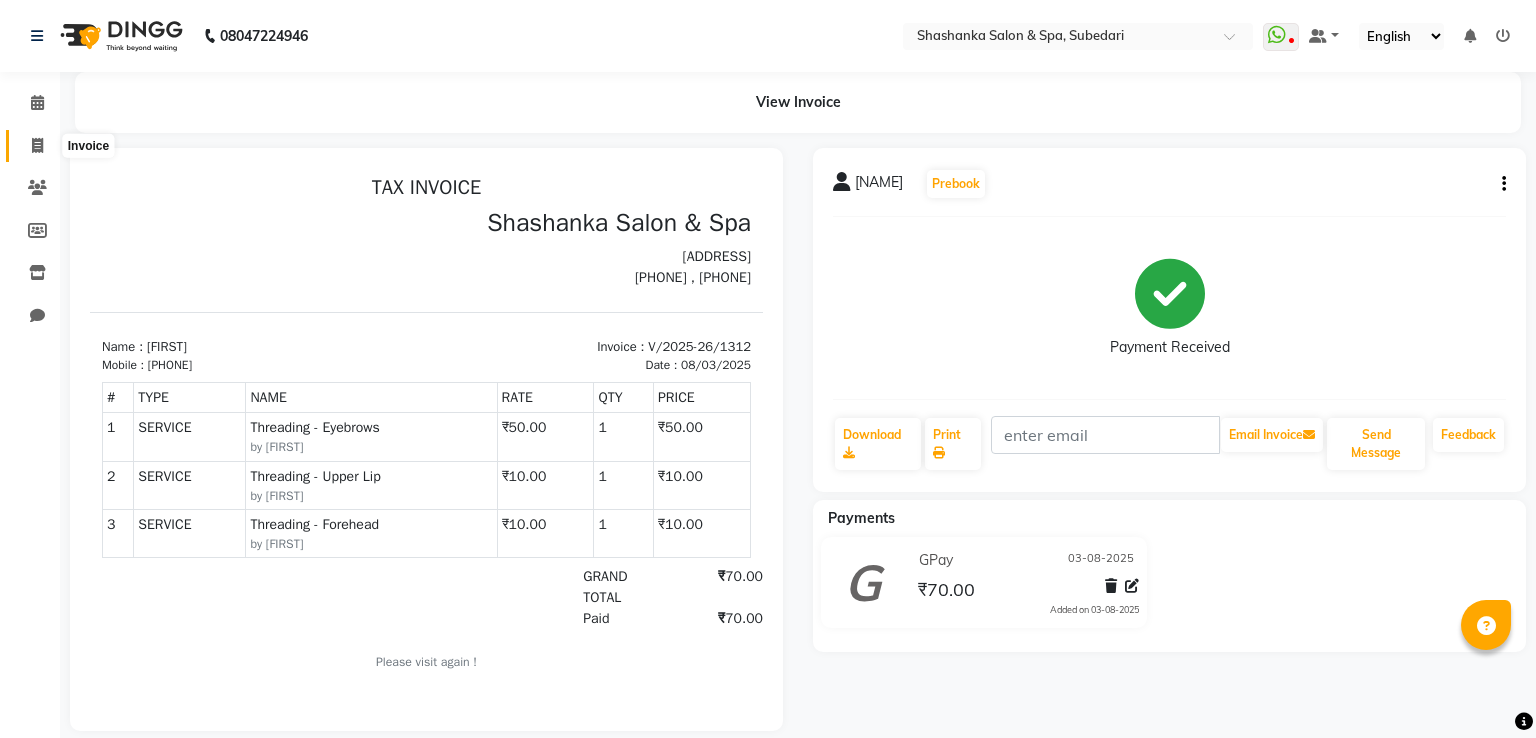 select on "service" 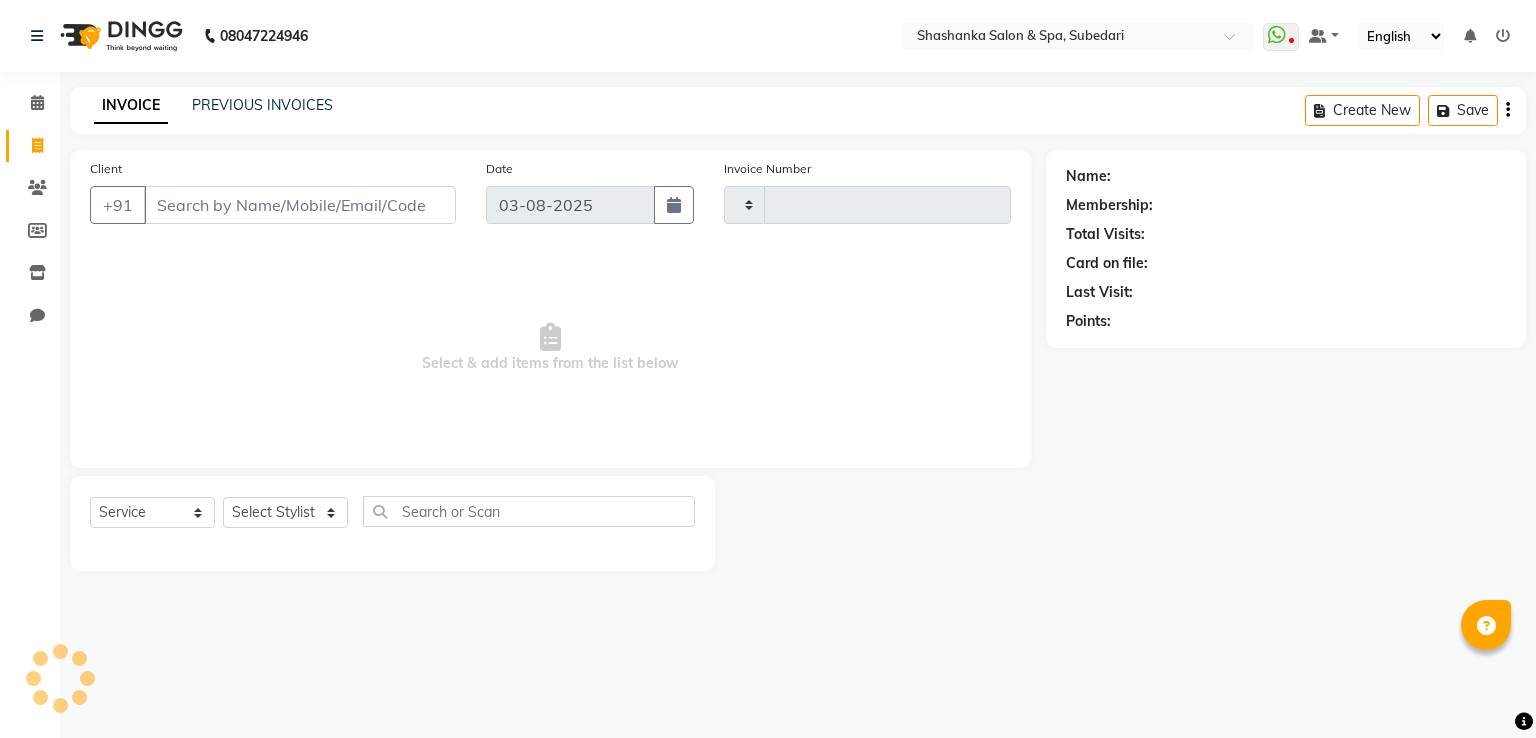 type on "1313" 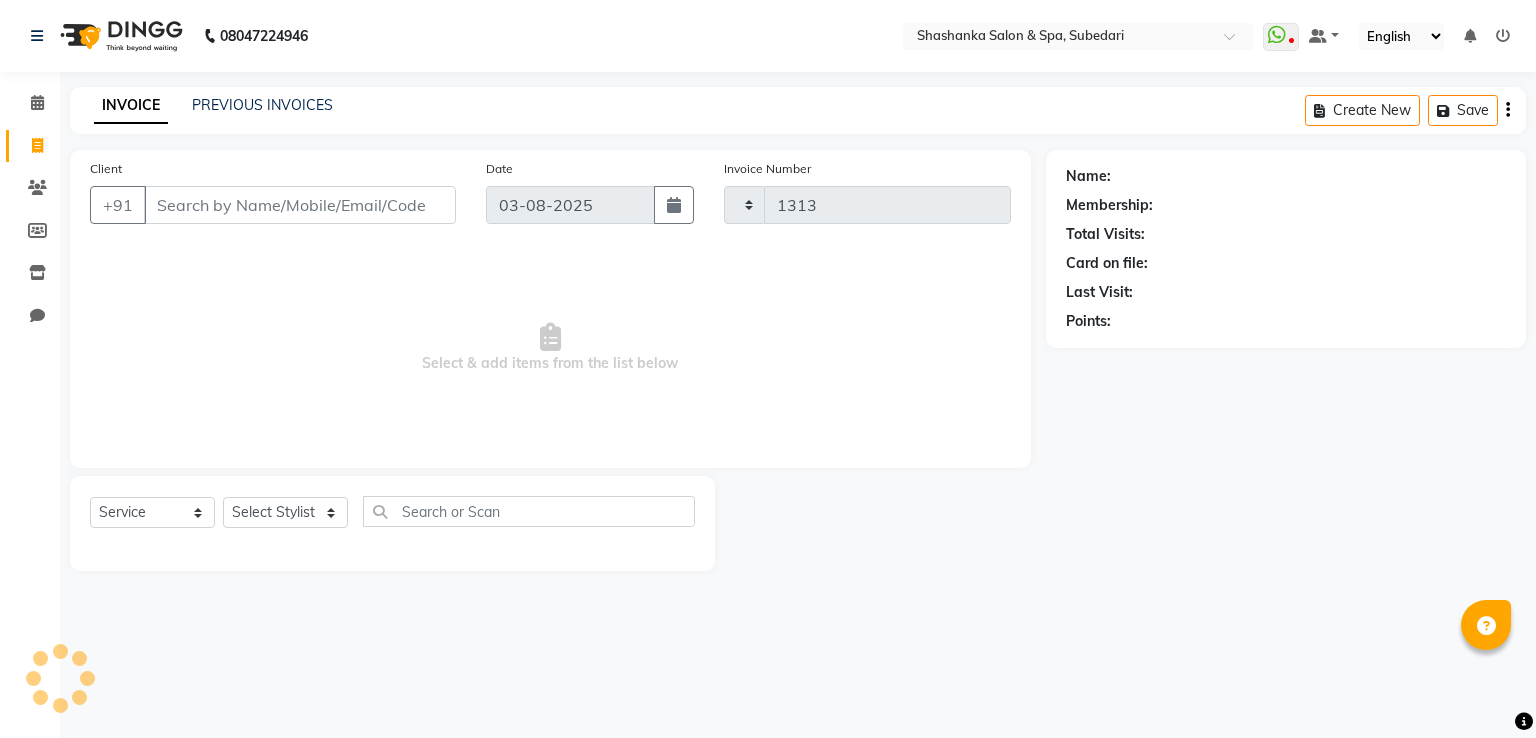 select on "67" 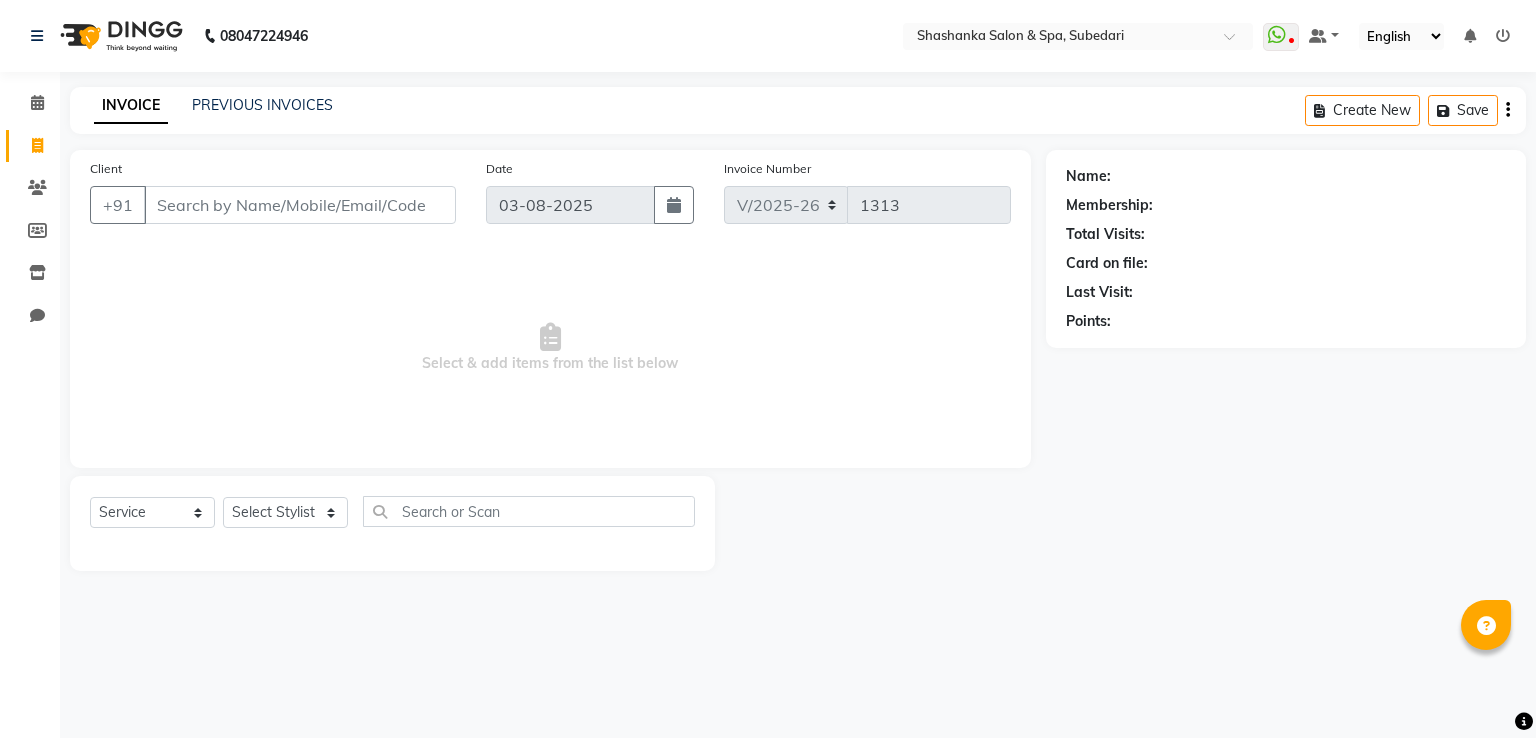 click on "Client" at bounding box center (300, 205) 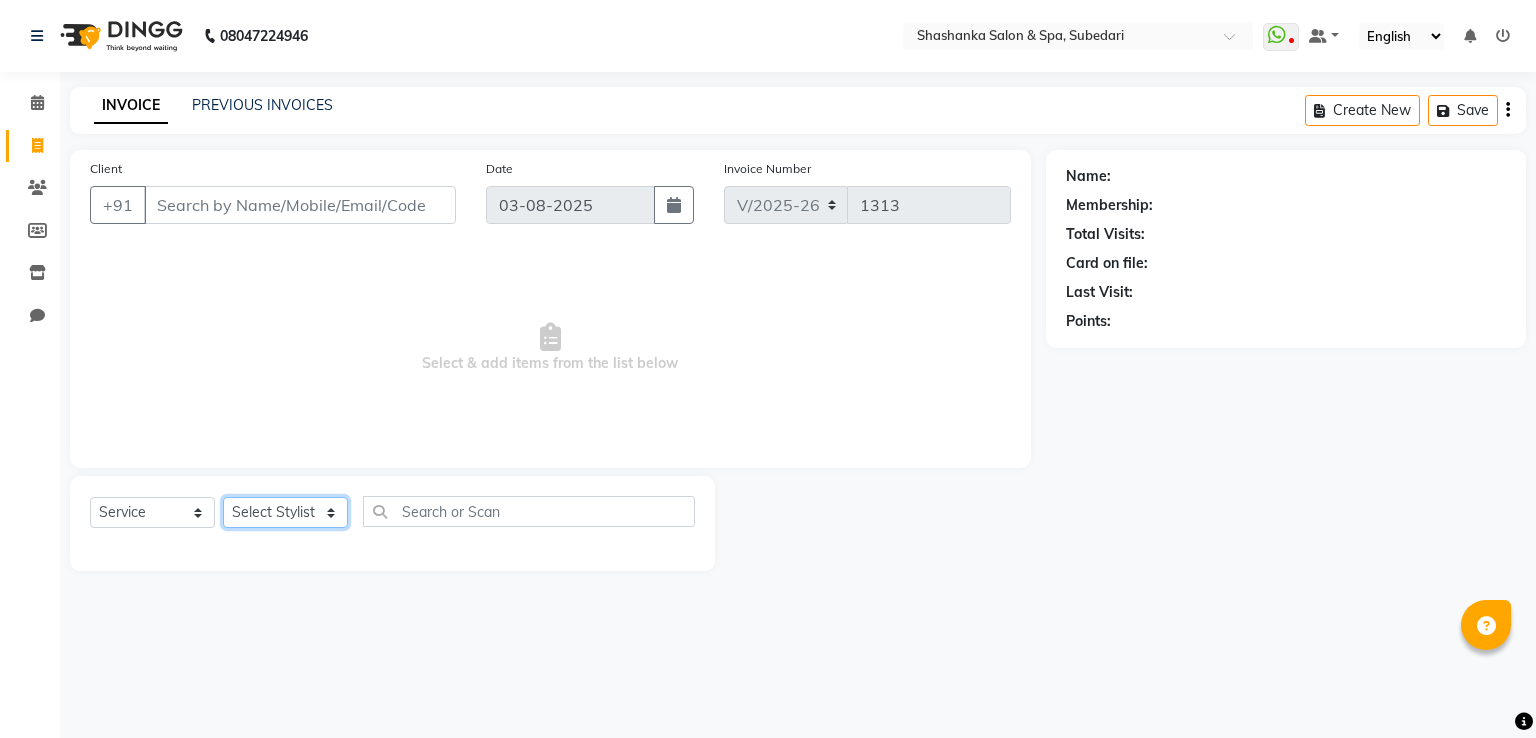 click on "Select Stylist [FIRST] [LAST] Receptionist [FIRST] [FIRST] [FIRST] [FIRST] [FIRST]" 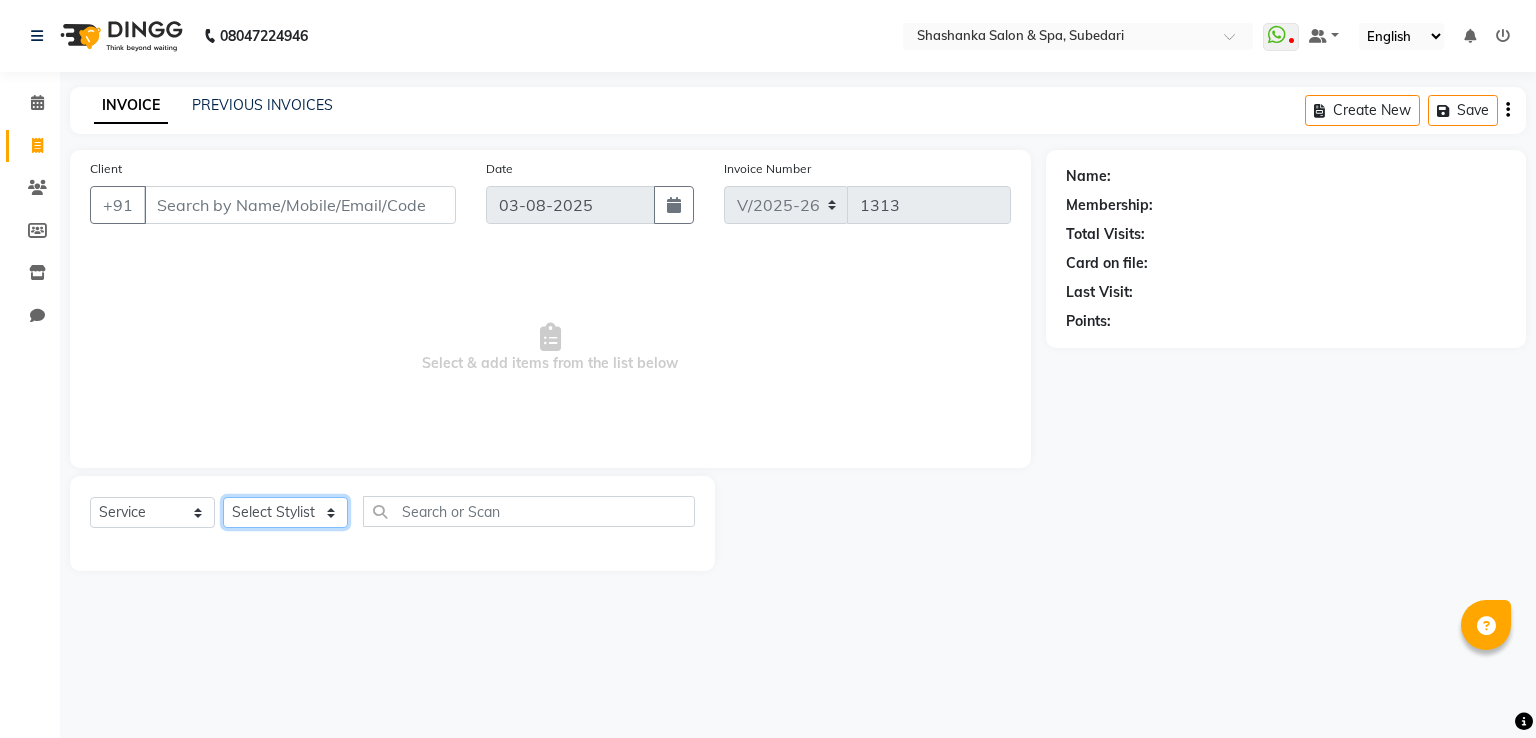 select on "39404" 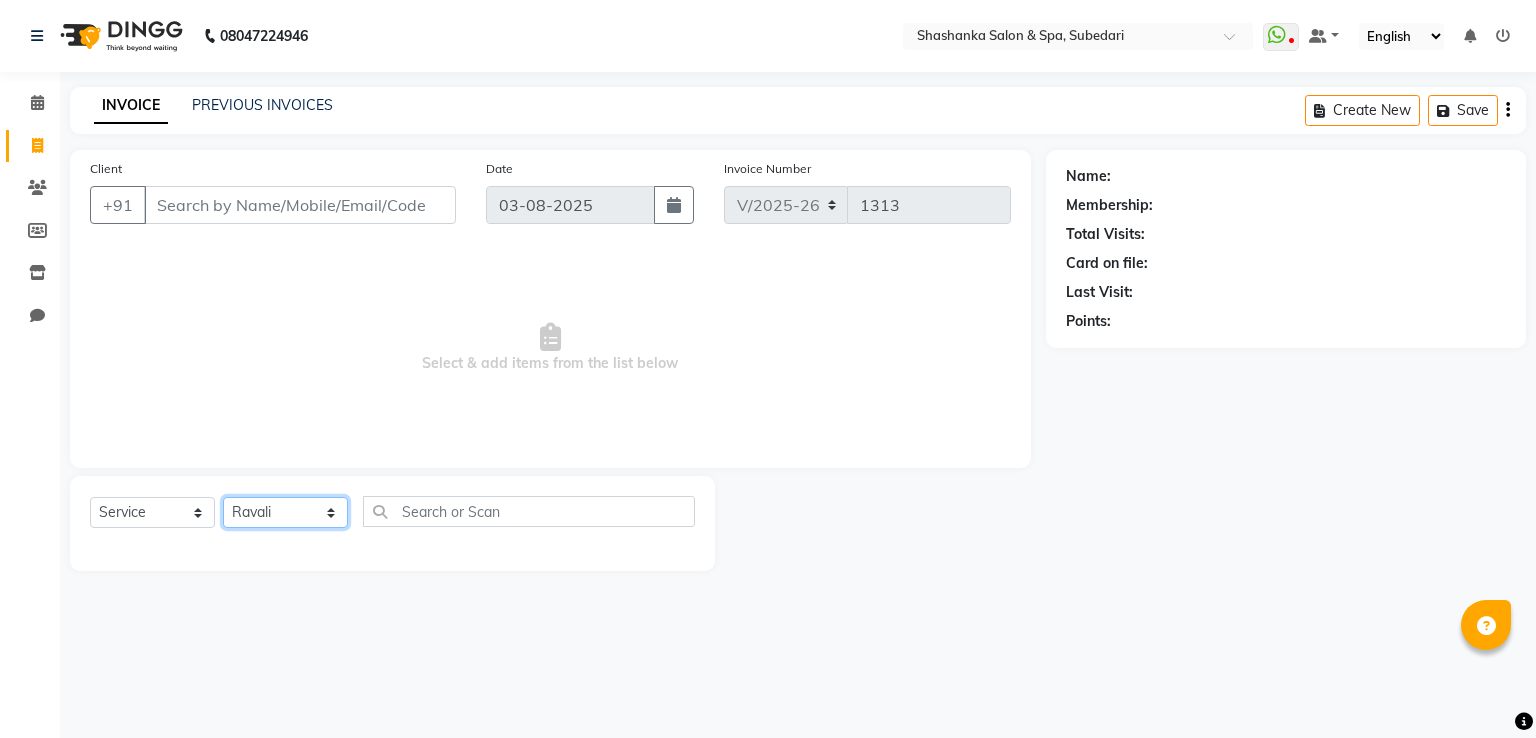 click on "Select Stylist [FIRST] [LAST] Receptionist [FIRST] [FIRST] [FIRST] [FIRST] [FIRST]" 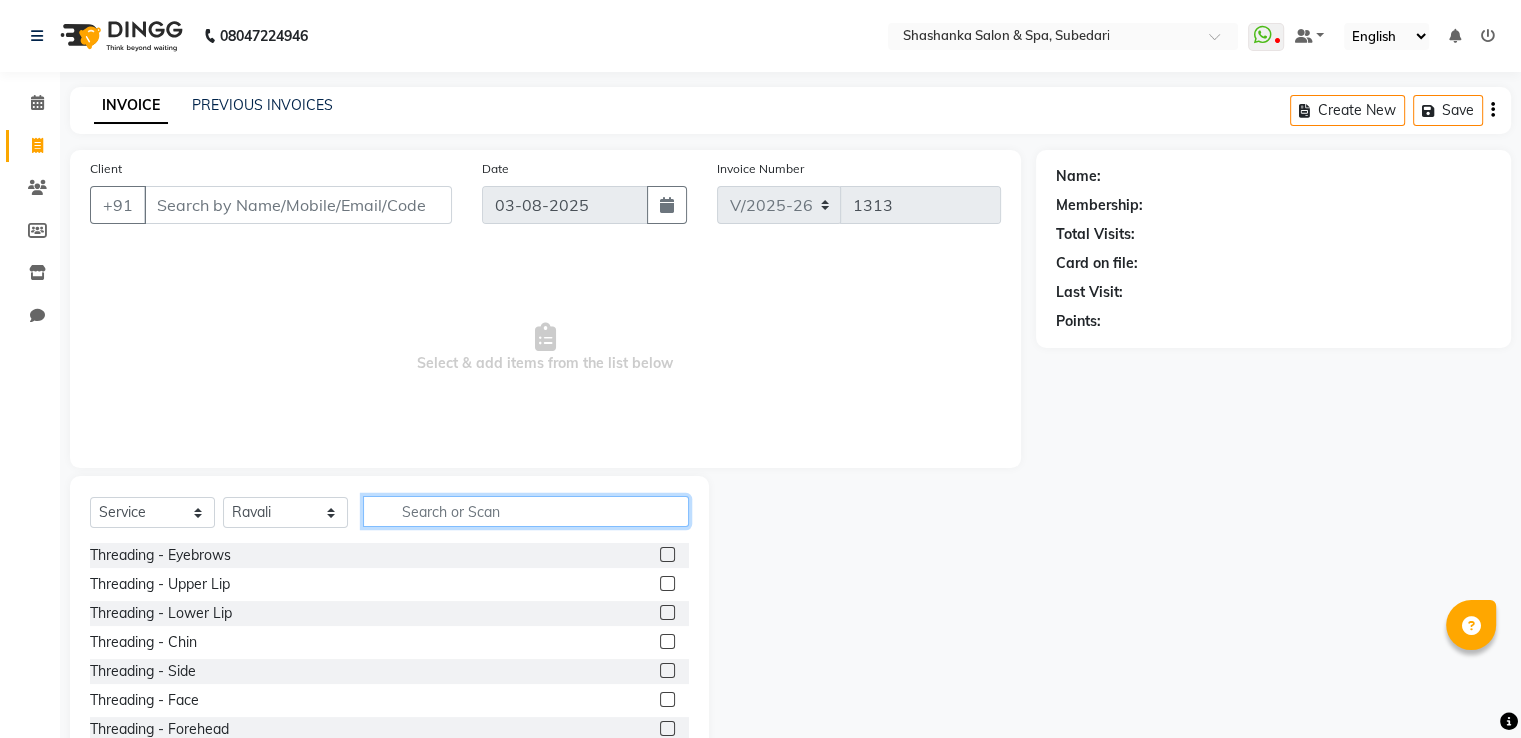 click 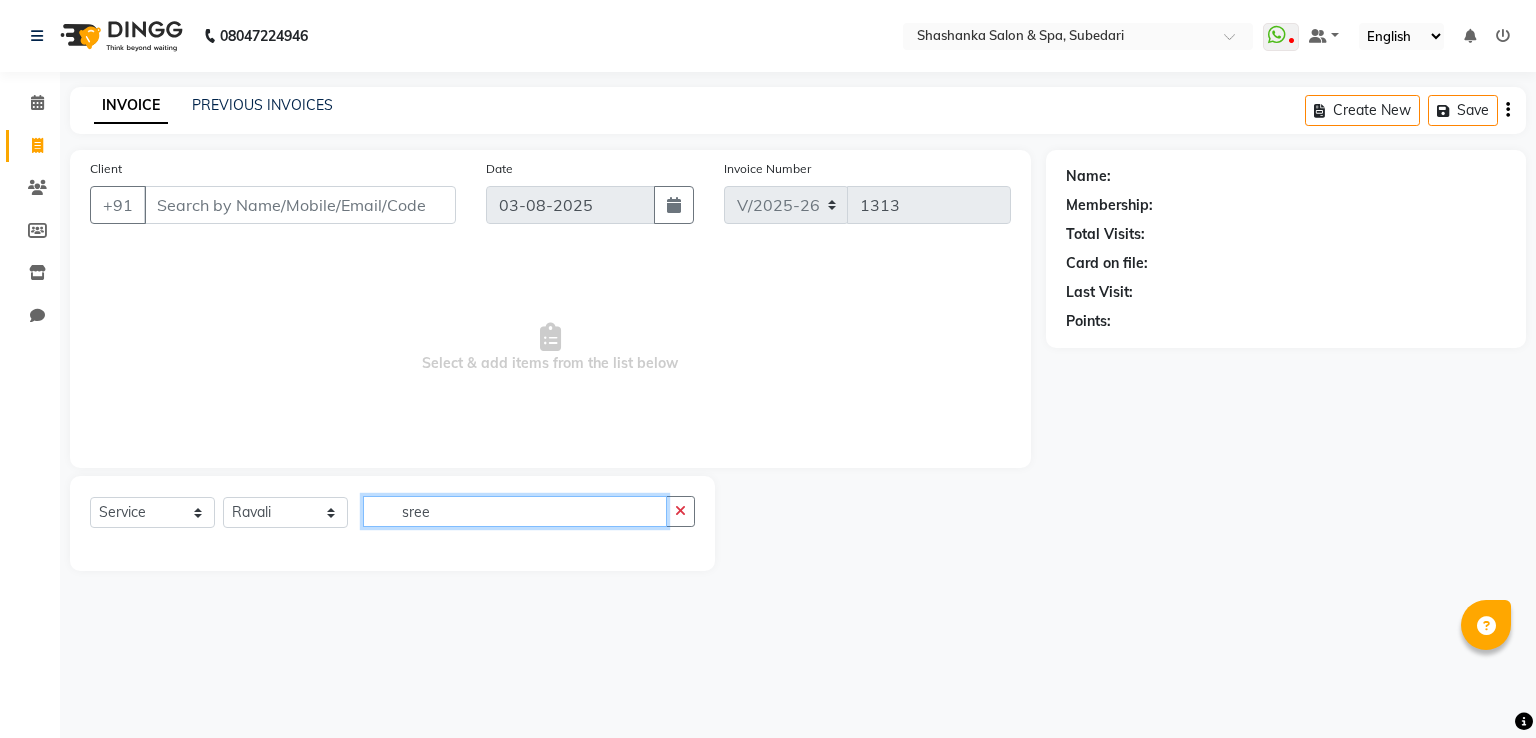 click on "sree" 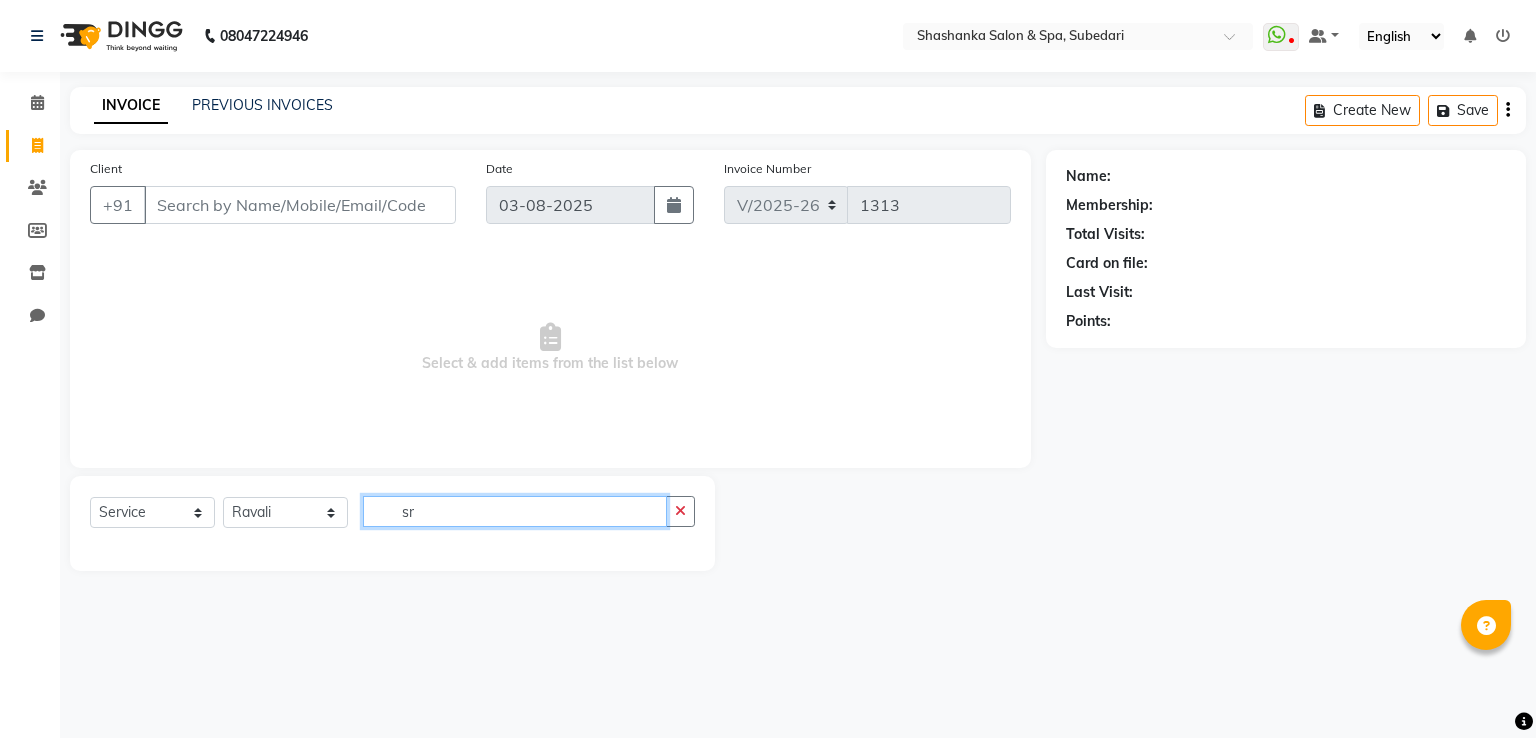 type on "s" 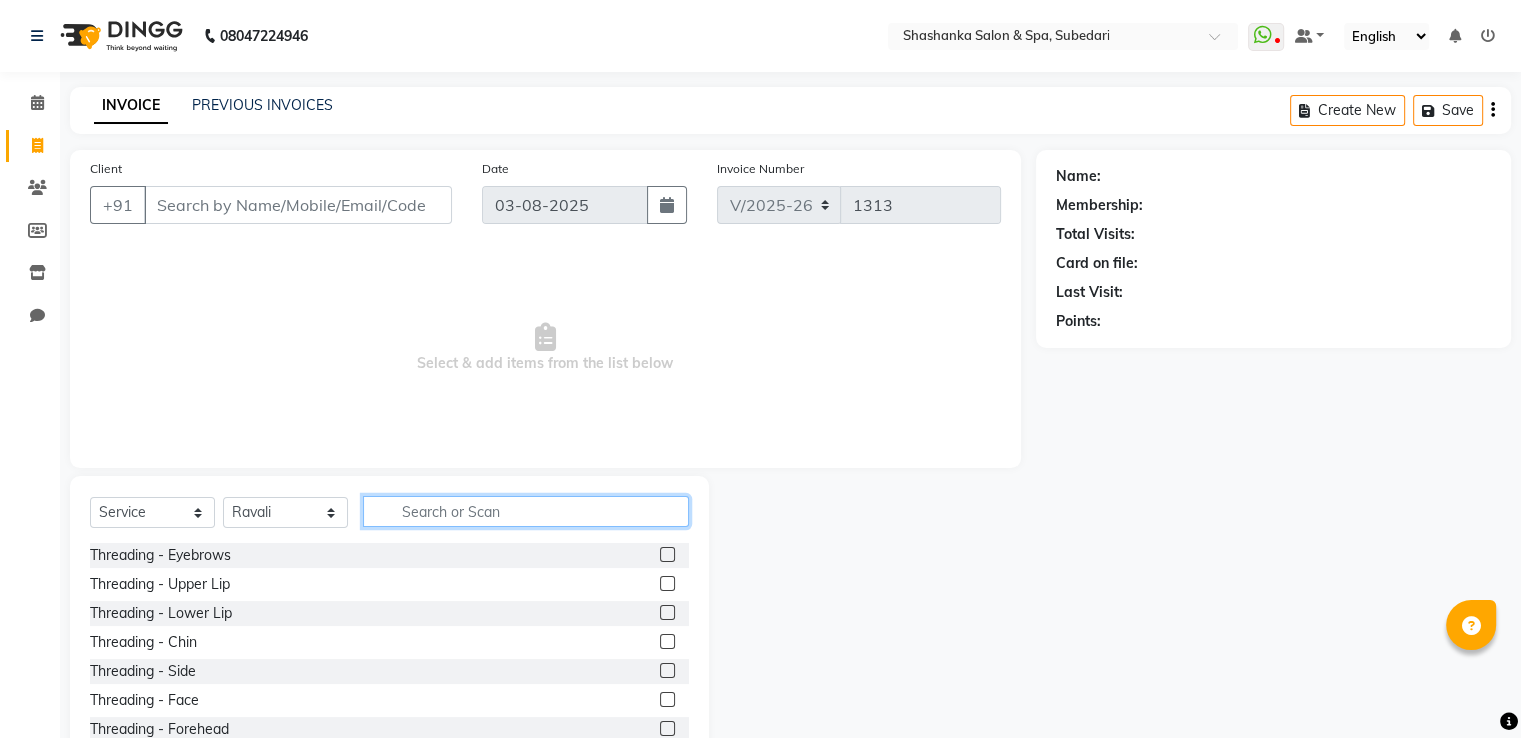 type on "s" 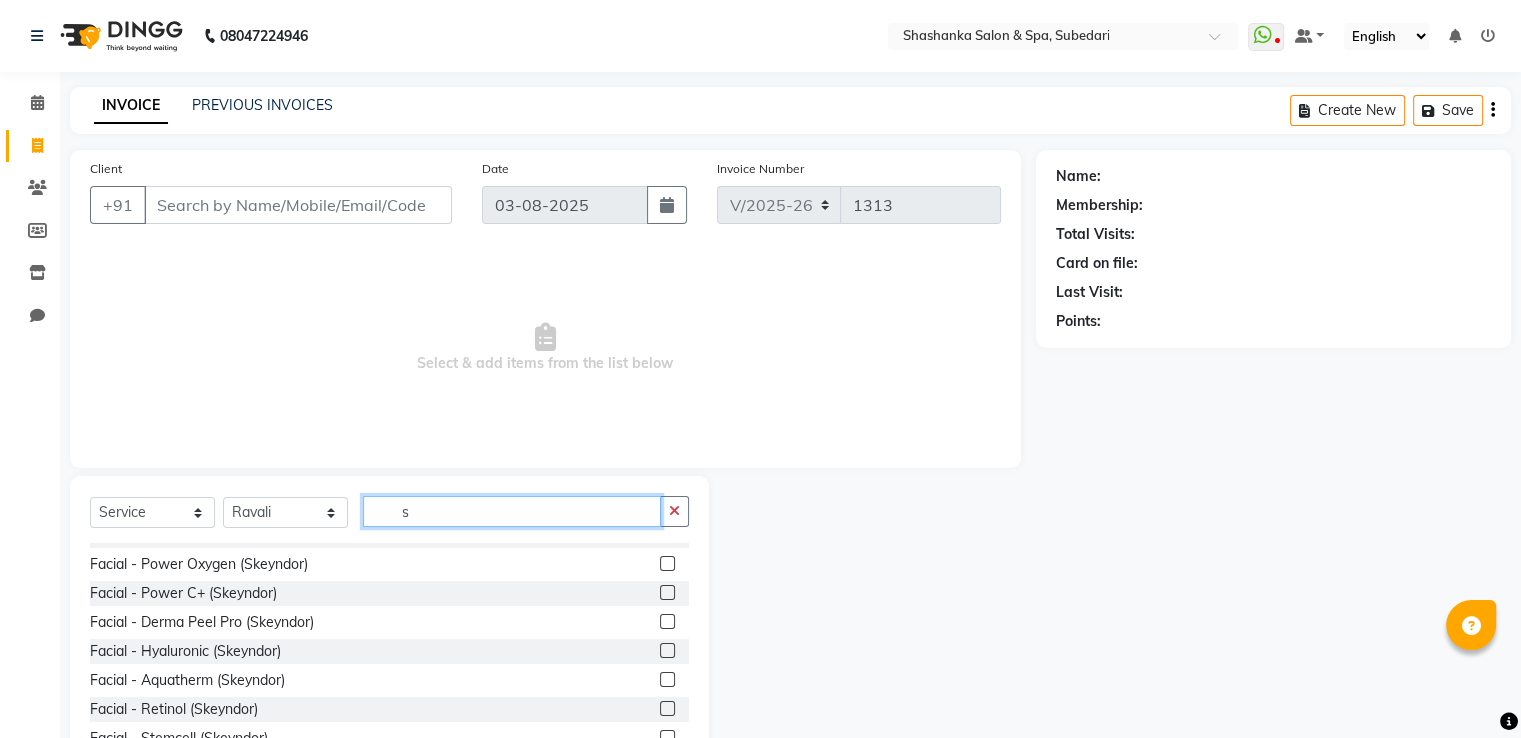 scroll, scrollTop: 1249, scrollLeft: 0, axis: vertical 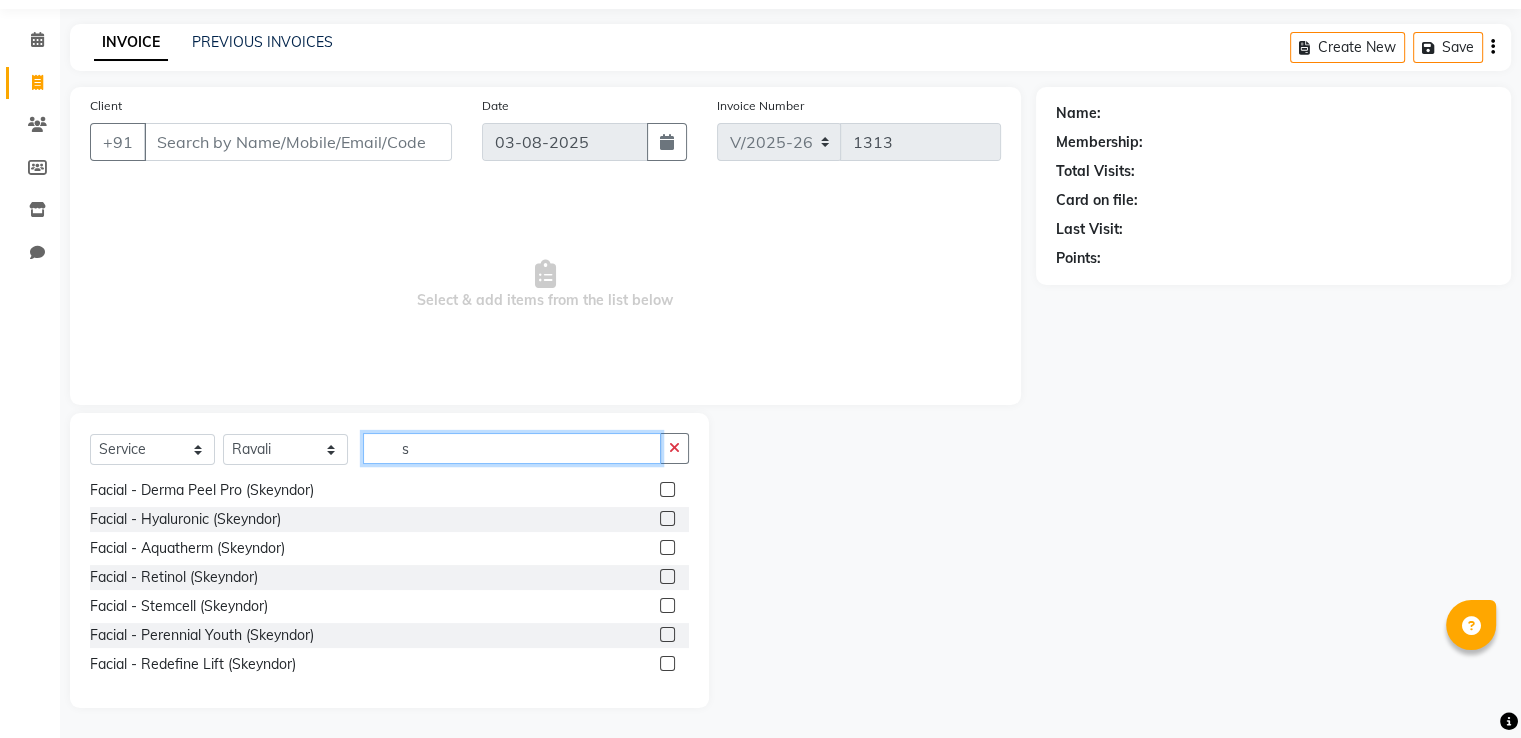 click on "s" 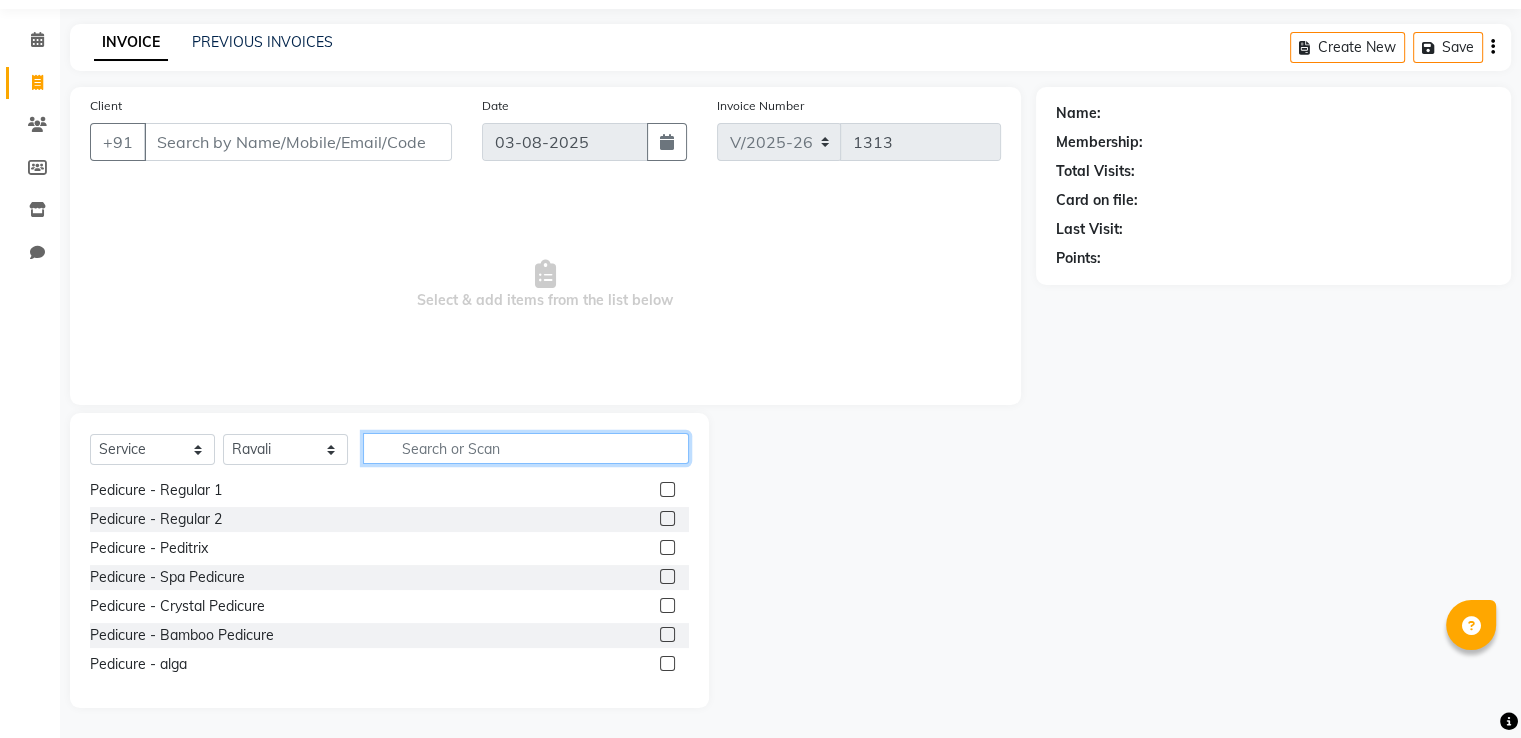 click 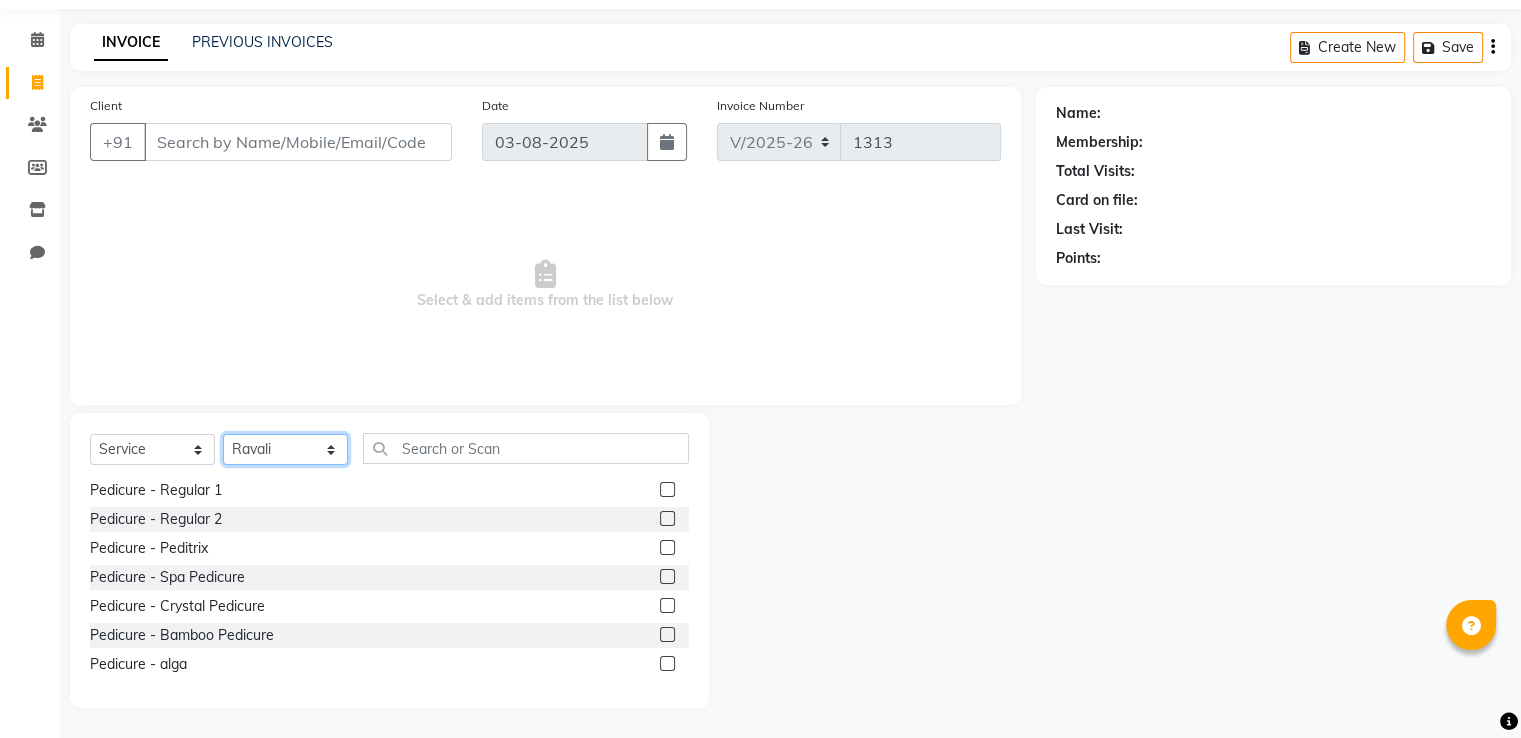 click on "Select Stylist [FIRST] [LAST] Receptionist [FIRST] [FIRST] [FIRST] [FIRST] [FIRST]" 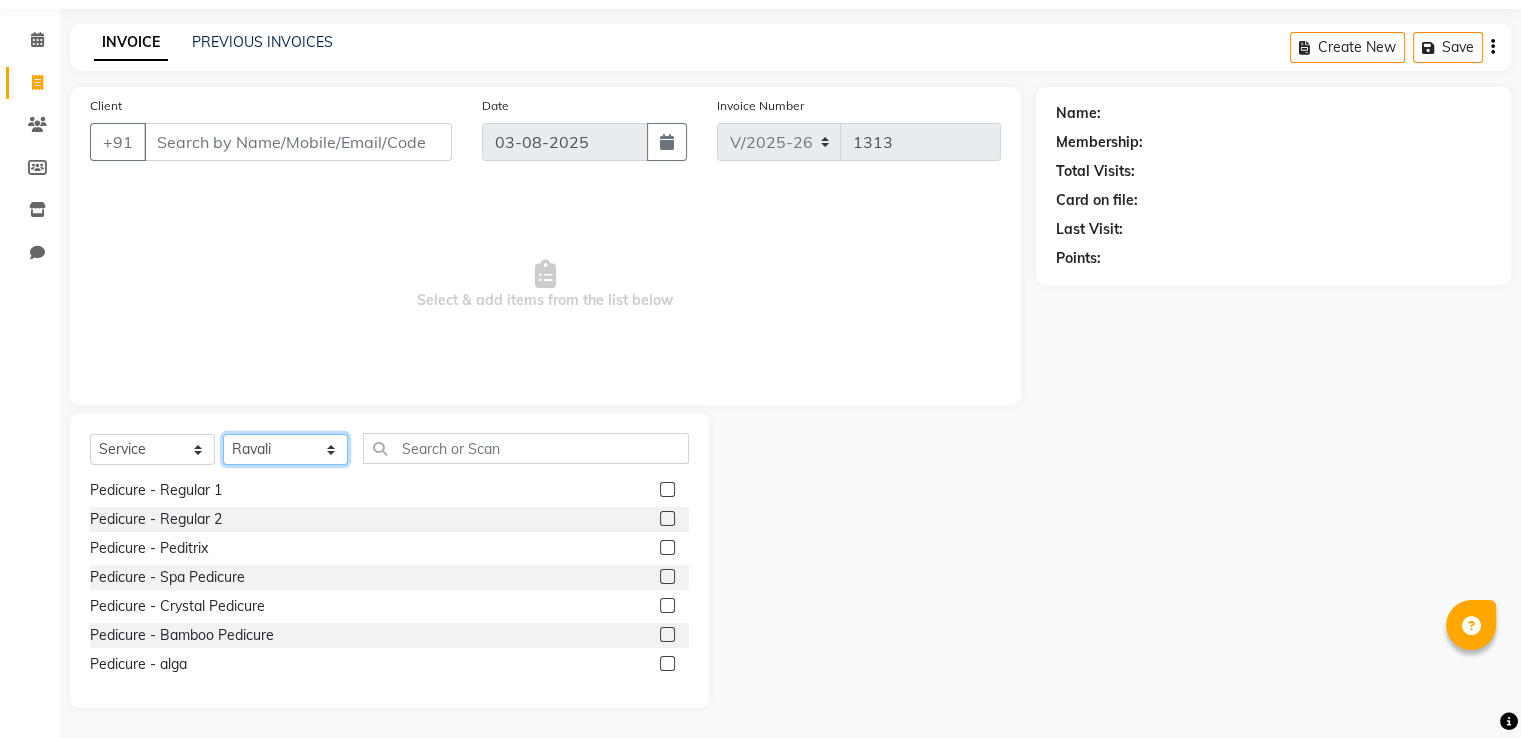 select on "2482" 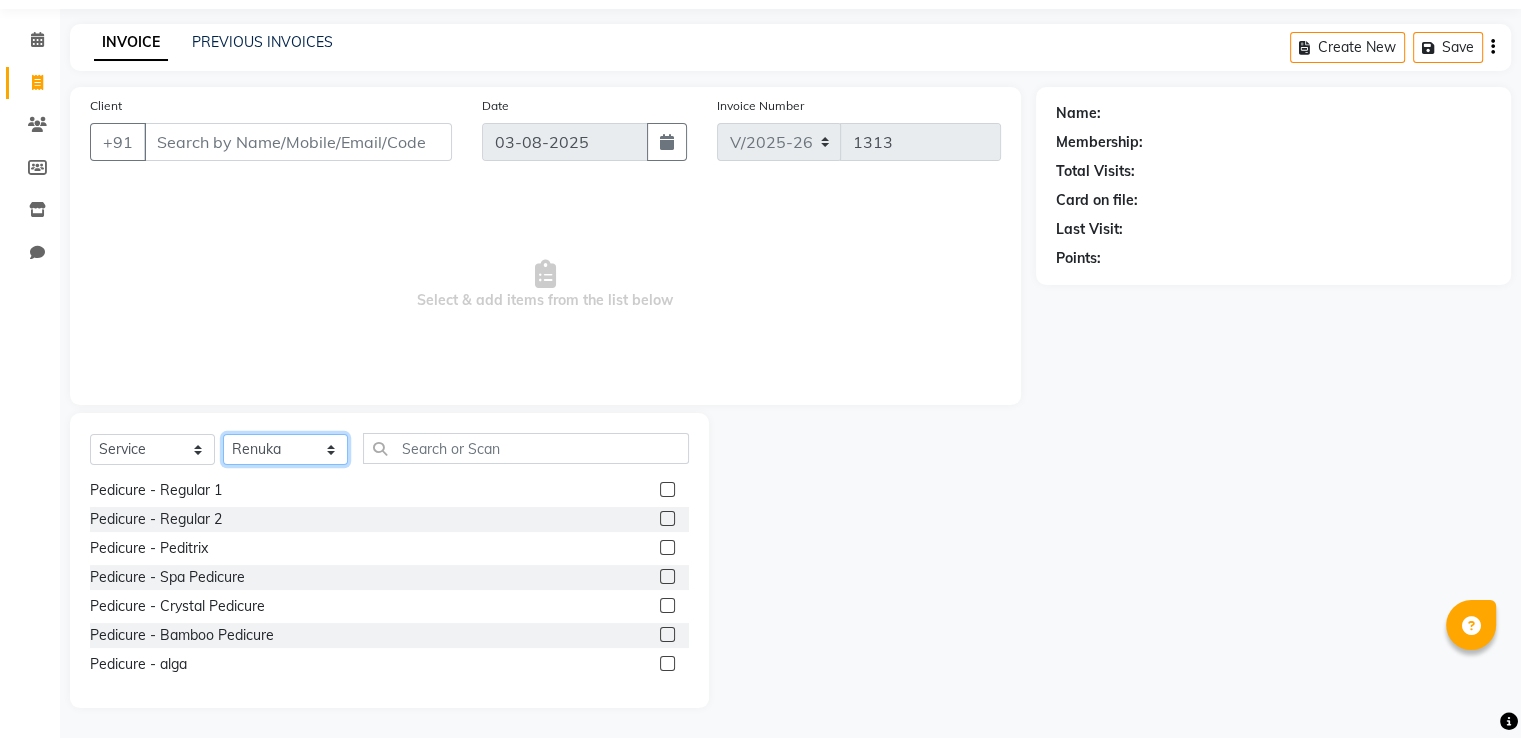 click on "Select Stylist [FIRST] [LAST] Receptionist [FIRST] [FIRST] [FIRST] [FIRST] [FIRST]" 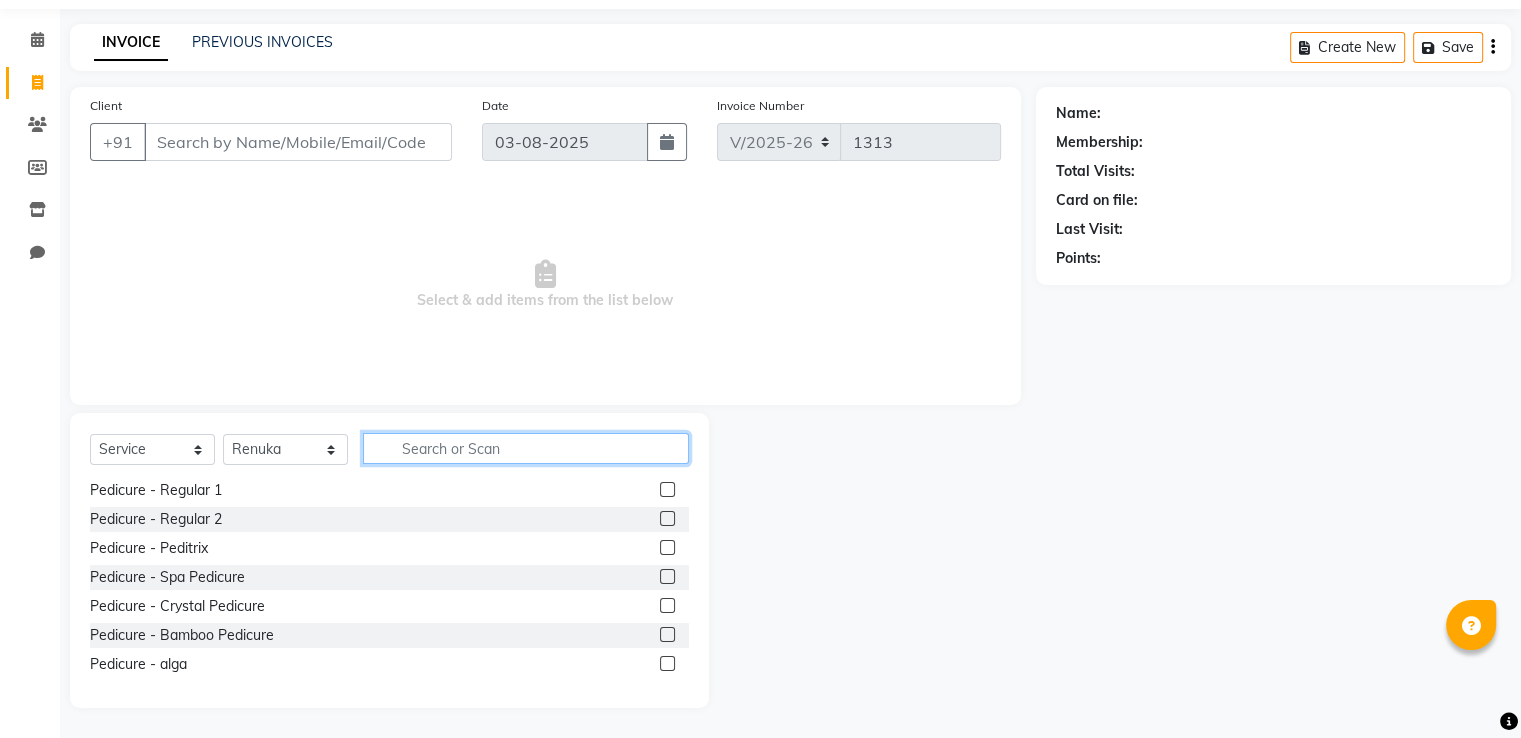 click 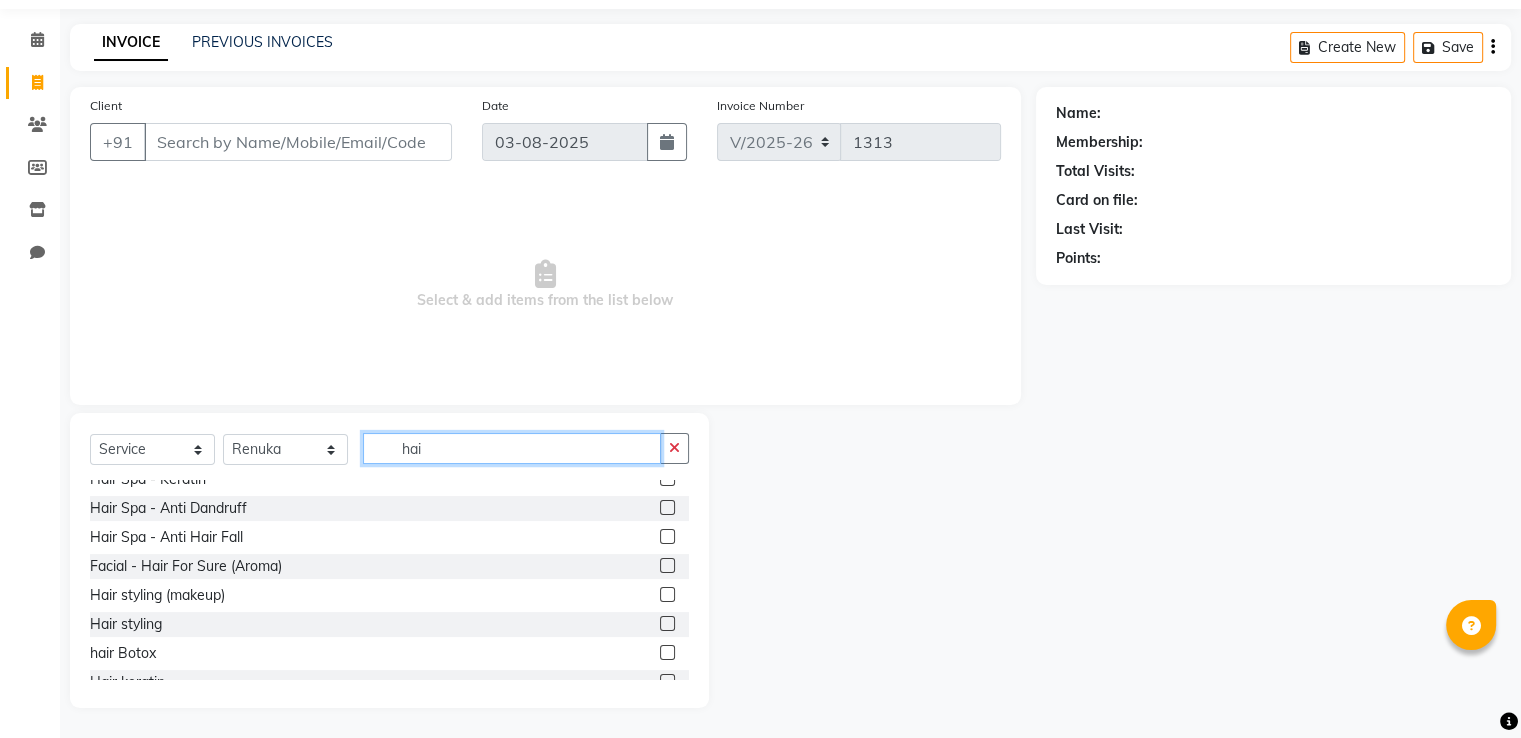 scroll, scrollTop: 745, scrollLeft: 0, axis: vertical 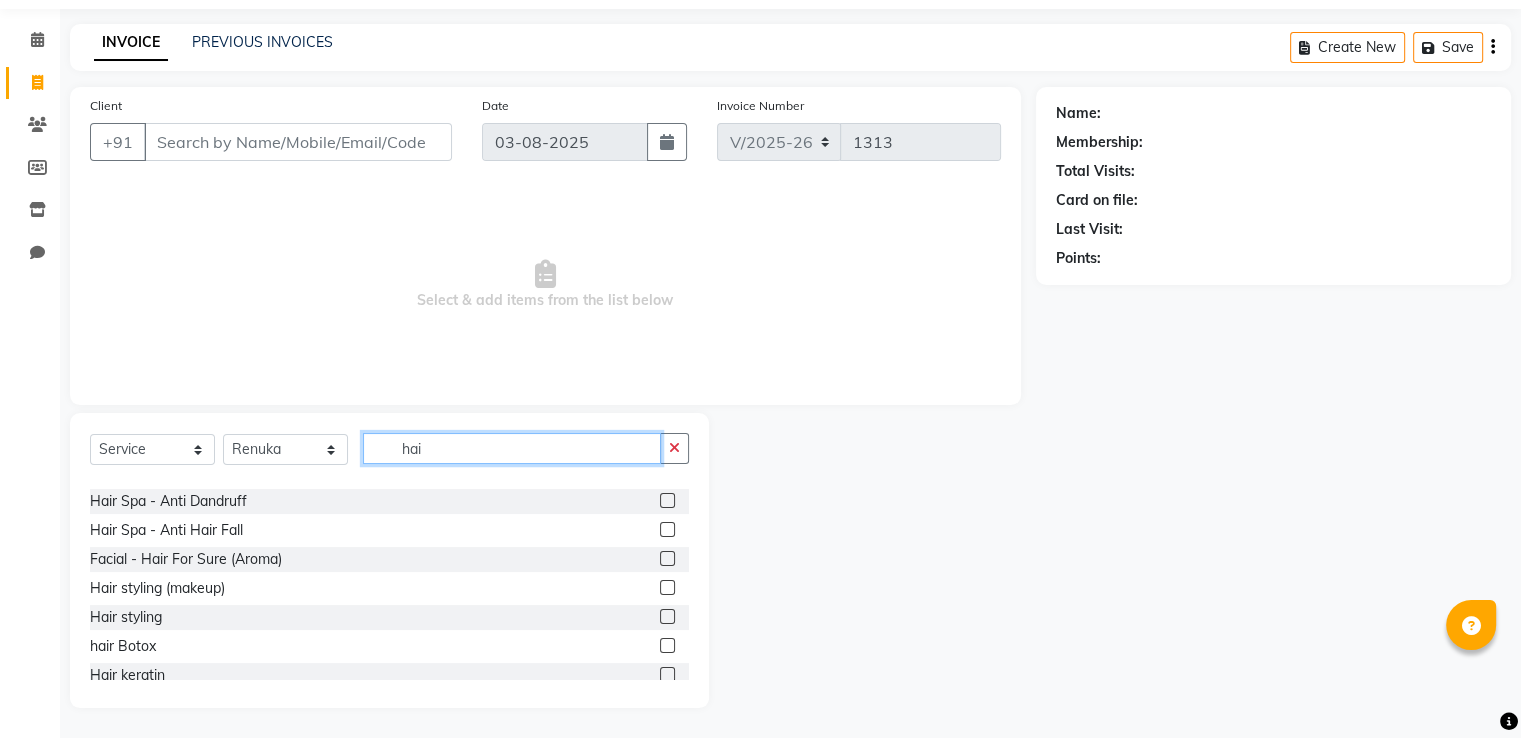 type on "hai" 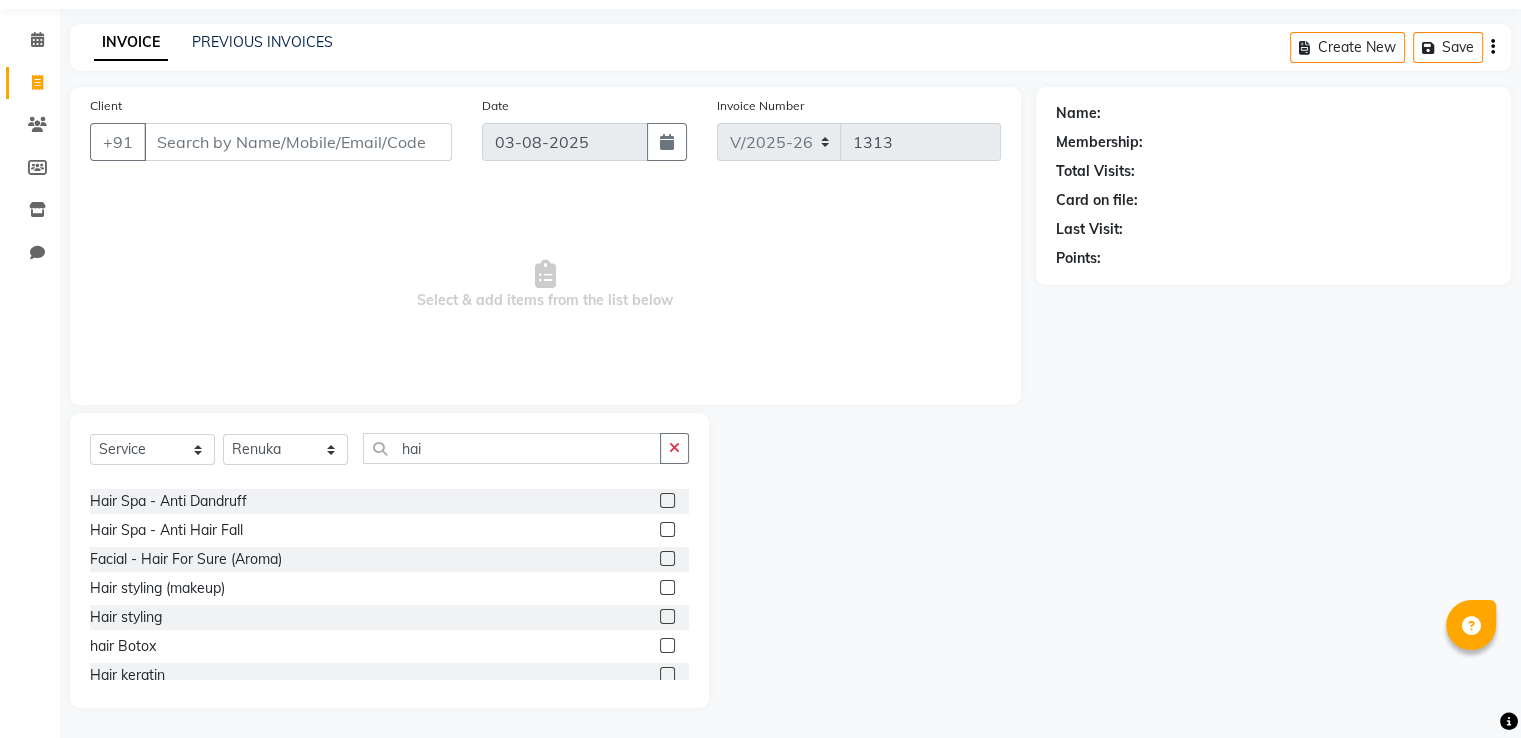 click 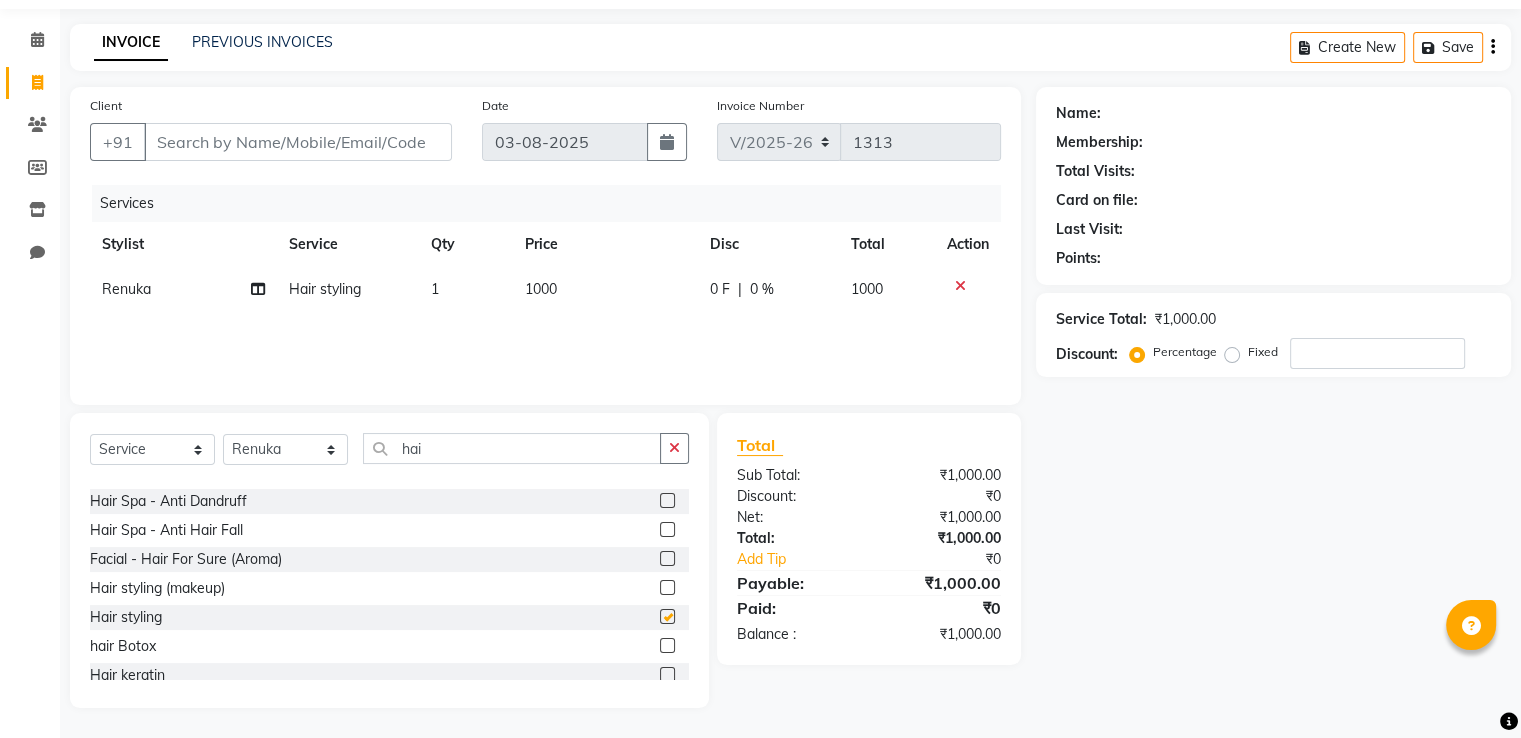 checkbox on "false" 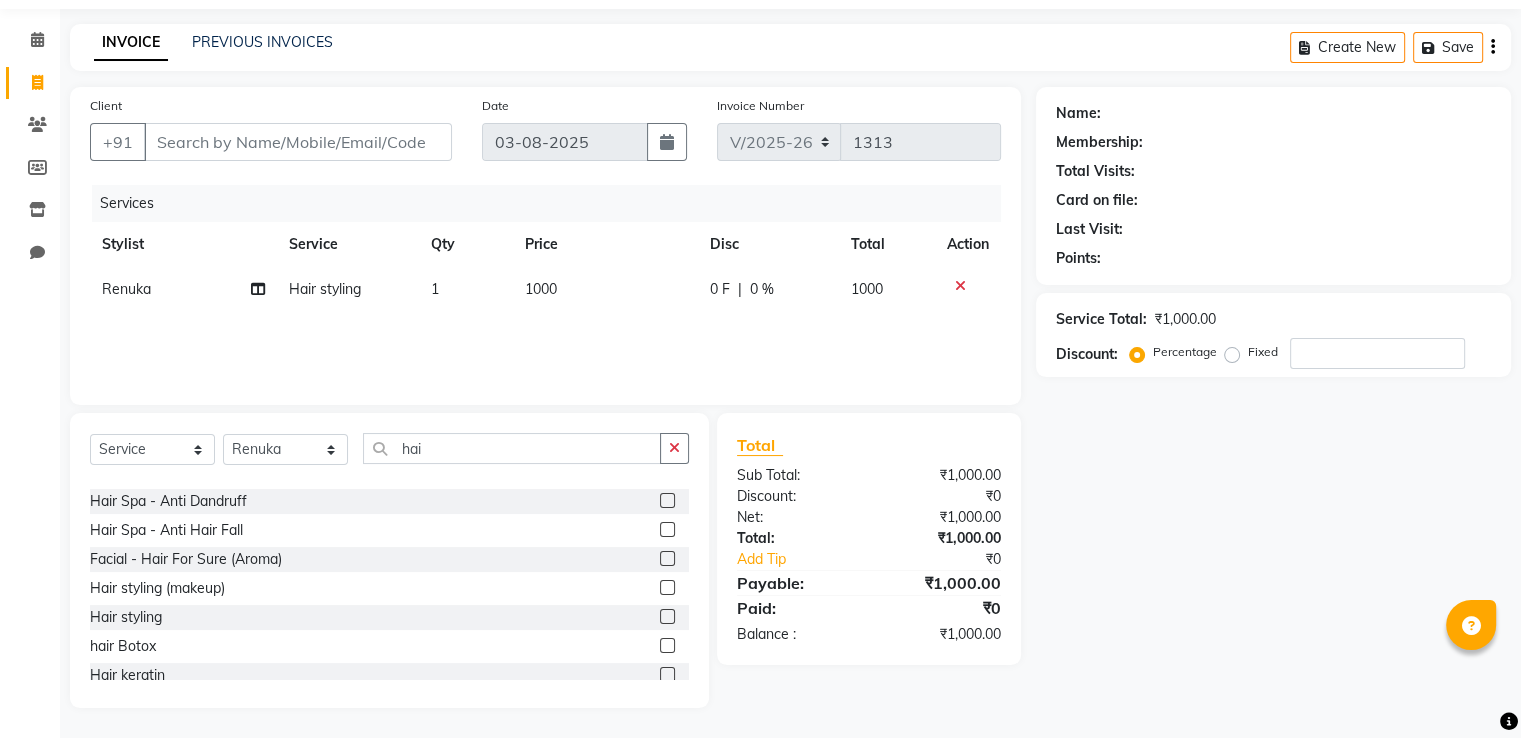 click on "1" 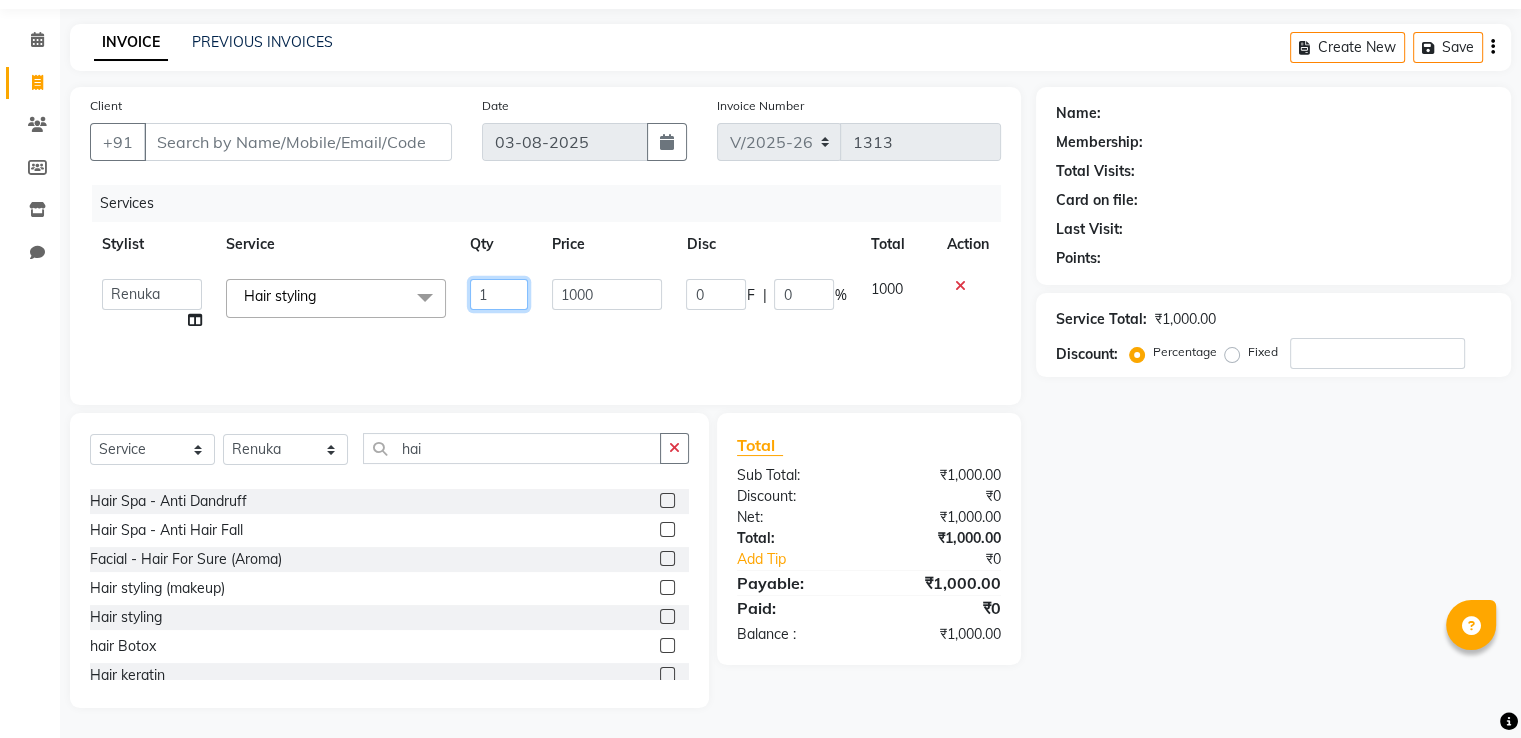 click on "1" 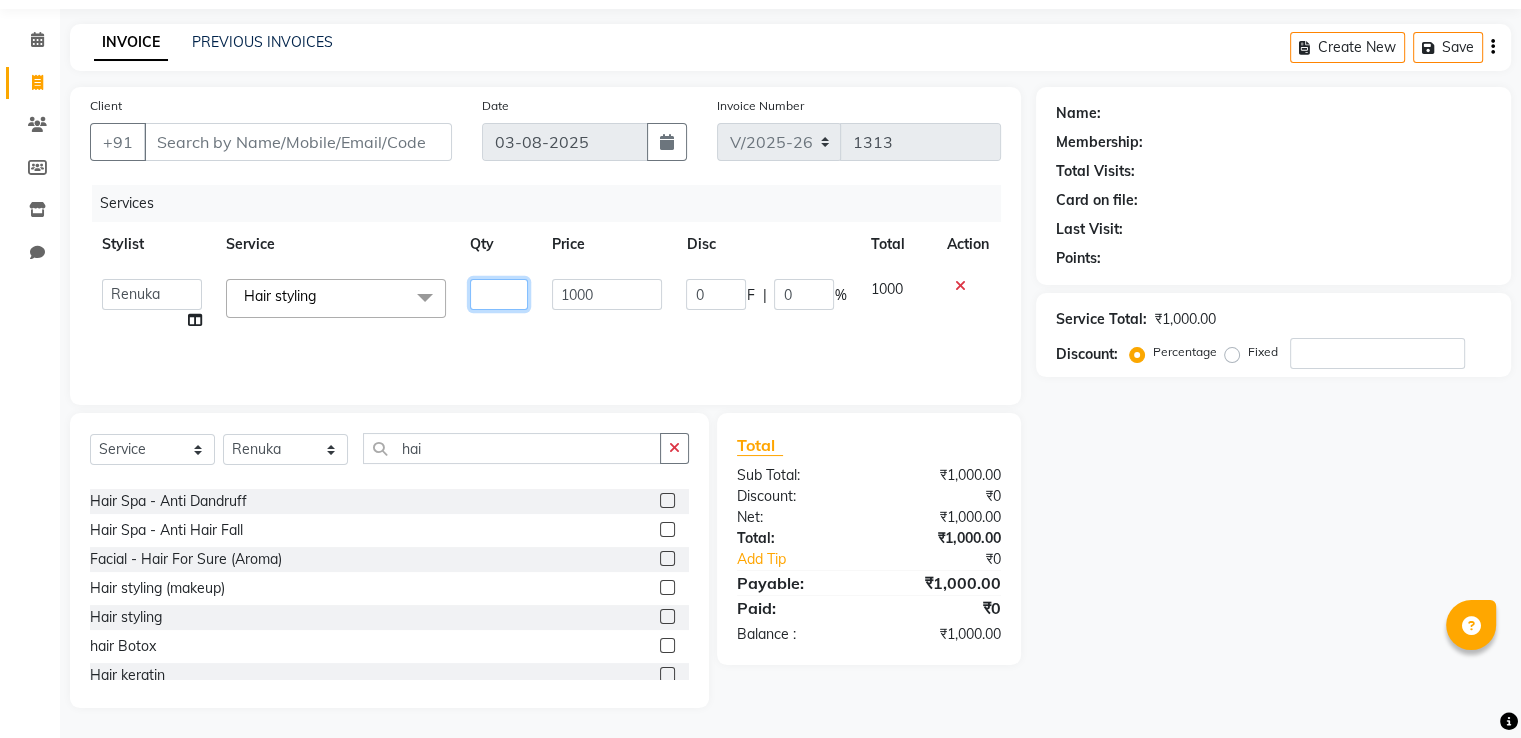 type on "3" 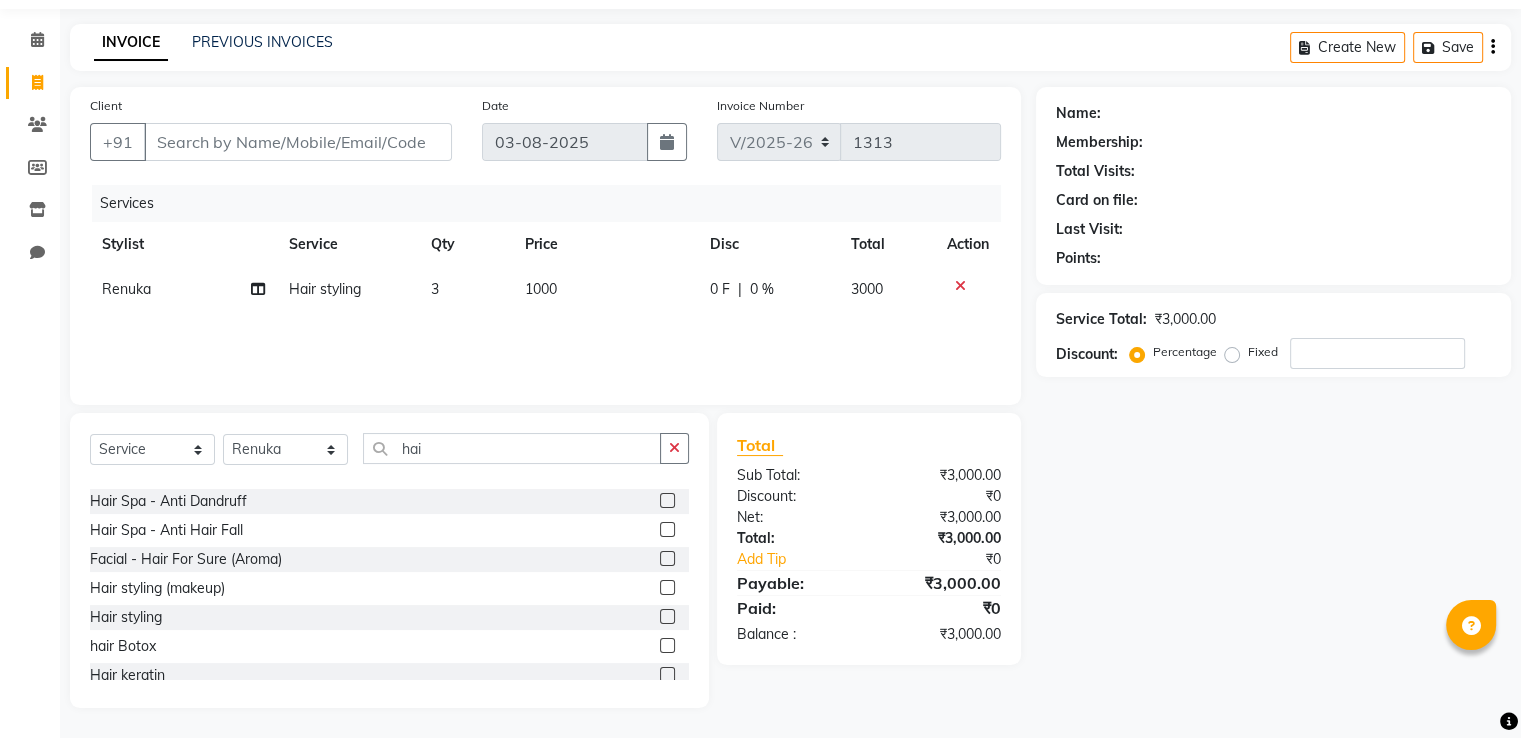 drag, startPoint x: 580, startPoint y: 277, endPoint x: 560, endPoint y: 296, distance: 27.58623 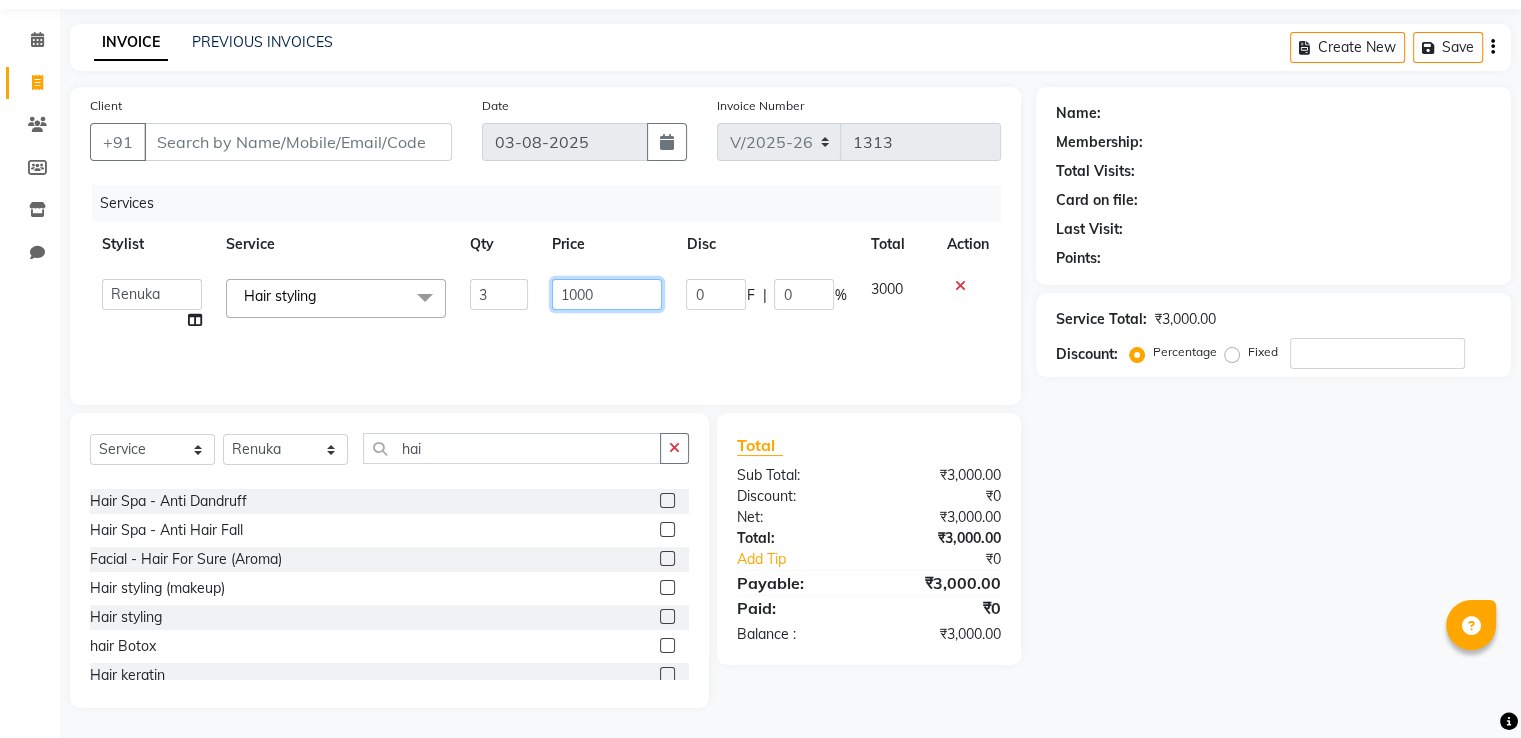click on "1000" 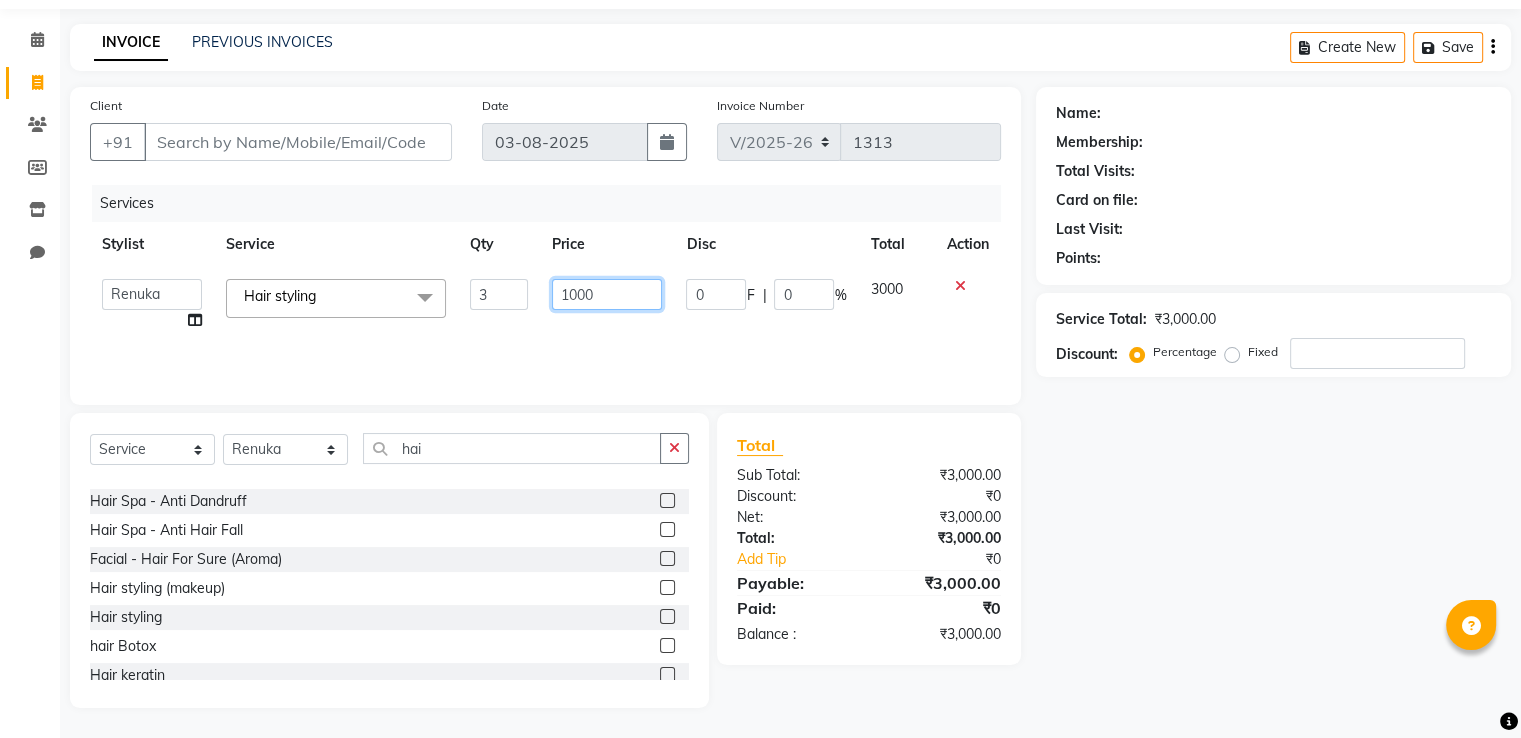 click on "1000" 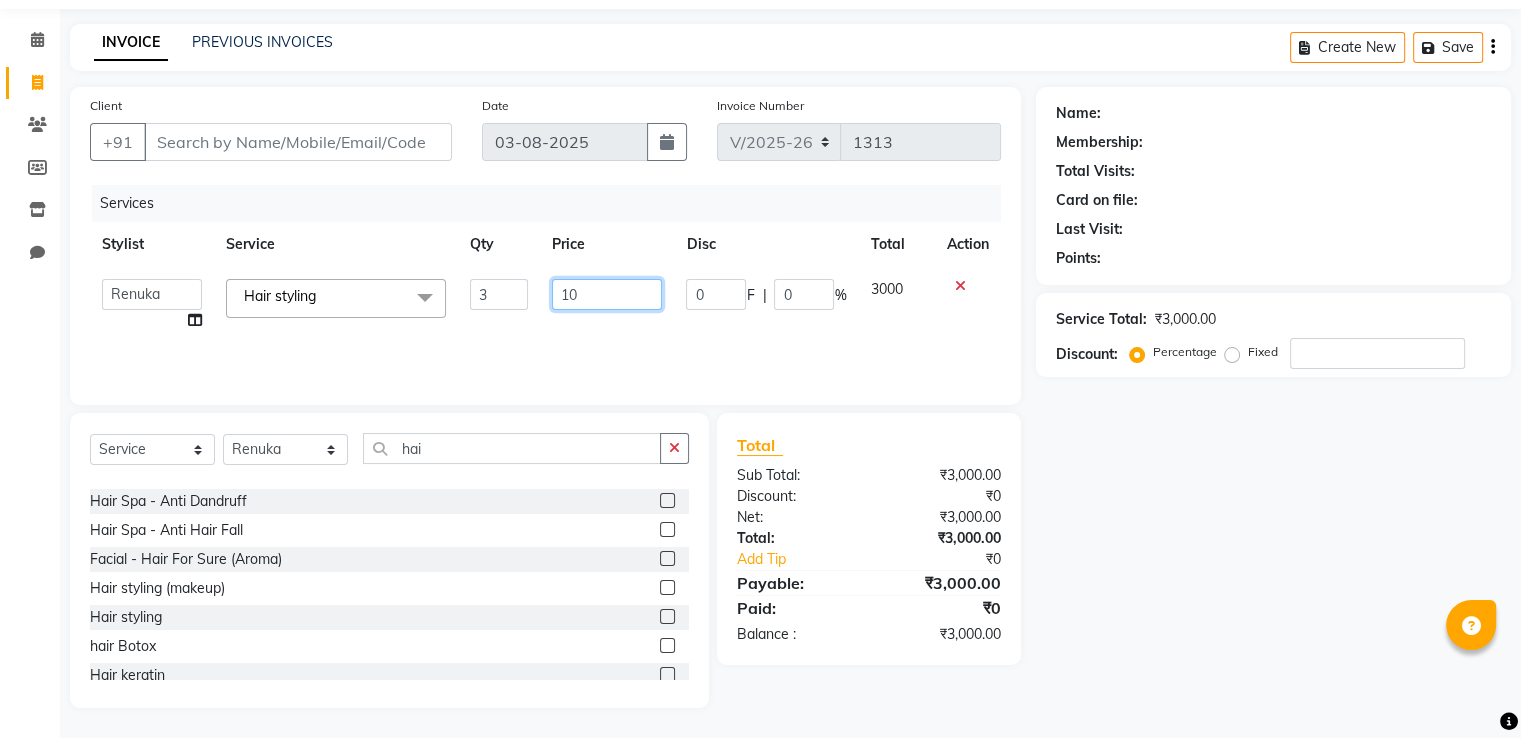 type on "1" 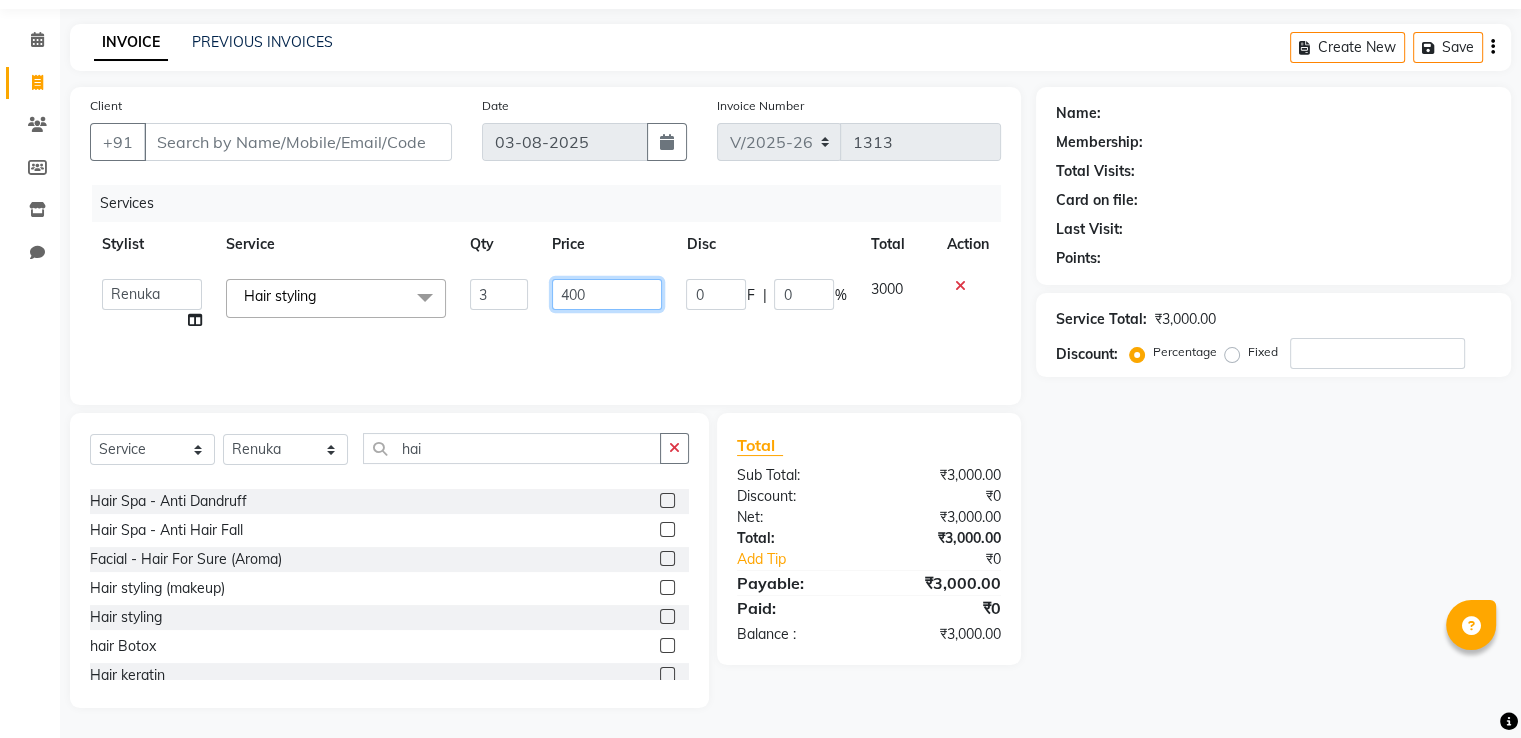 type on "4000" 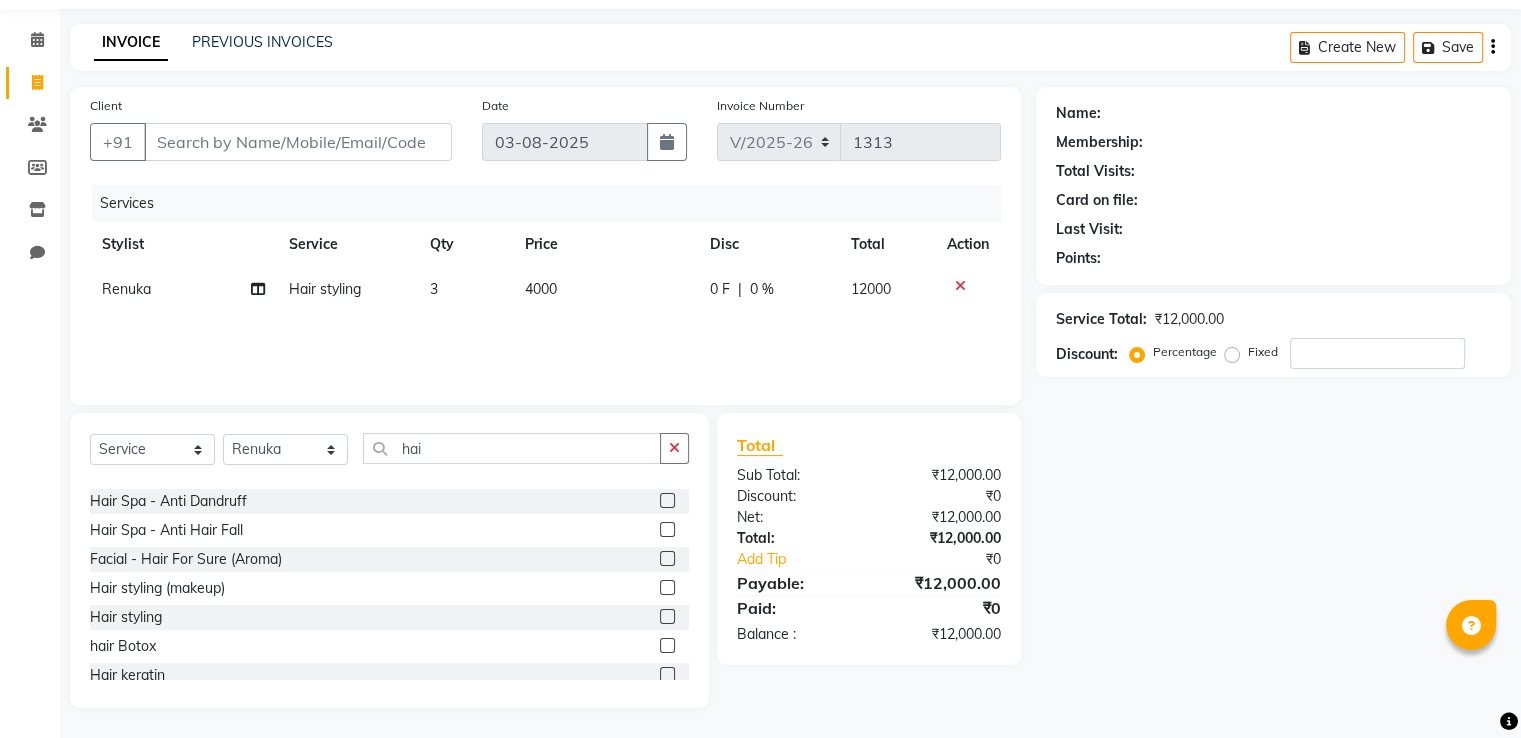 click on "Services Stylist Service Qty Price Disc Total Action [NAME] Hair styling  3 4000 0 F | 0 % 12000" 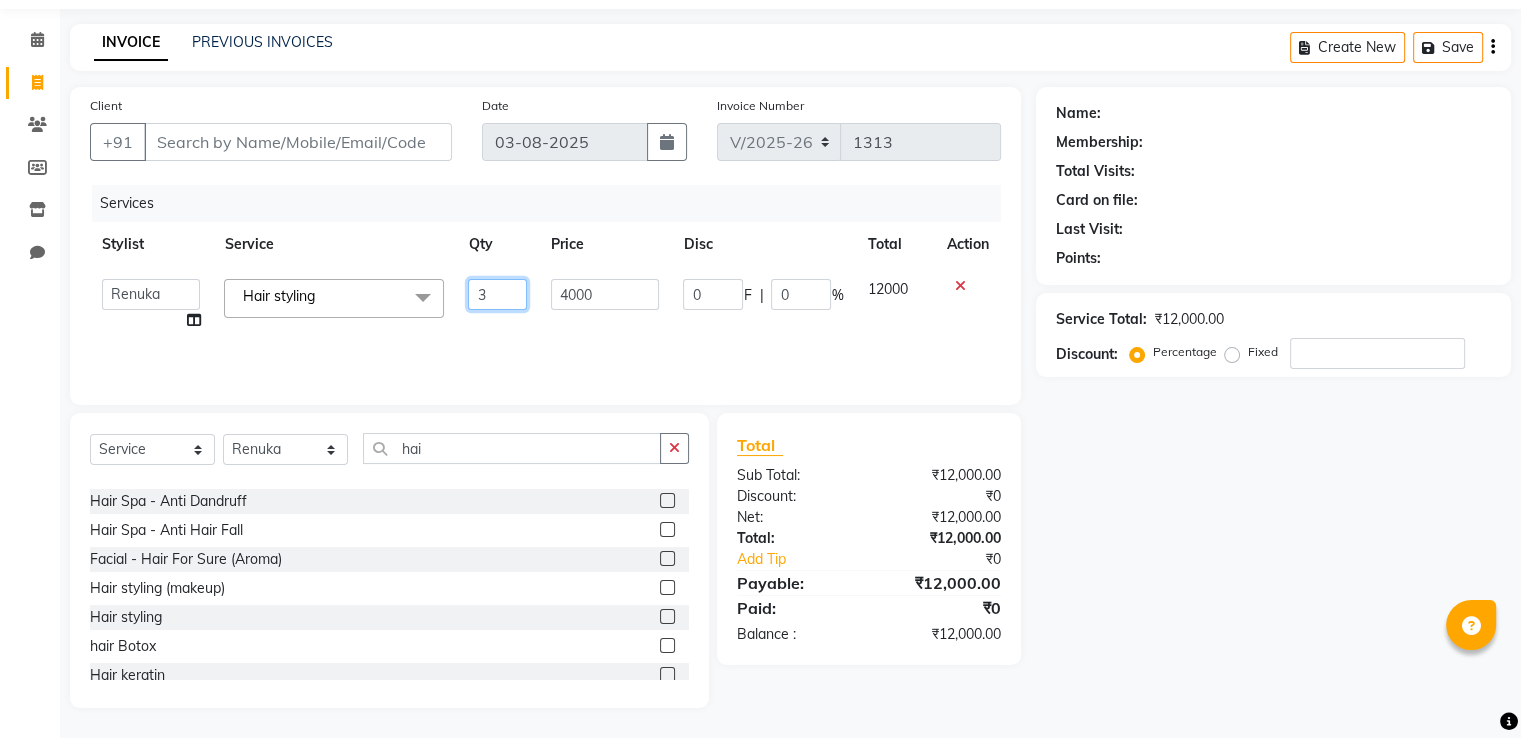 click on "3" 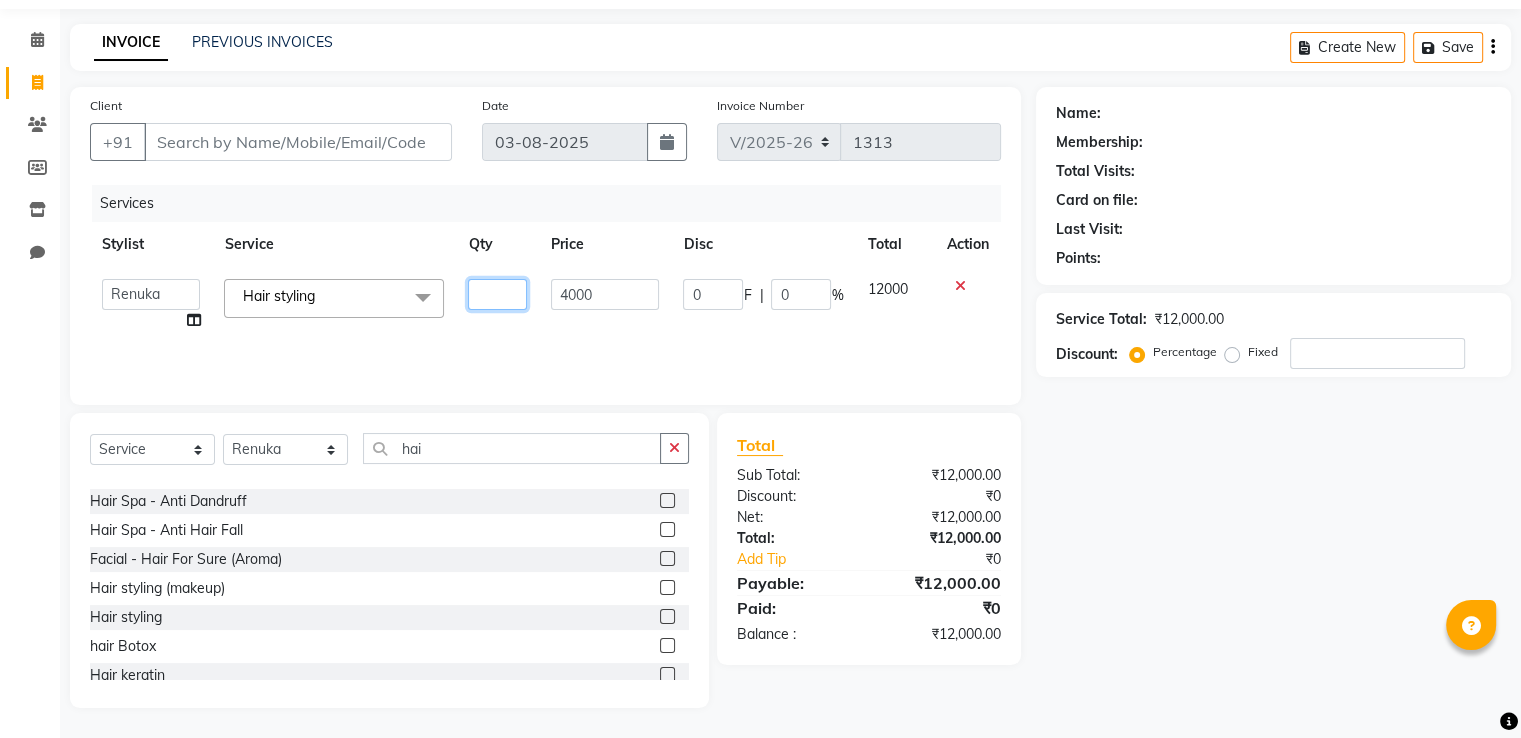 type on "1" 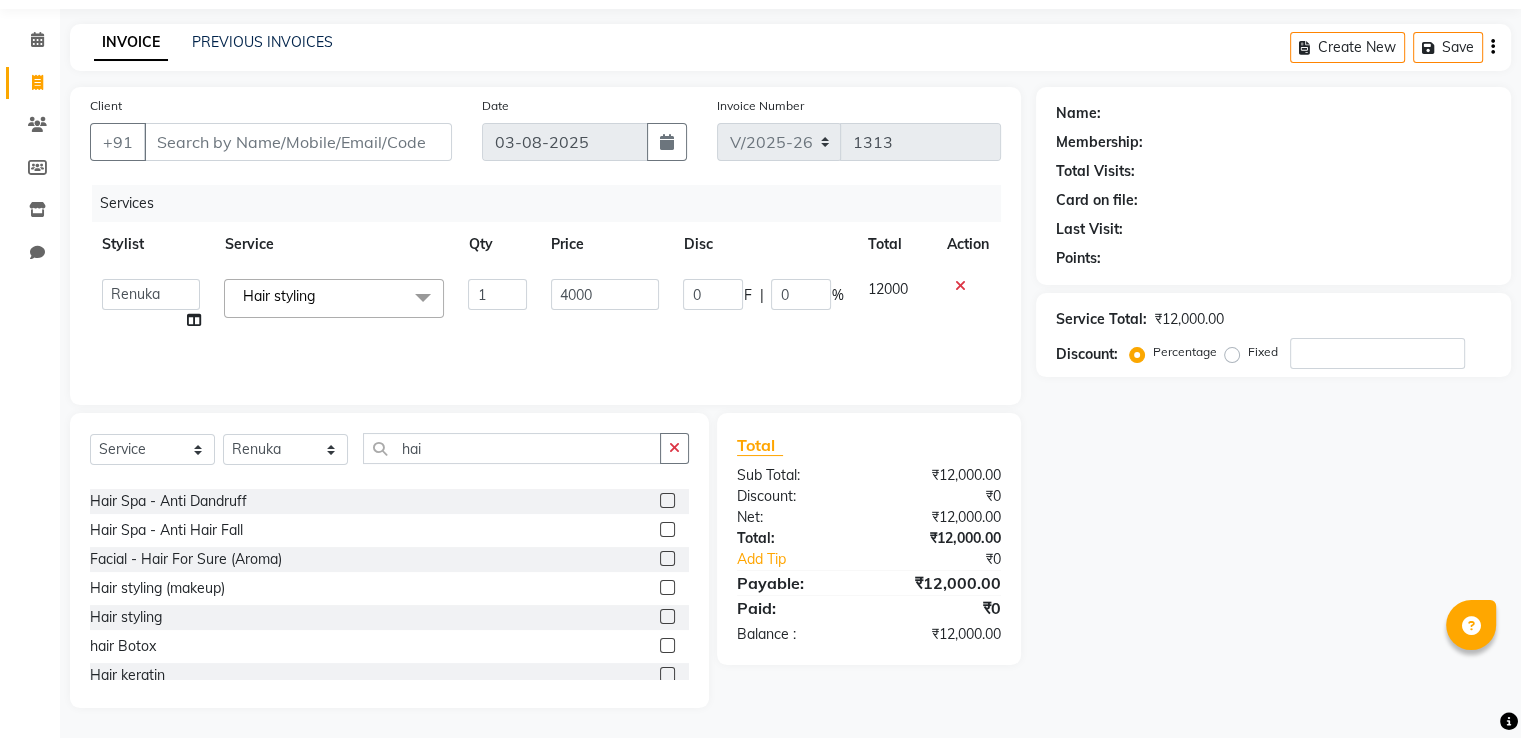 click on "Services Stylist Service Qty Price Disc Total Action [NAME]  [NAME]   [NAME]   [NAME]   [NAME]   [NAME]   [NAME]  [NAME]  Hair styling   x Threading - Eyebrows Threading - Upper Lip Threading - Lower Lip Threading - Chin Threading - Side Threading - Face Threading - Forehead Waxing - Underarms (Regular) Waxing - Half Arms (Regular) Waxing - Half Leg (Regular) Waxing - Full Leg (Regular) Waxing - Tummy (Regular) Waxing - Full Body (Regular) Waxing - Back (Regular) Waxing - Upper Lip (Regular) Waxing - Chin (Regular) Waxing - Full Back (Regular) Waxing - Foot (Regular) Waxing - Full Face (Regular) Waxing - Arms (Rica) Waxing - Full Leg 1 (Rica) Waxing - Half Leg (Rica) Waxing - Full Leg 2 (Rica) Waxing - Back (Rica) Waxing - Tummy (Rica) Waxing - Arms (Chocolate) Waxing - Full Leg 1 (Chocolate) Waxing - Half Leg (Chocolate) Waxing - Full Leg 2 (Chocolate) Waxing - Back (Chocolate) Waxing - Tummy (Chocolate) Waxing - Arms (White Wax) Waxing - Full Leg 1 (White Wax) Waxing - Half Leg (White Wax) Nailart" 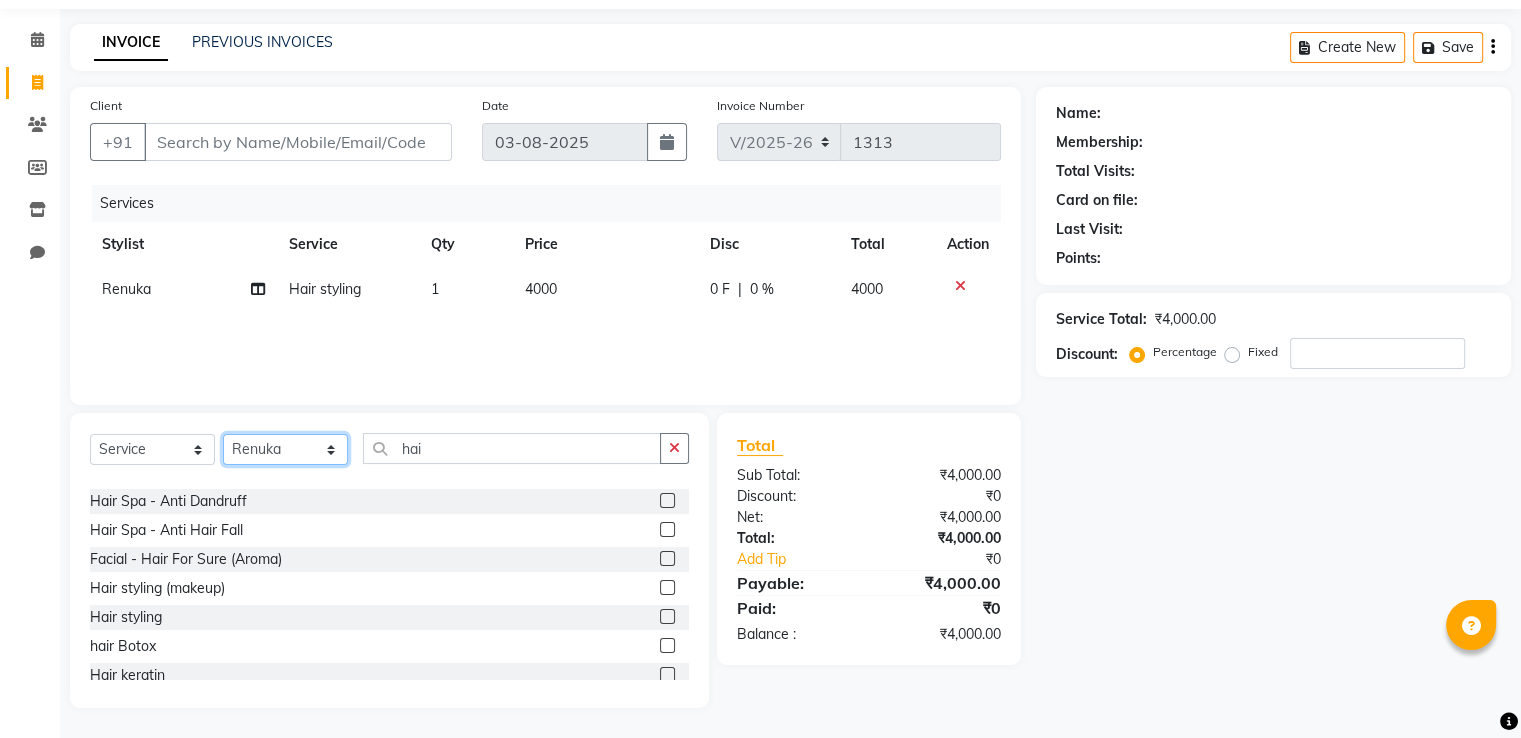 click on "Select Stylist [FIRST] [LAST] Receptionist [FIRST] [FIRST] [FIRST] [FIRST] [FIRST]" 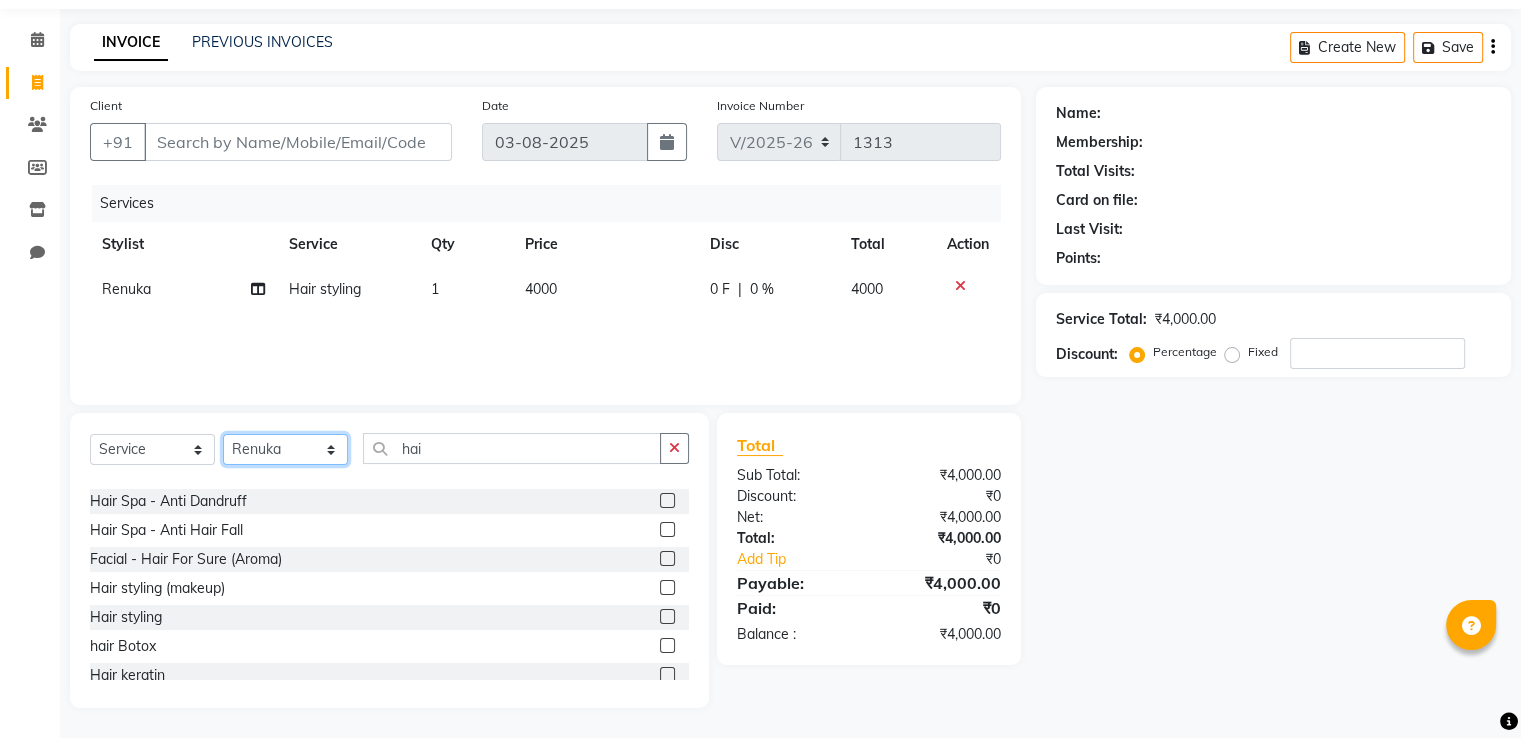 select on "39404" 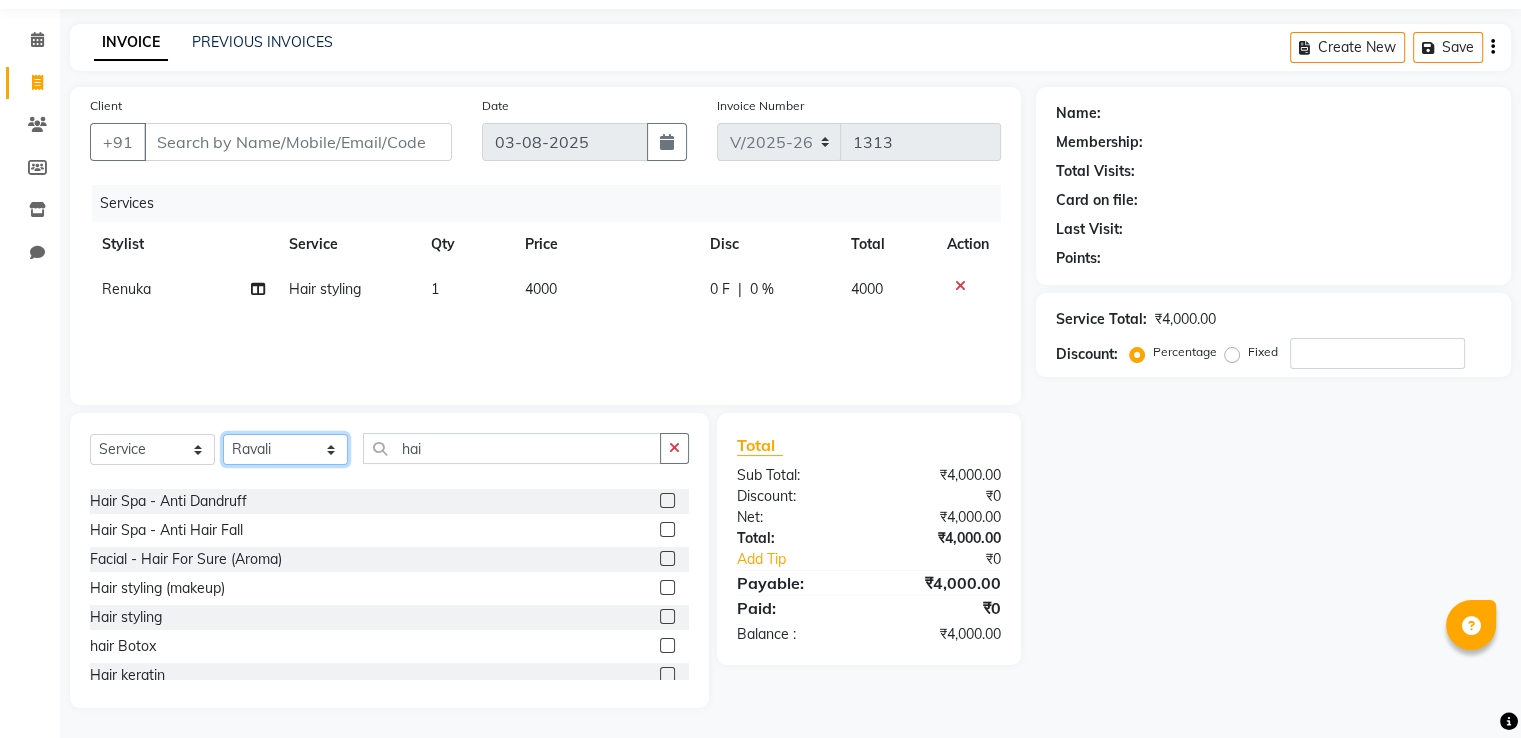 click on "Select Stylist [FIRST] [LAST] Receptionist [FIRST] [FIRST] [FIRST] [FIRST] [FIRST]" 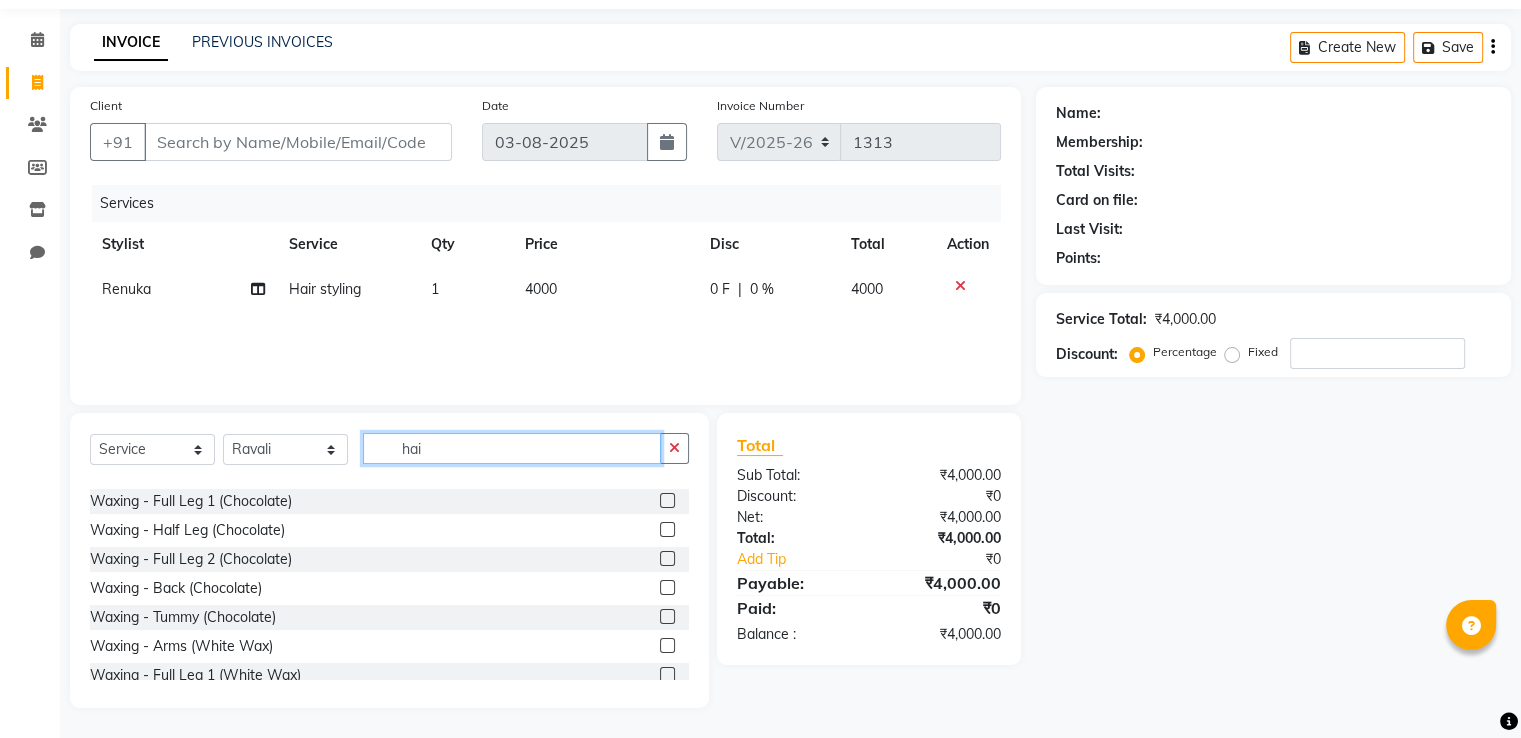 click on "hai" 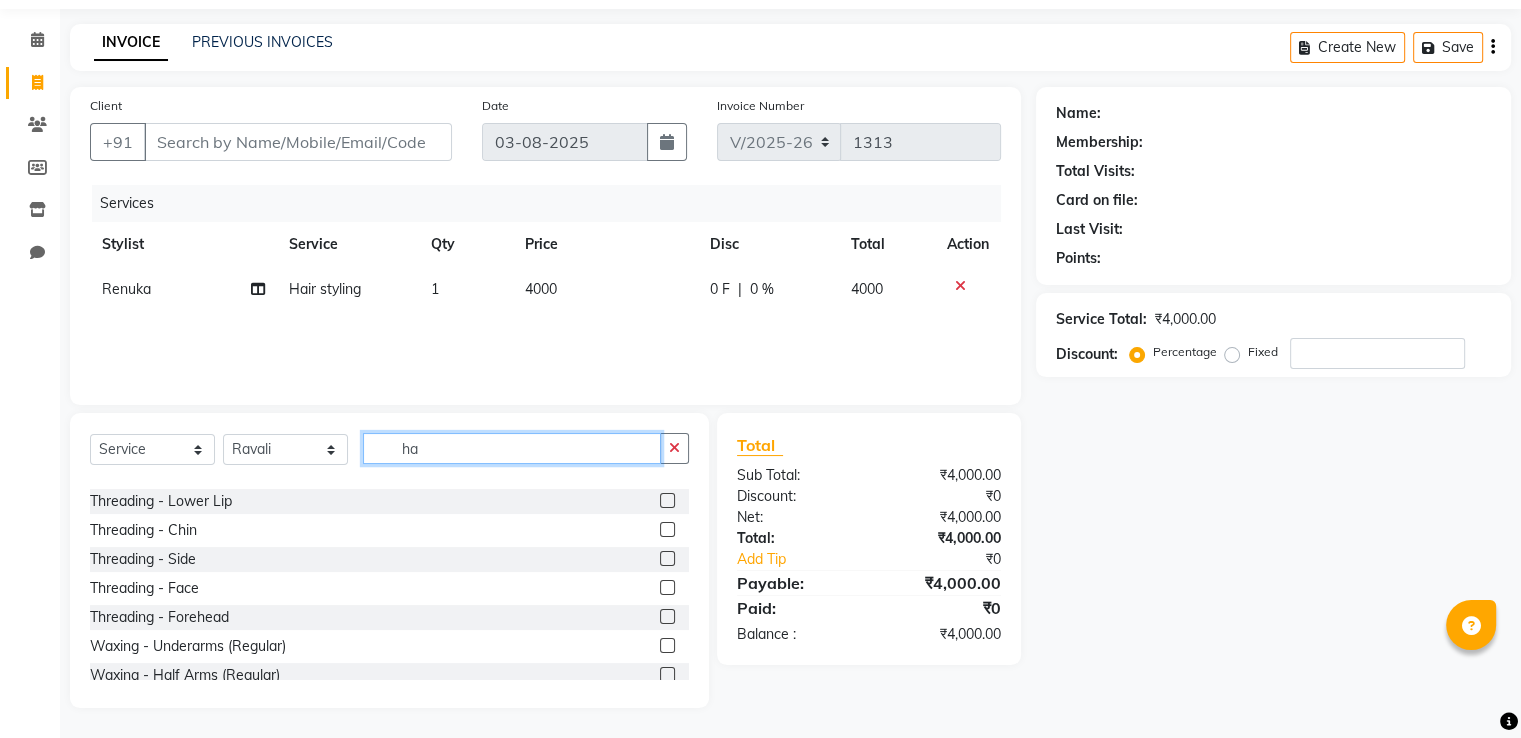 type on "h" 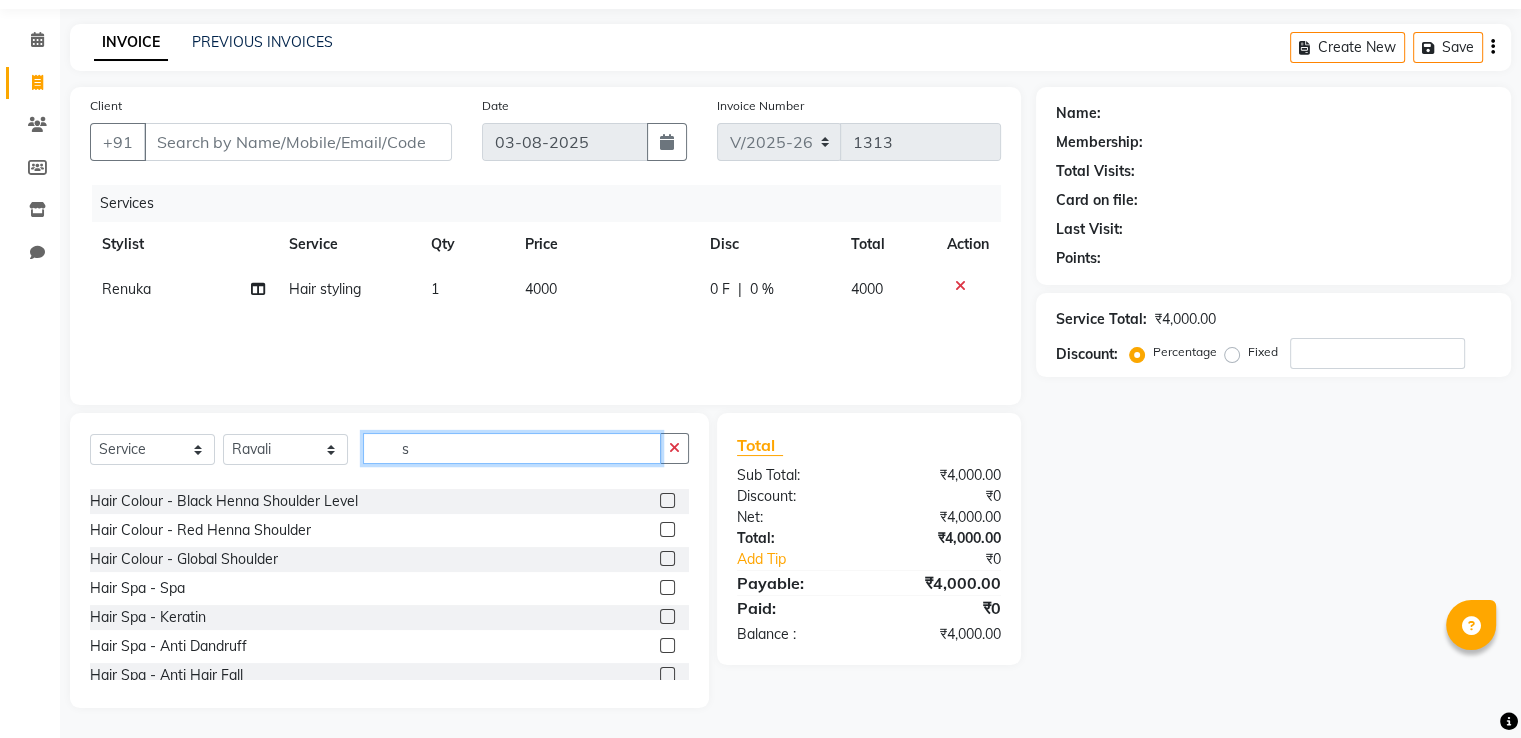 scroll, scrollTop: 165, scrollLeft: 0, axis: vertical 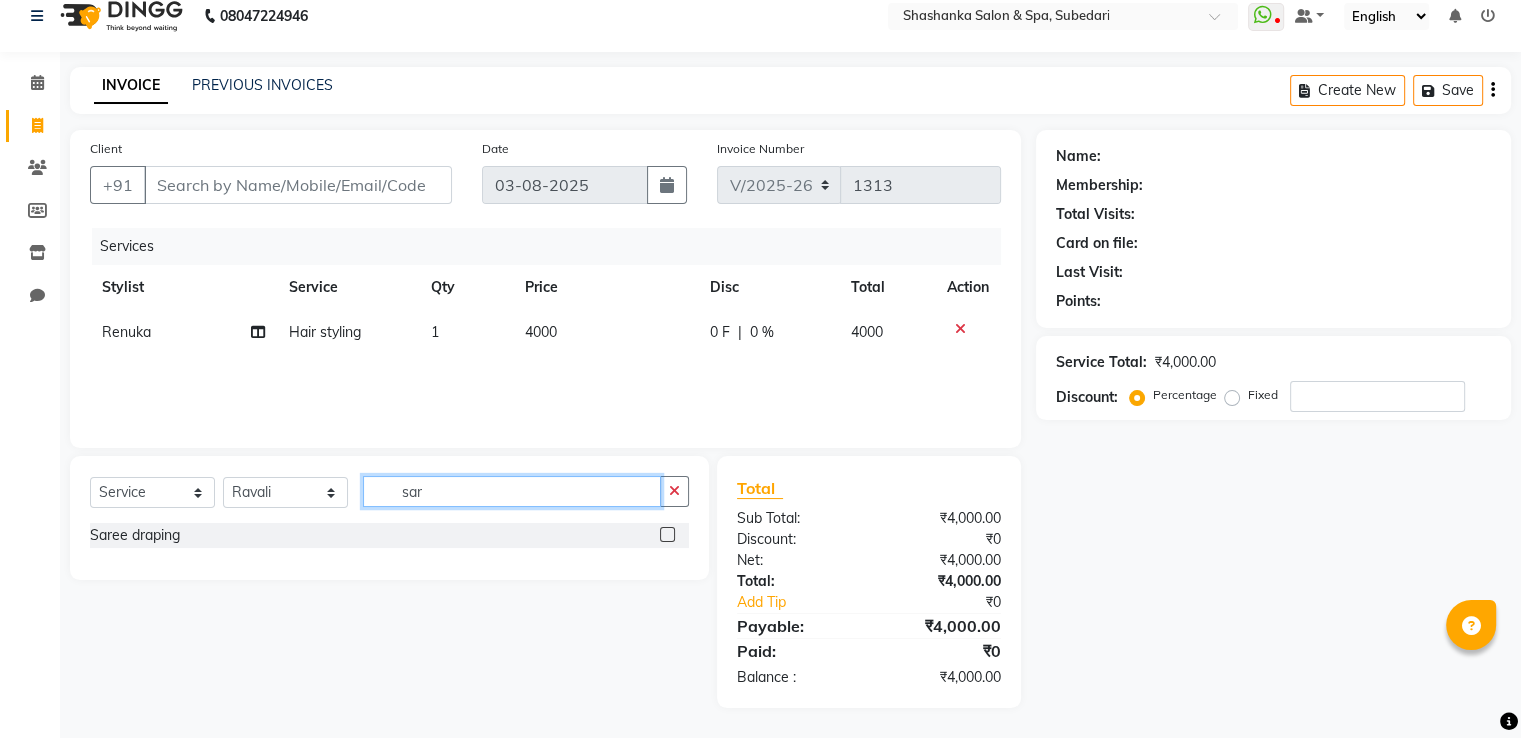 type on "sar" 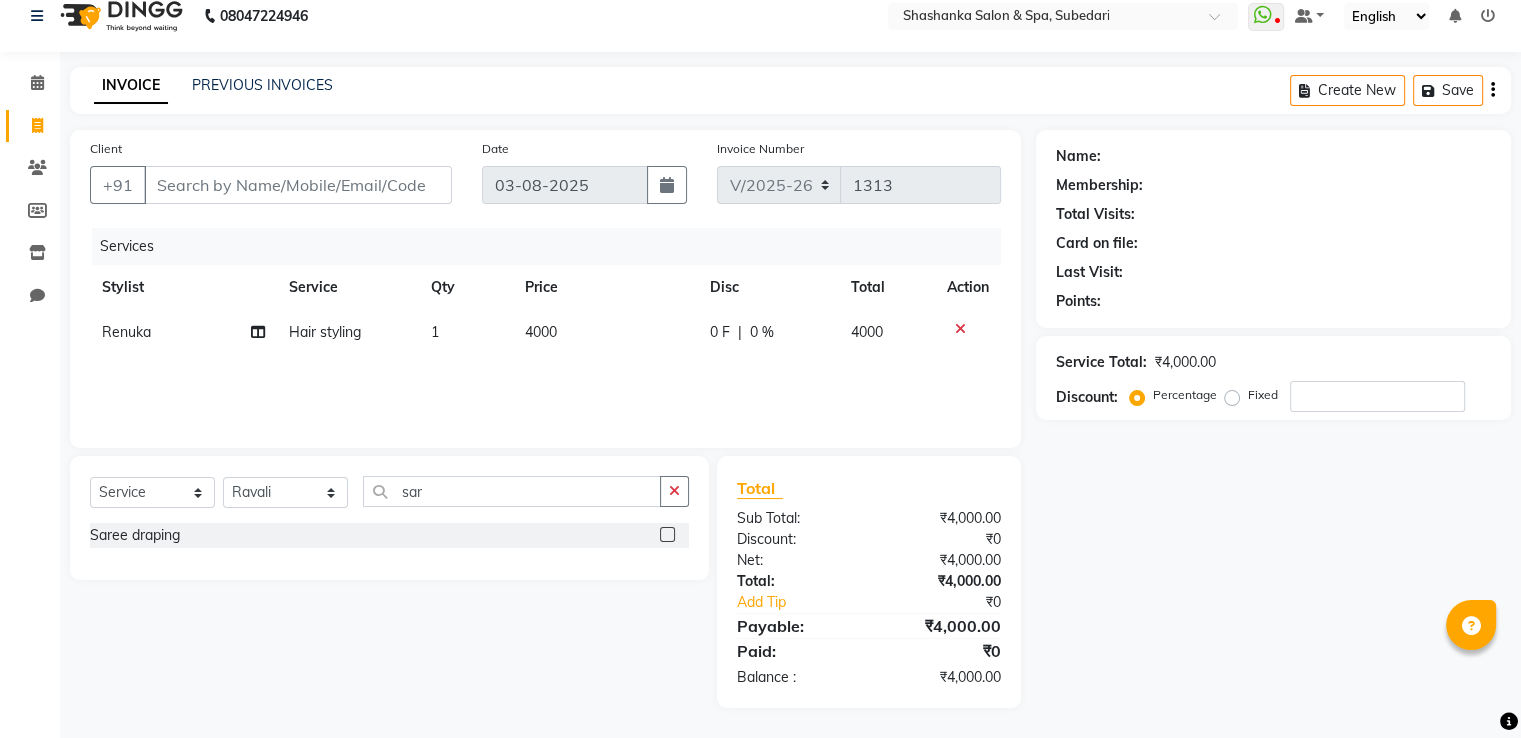 click 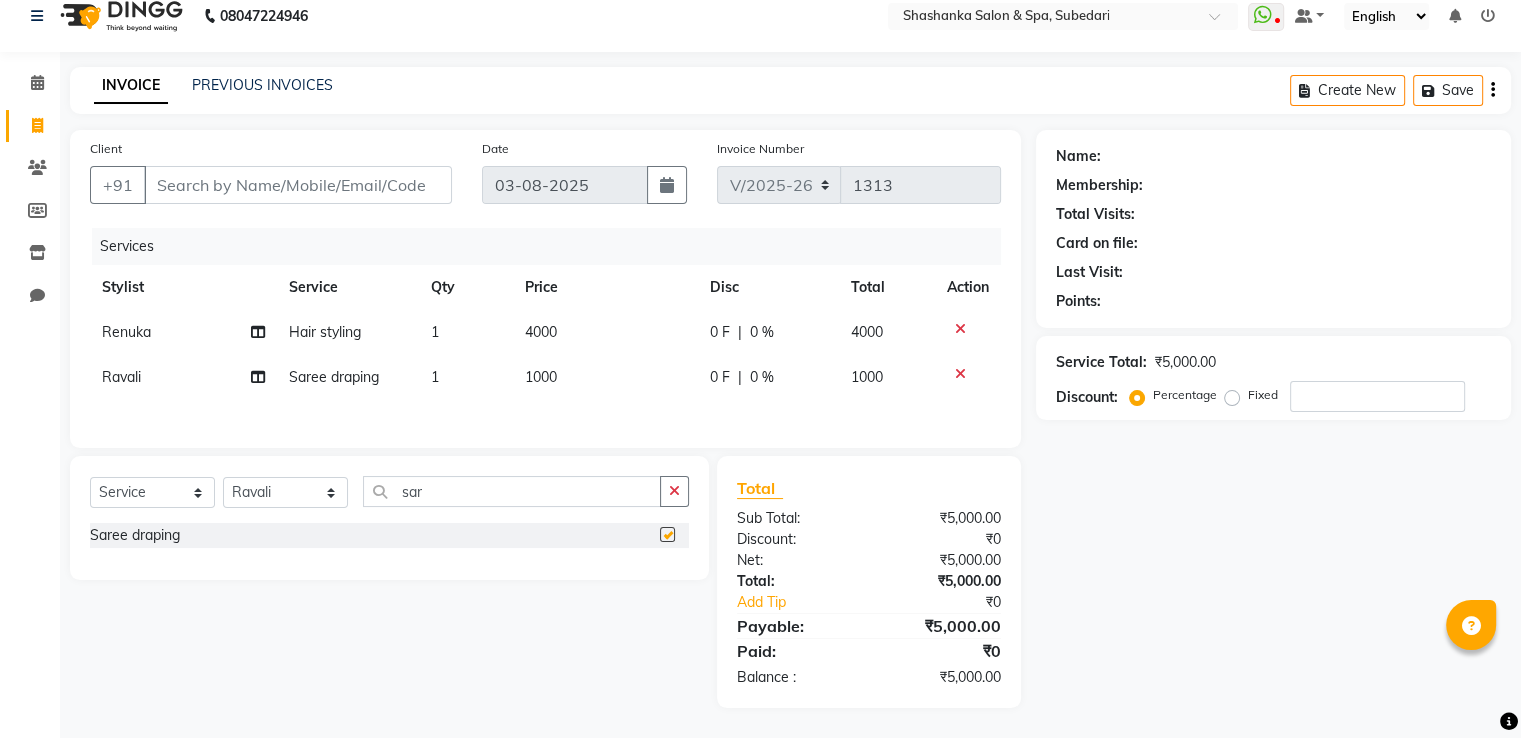 checkbox on "false" 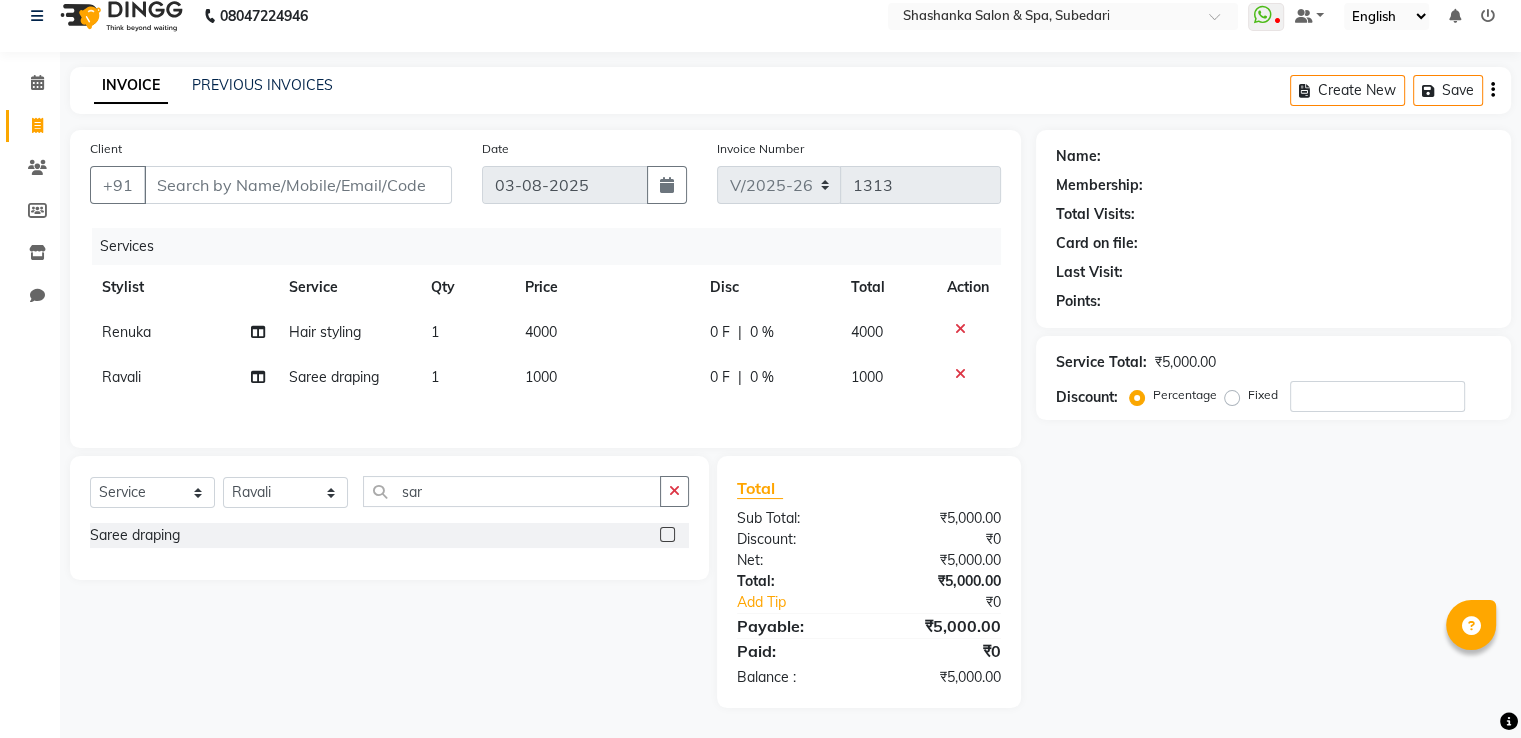 click on "1000" 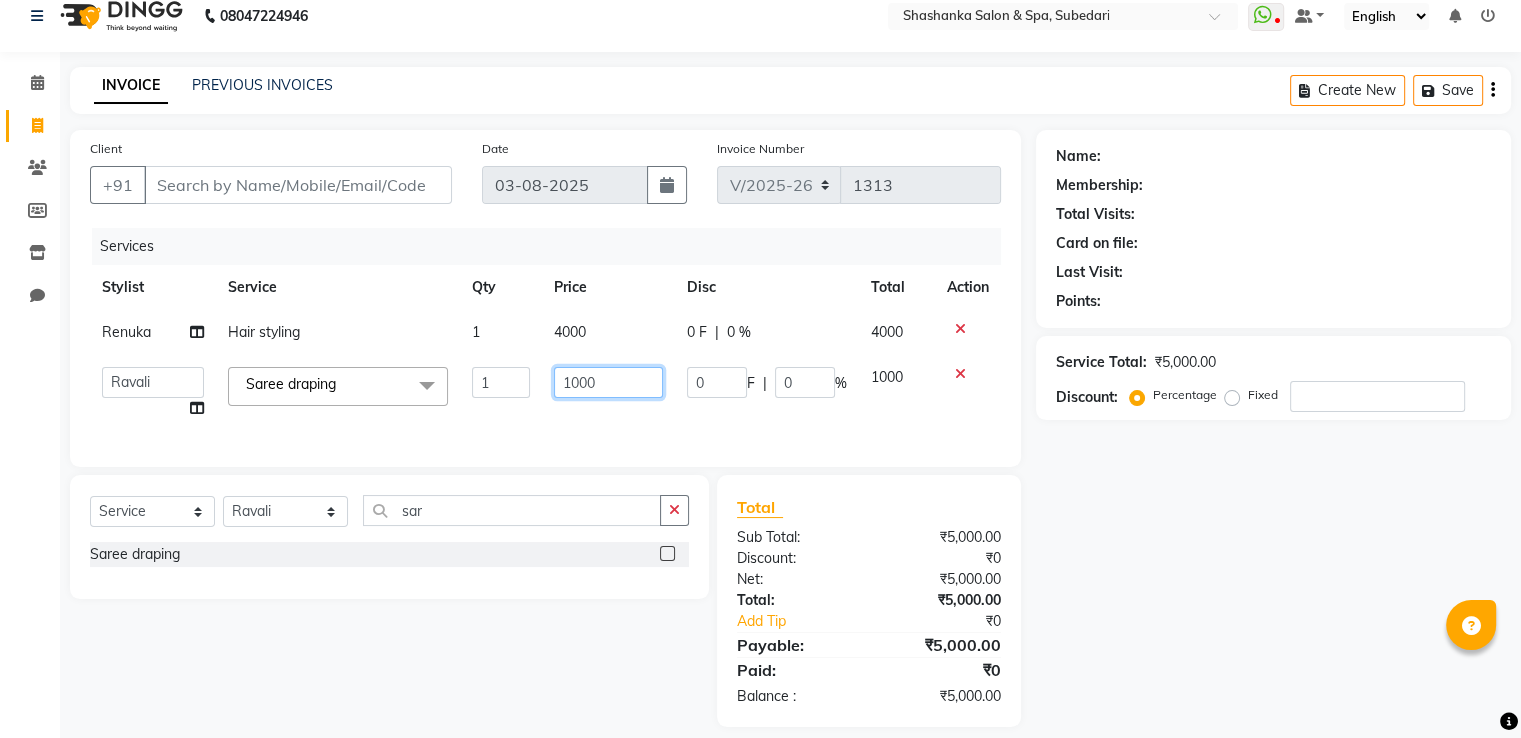 click on "1000" 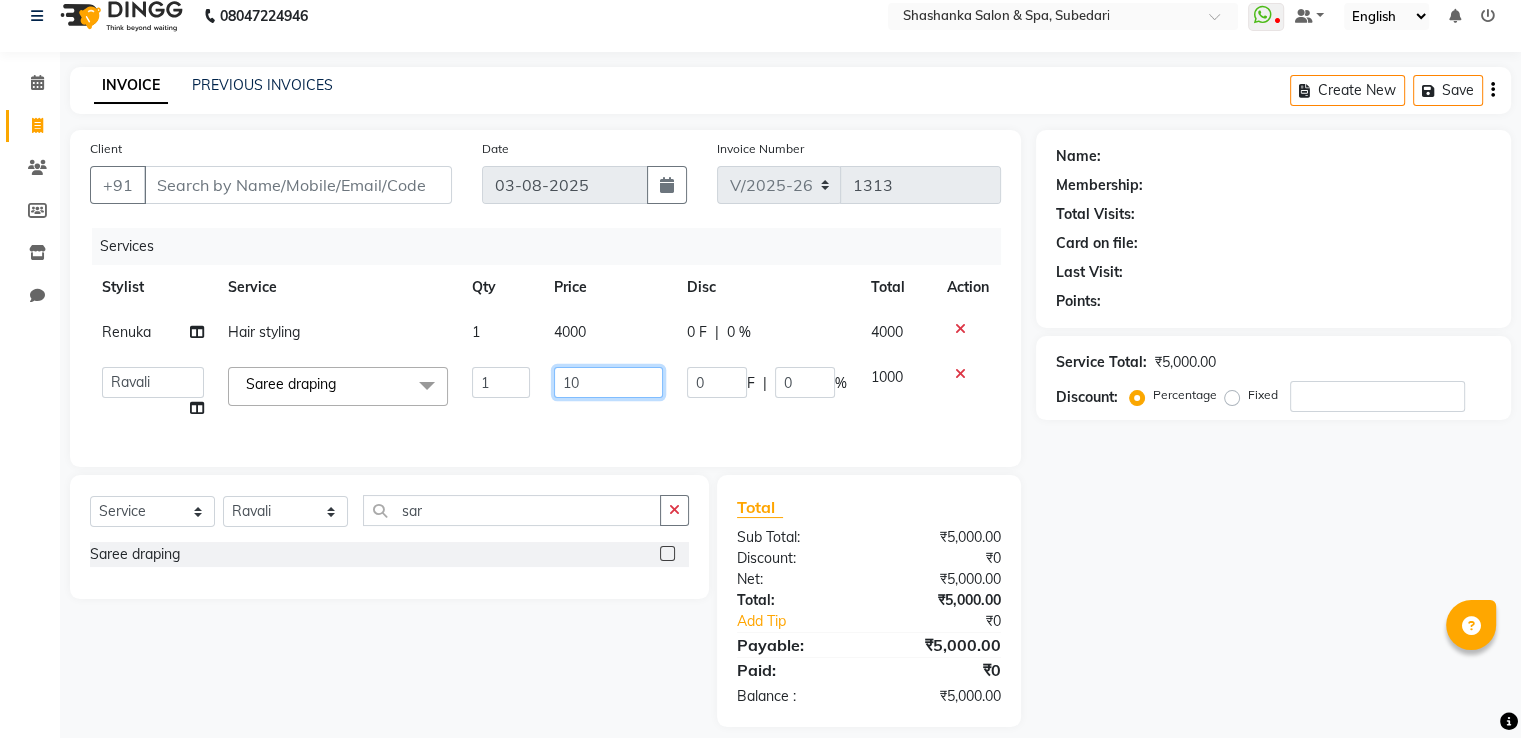 type on "1" 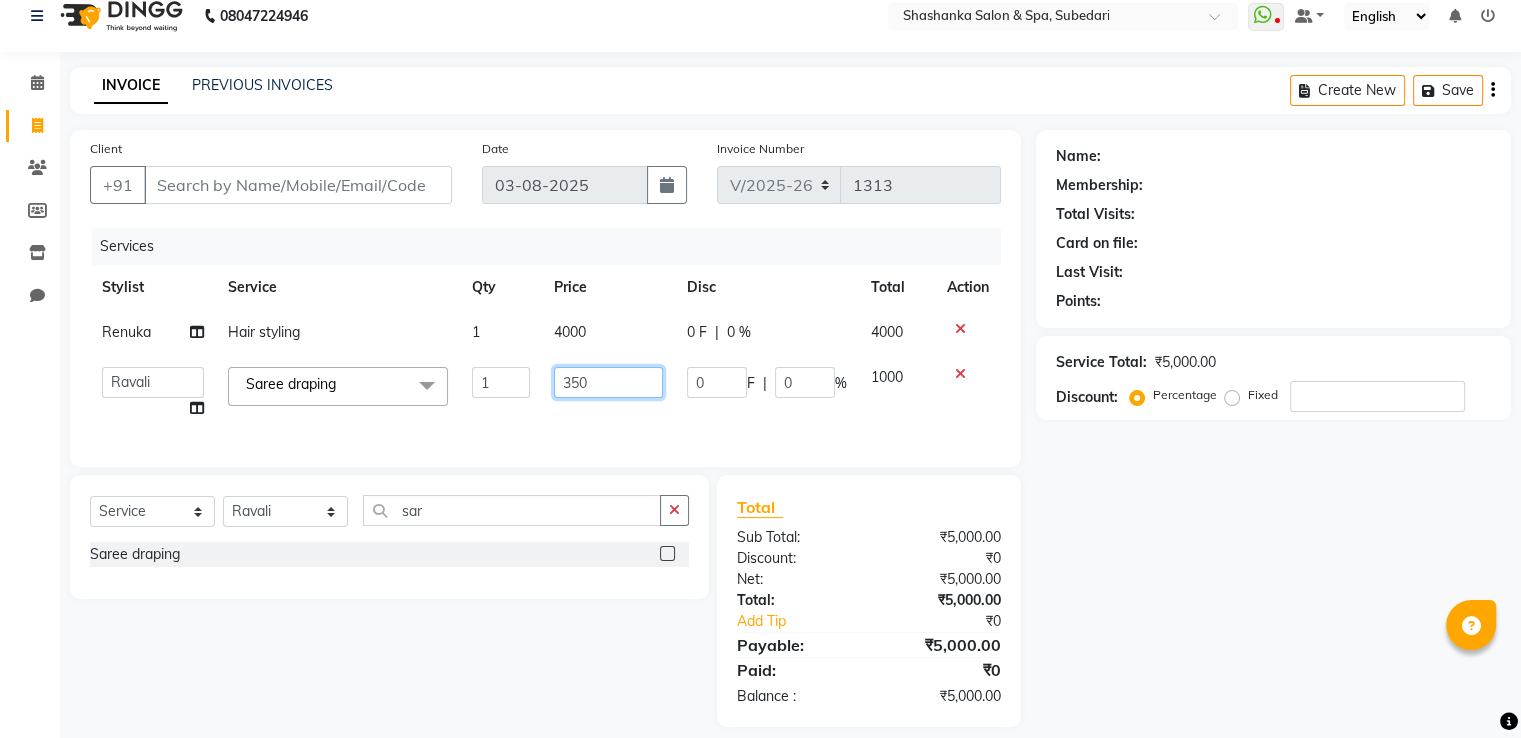 type on "3500" 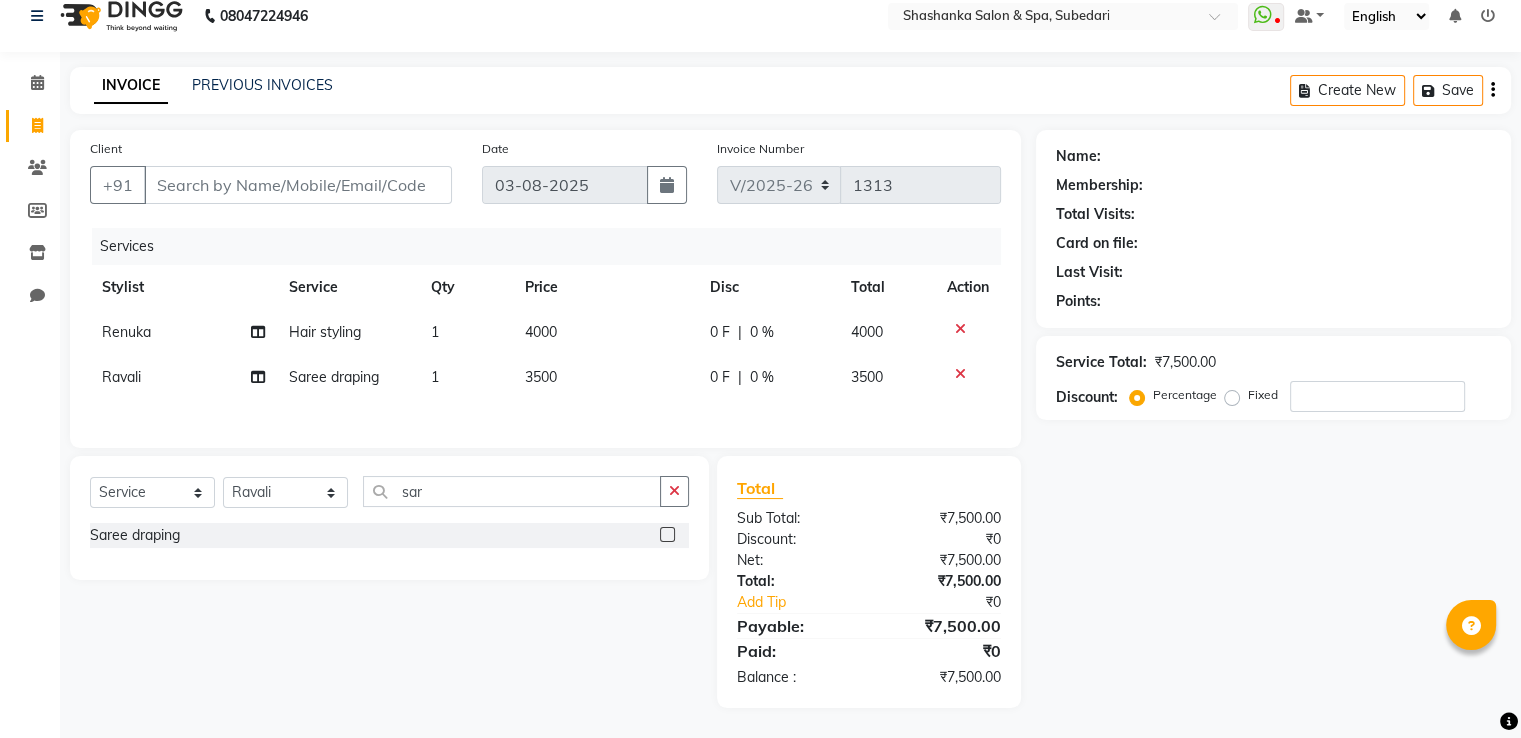 click on "Client +91 [DATE] Invoice Number V/2025 V/2025-26 1313 Services Stylist Service Qty Price Disc Total Action [NAME] Hair styling  1 4000 0 F | 0 % 4000 [NAME] Saree draping 1 3500 0 F | 0 % 3500" 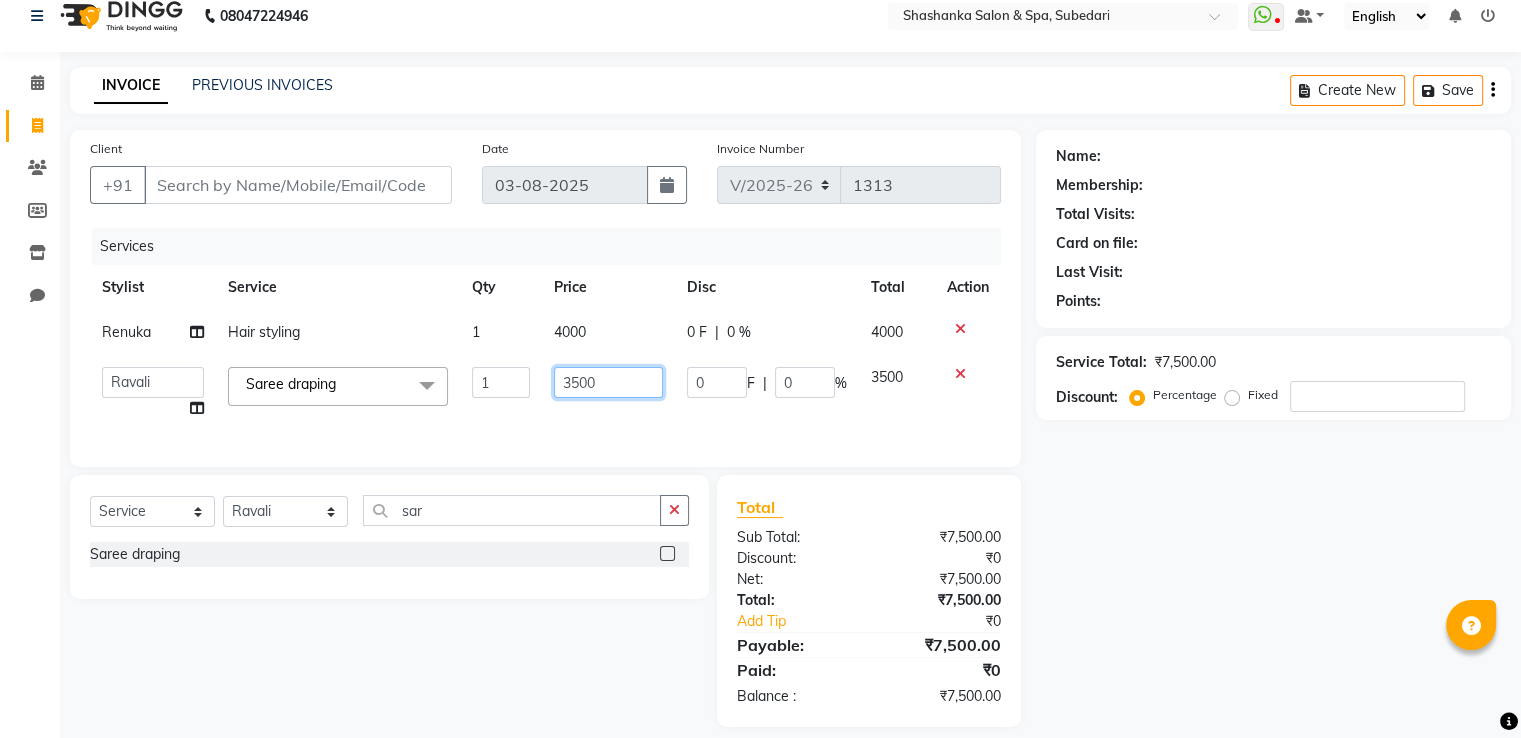 click on "3500" 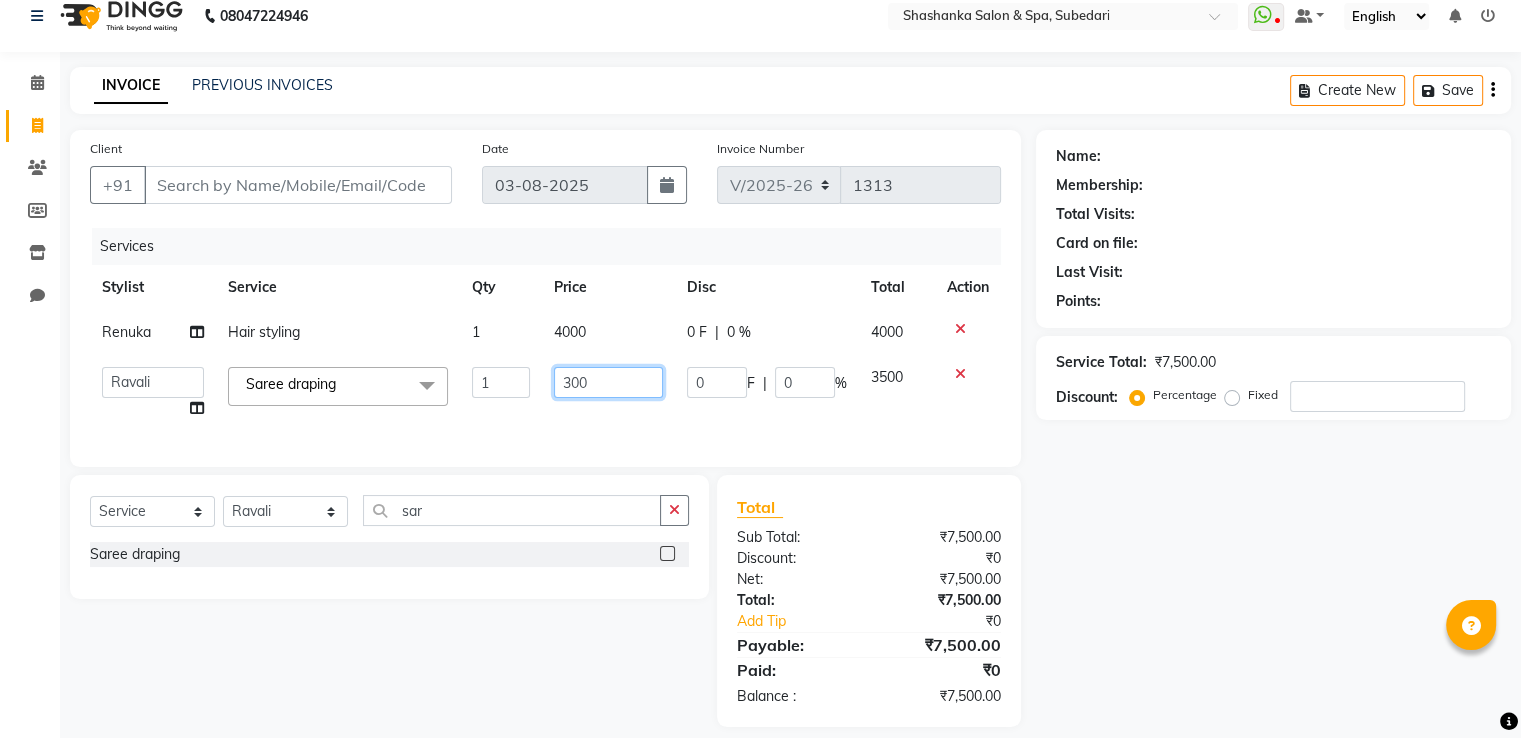 type on "3000" 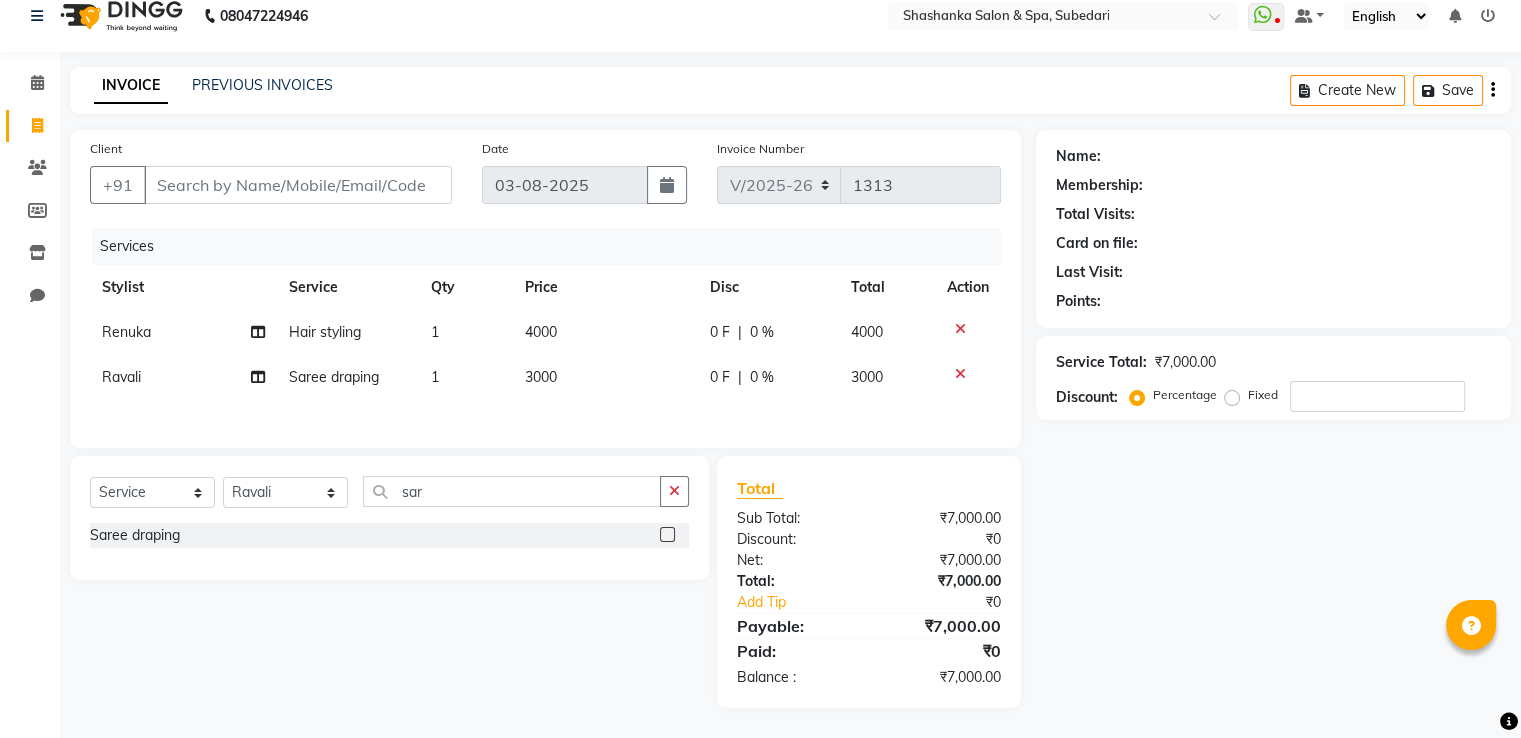 click on "Services Stylist Service Qty Price Disc Total Action [FIRST] Hair styling  1 4000 0 F | 0 % 4000 [FIRST] Saree draping 1 3000 0 F | 0 % 3000" 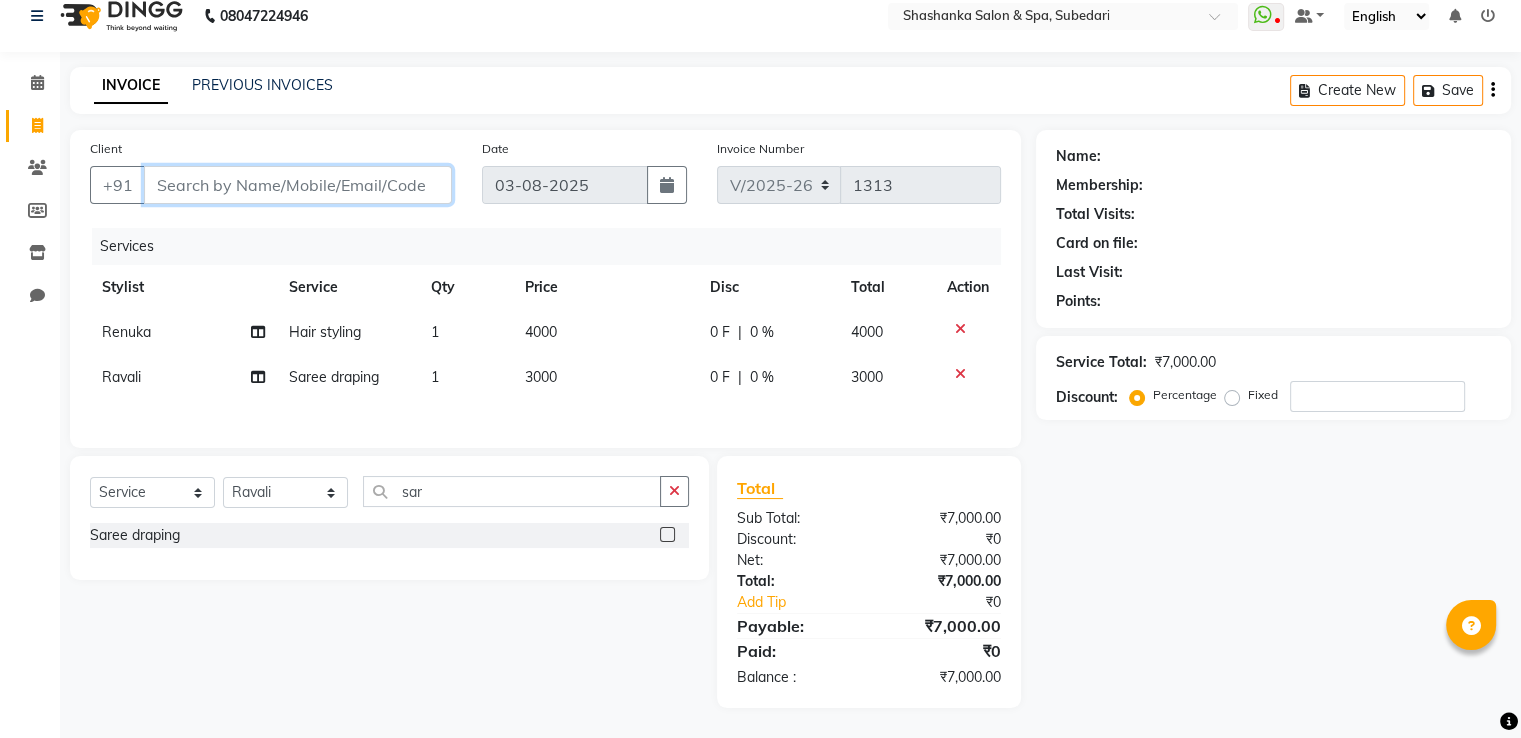 click on "Client" at bounding box center (298, 185) 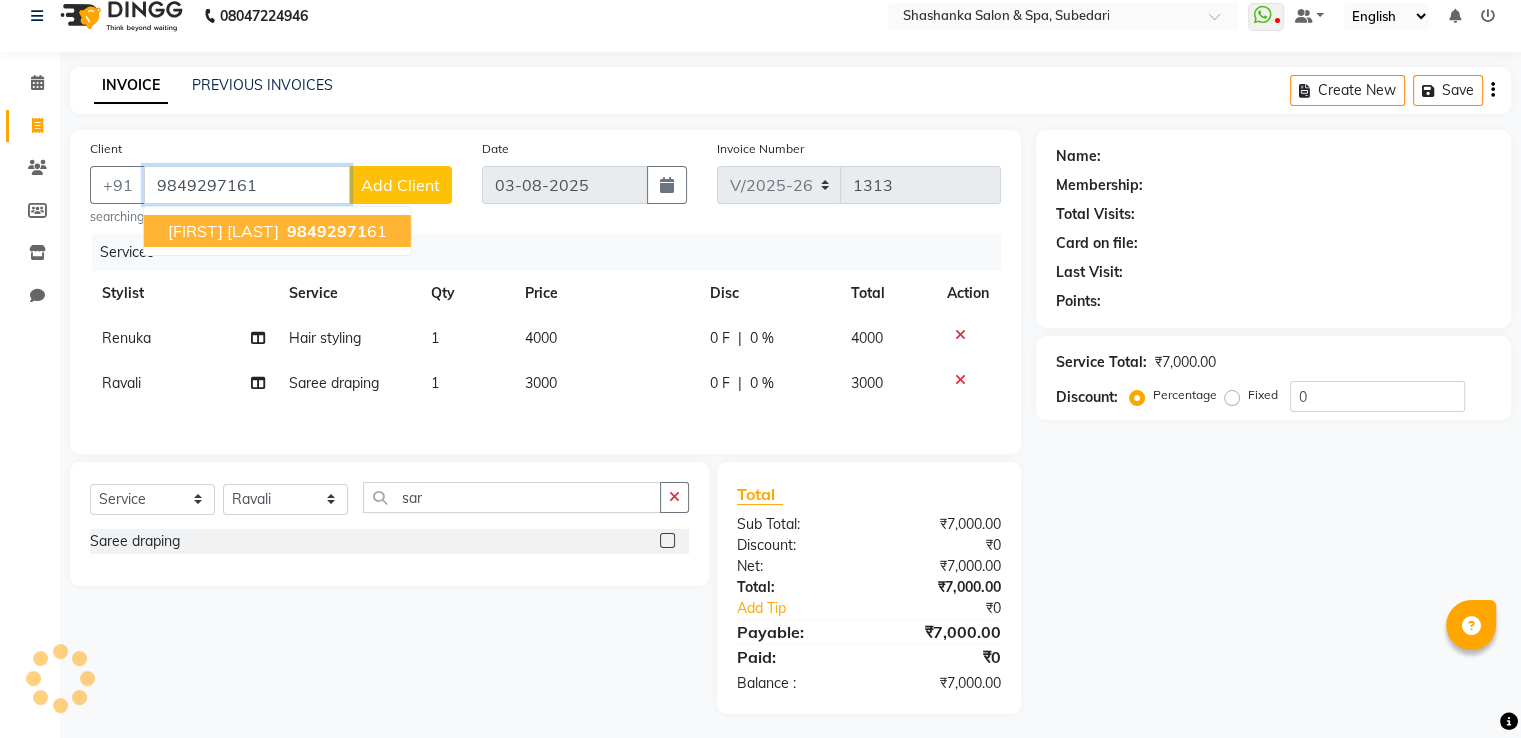 type on "9849297161" 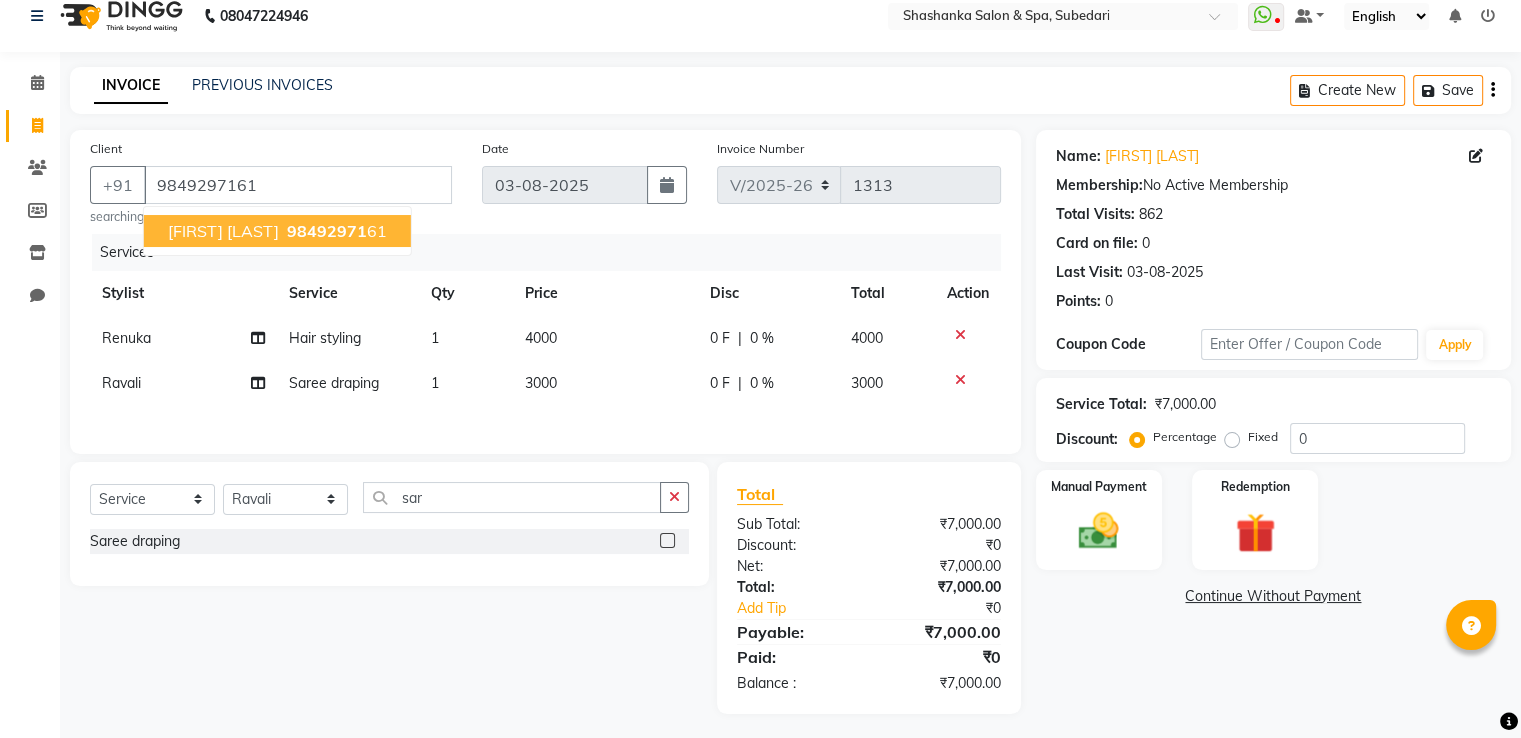 click on "98492971" at bounding box center (327, 231) 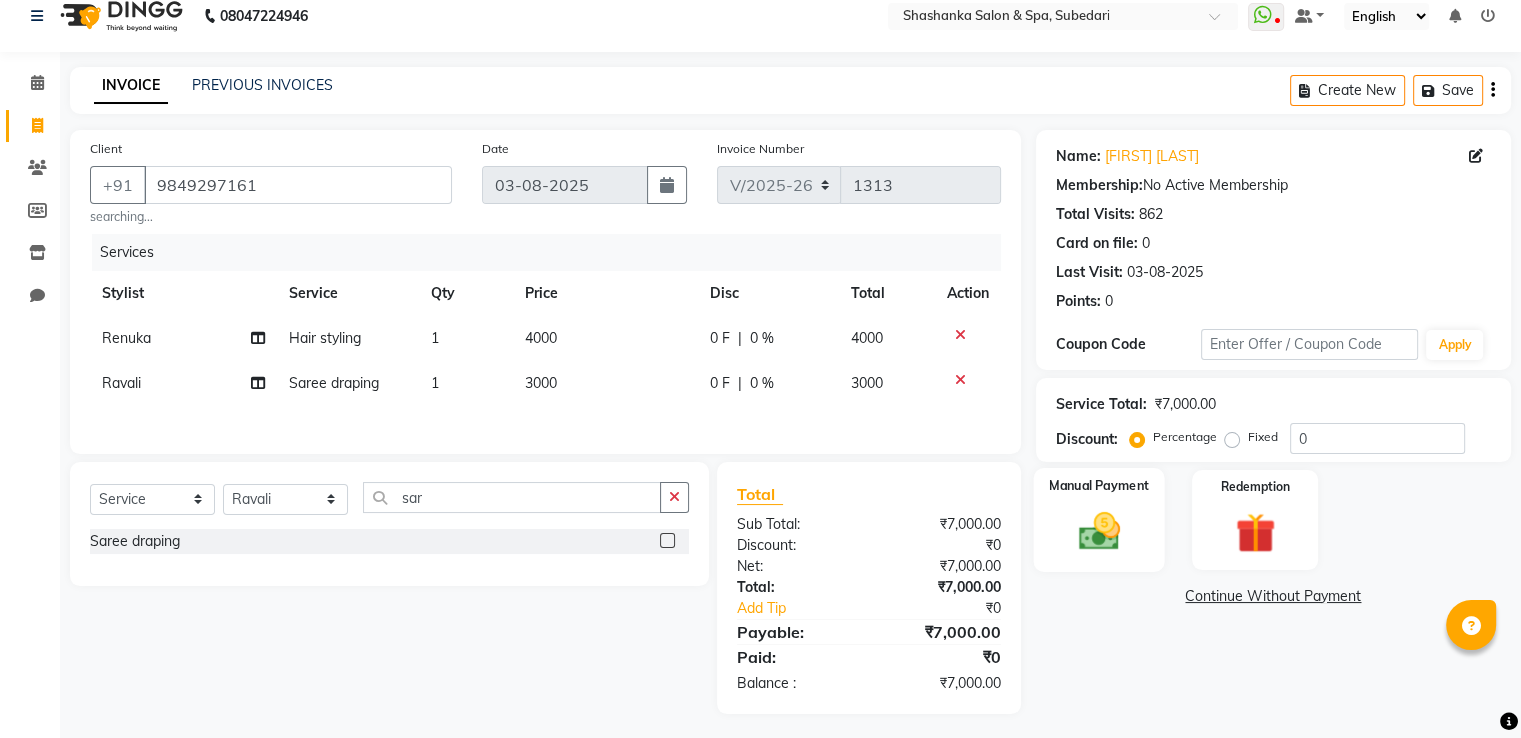 click 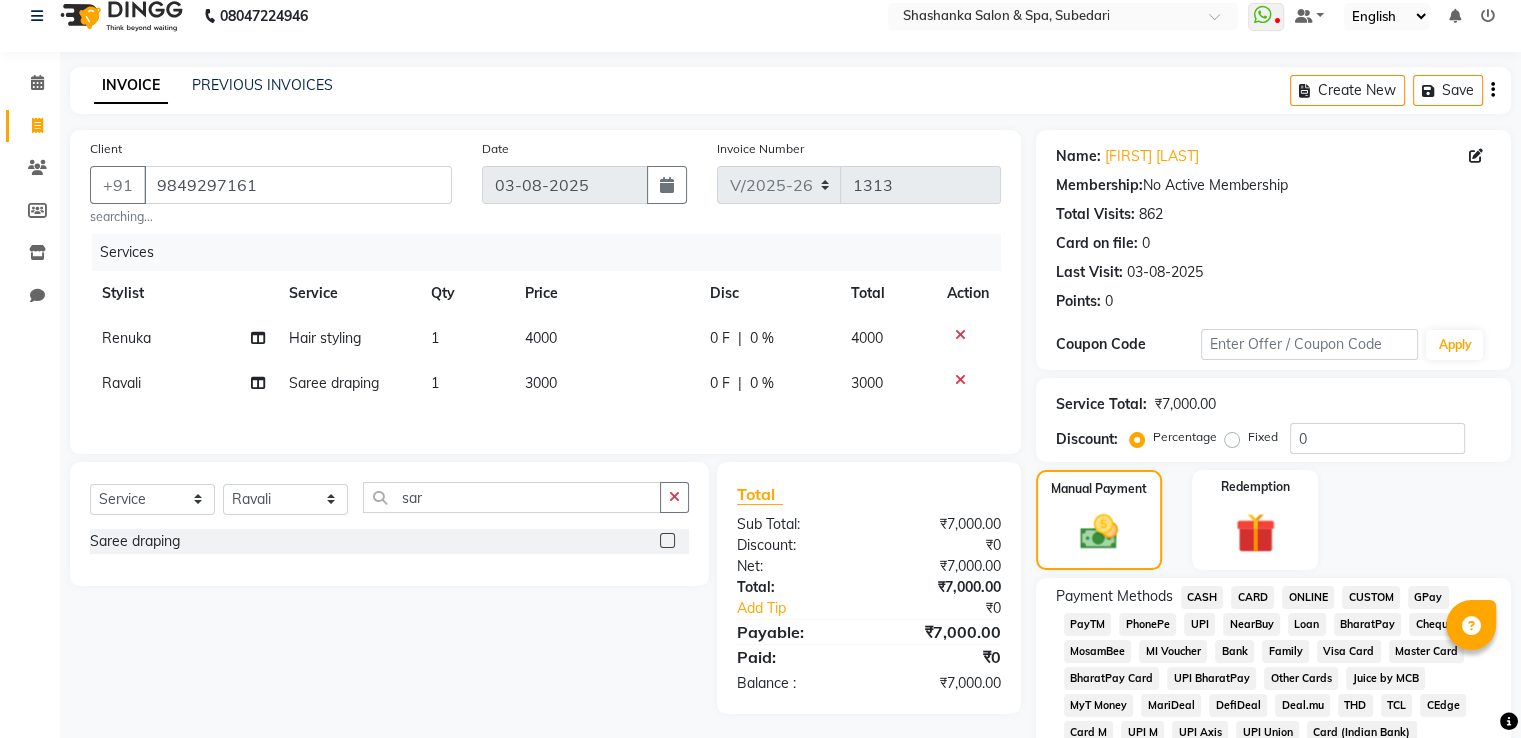 click on "GPay" 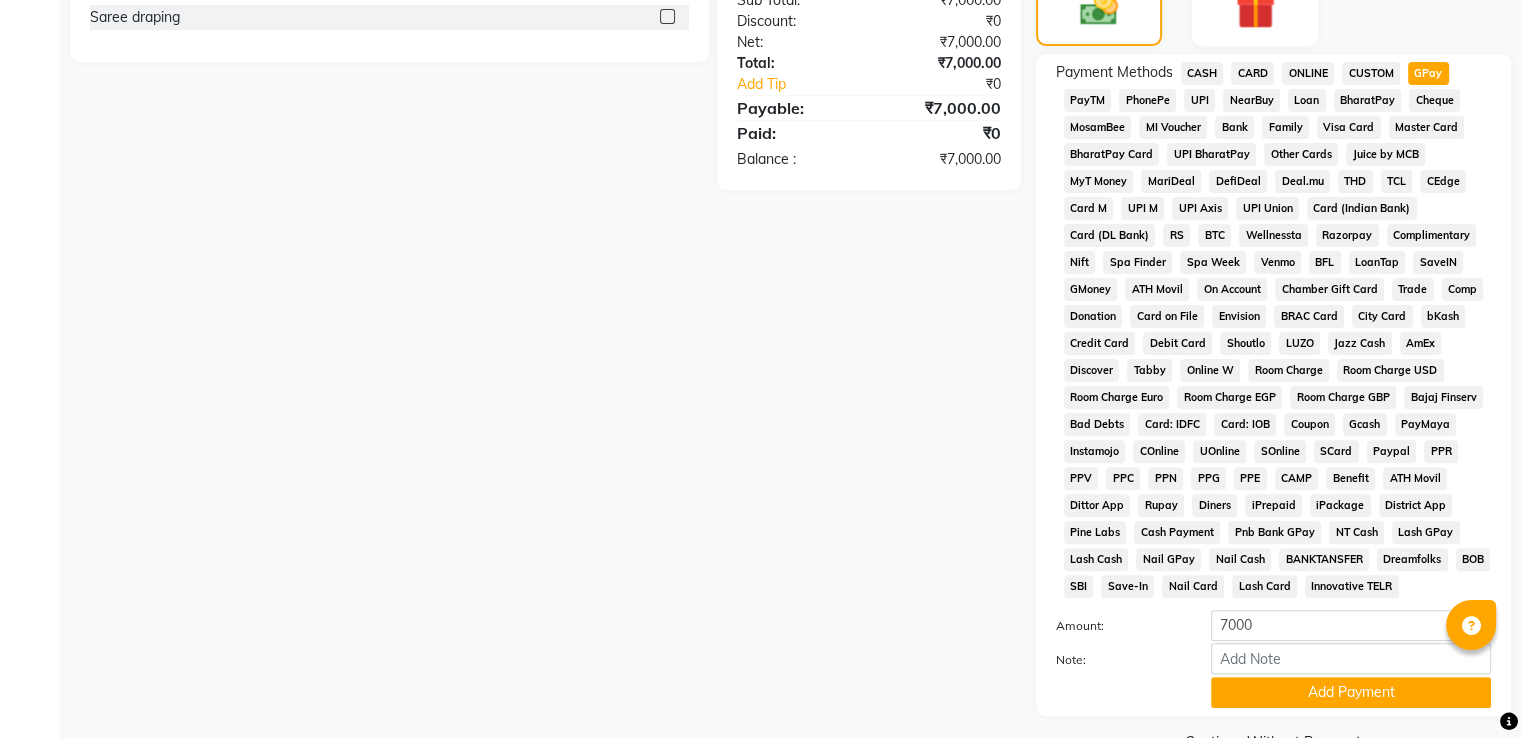 scroll, scrollTop: 609, scrollLeft: 0, axis: vertical 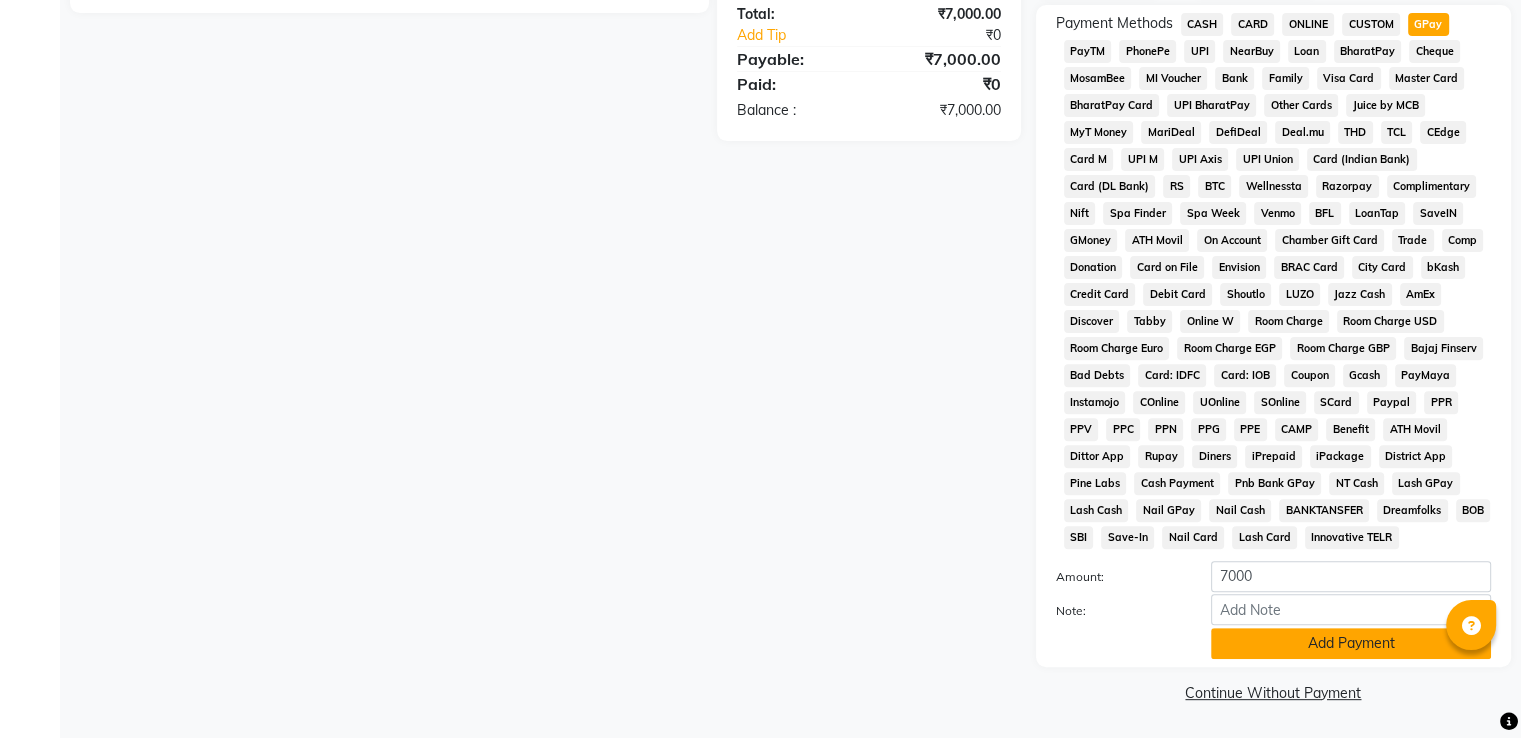 click on "Add Payment" 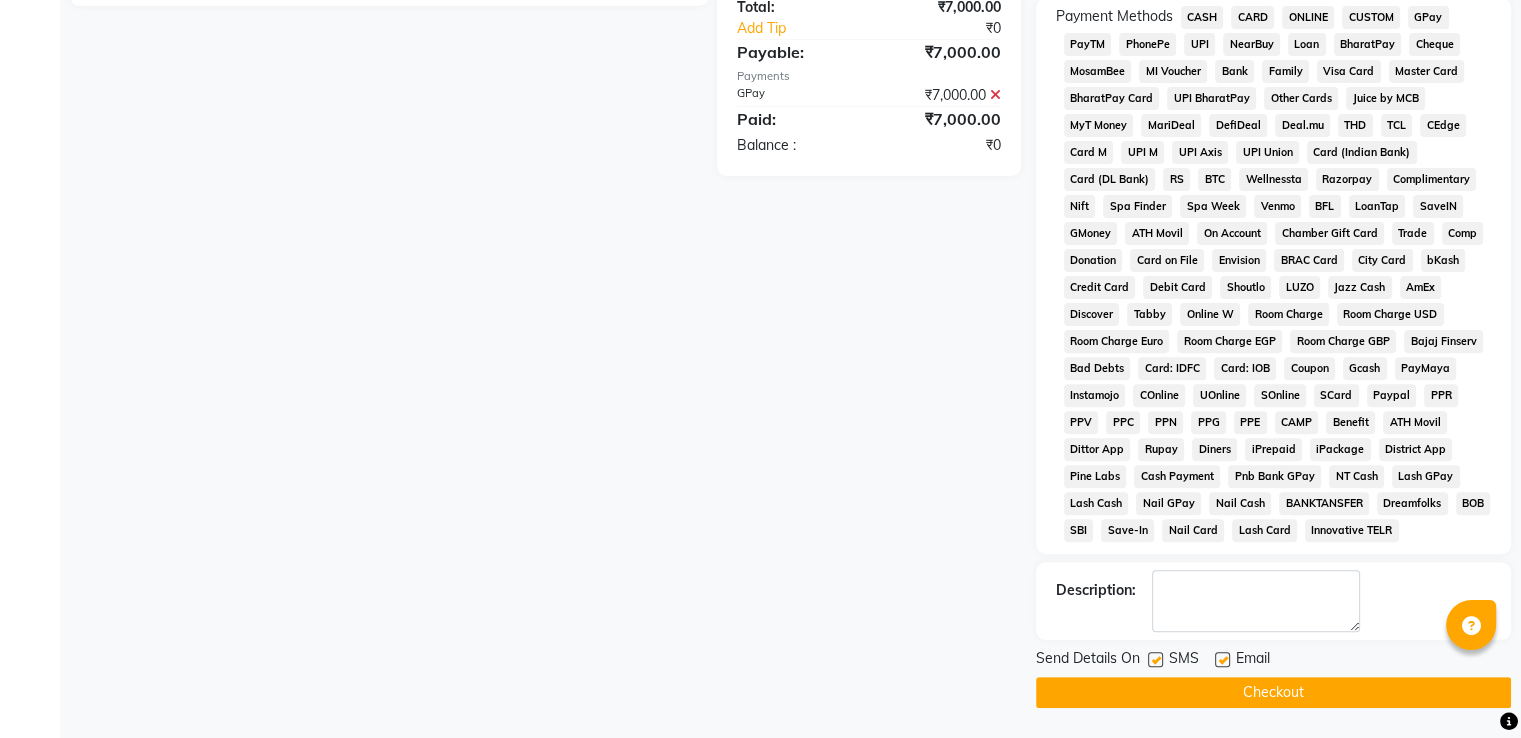 click on "Checkout" 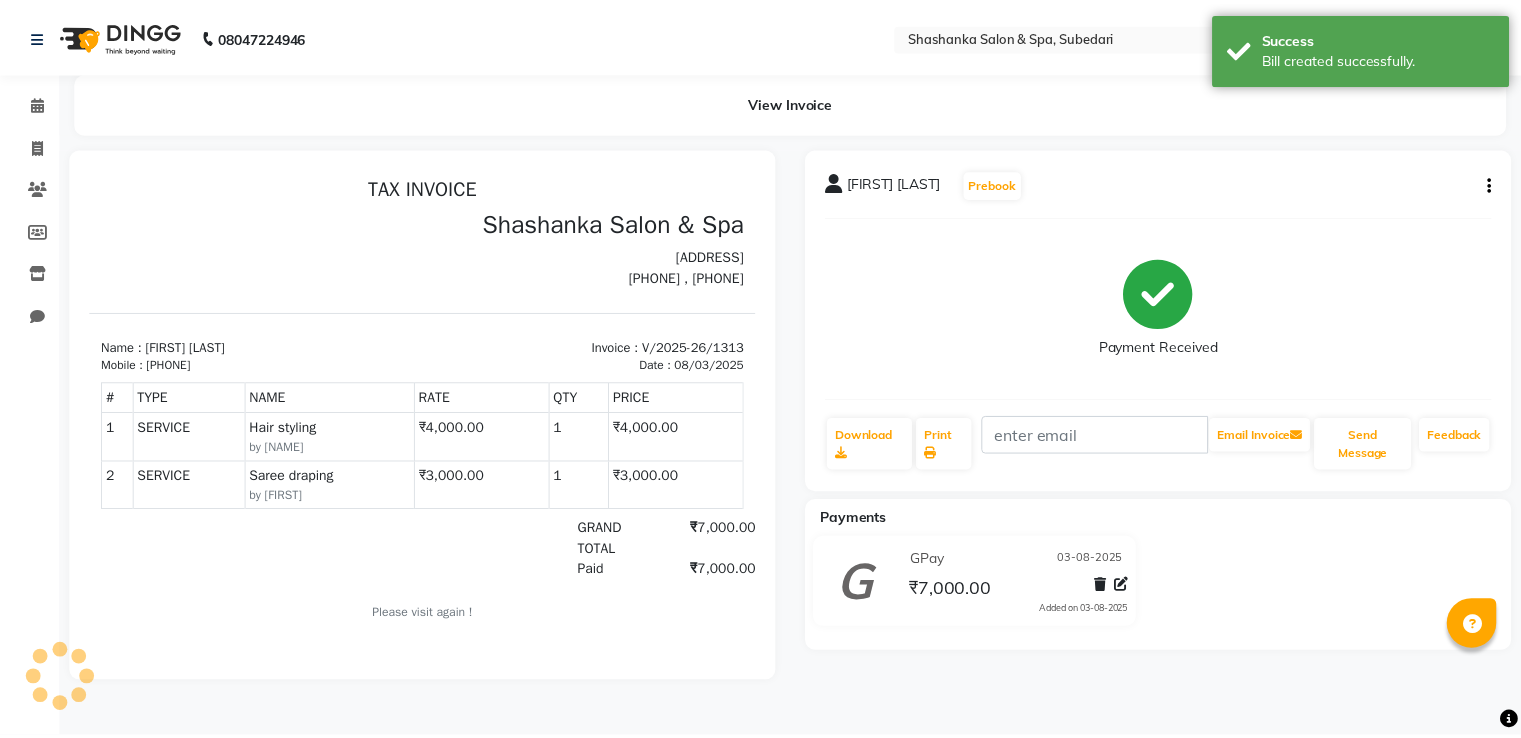 scroll, scrollTop: 0, scrollLeft: 0, axis: both 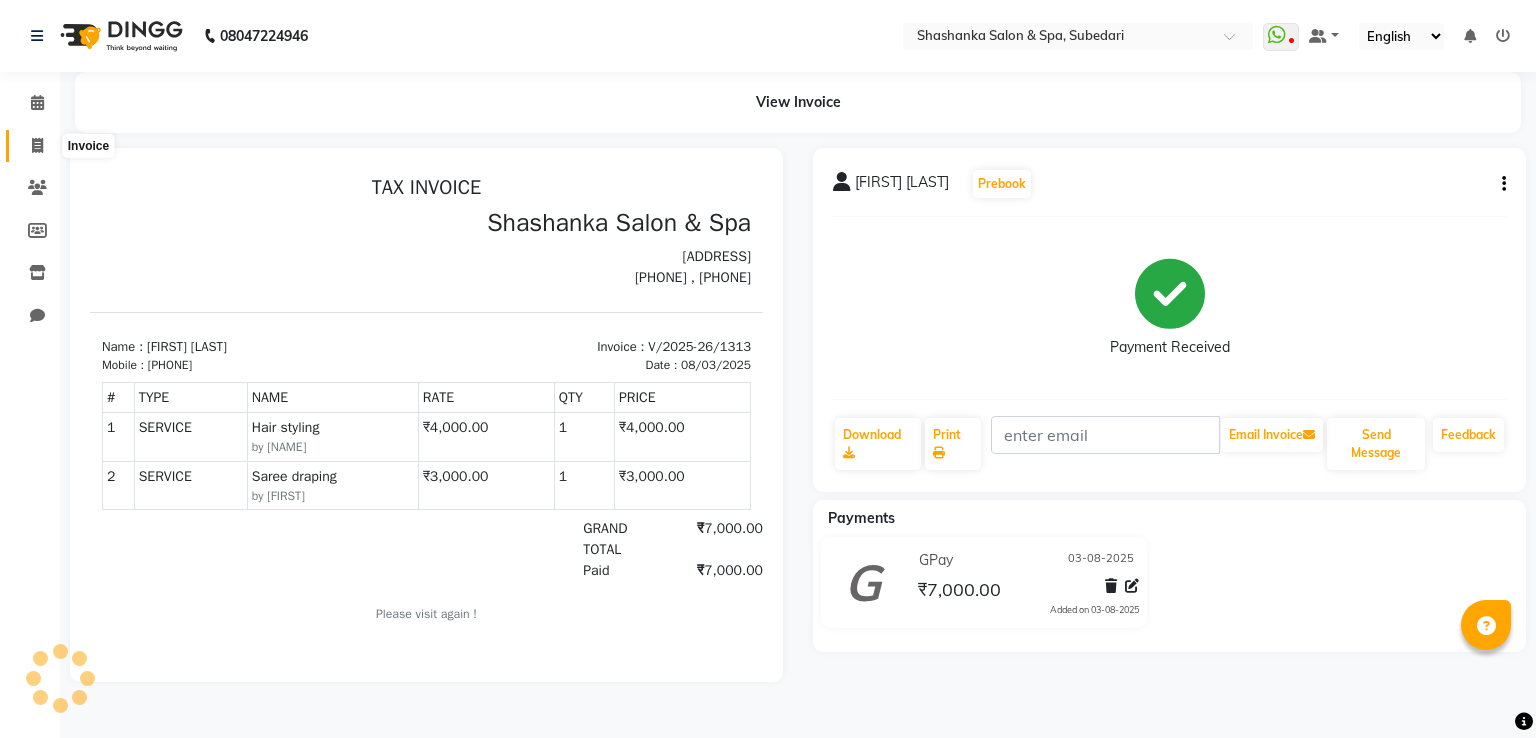click 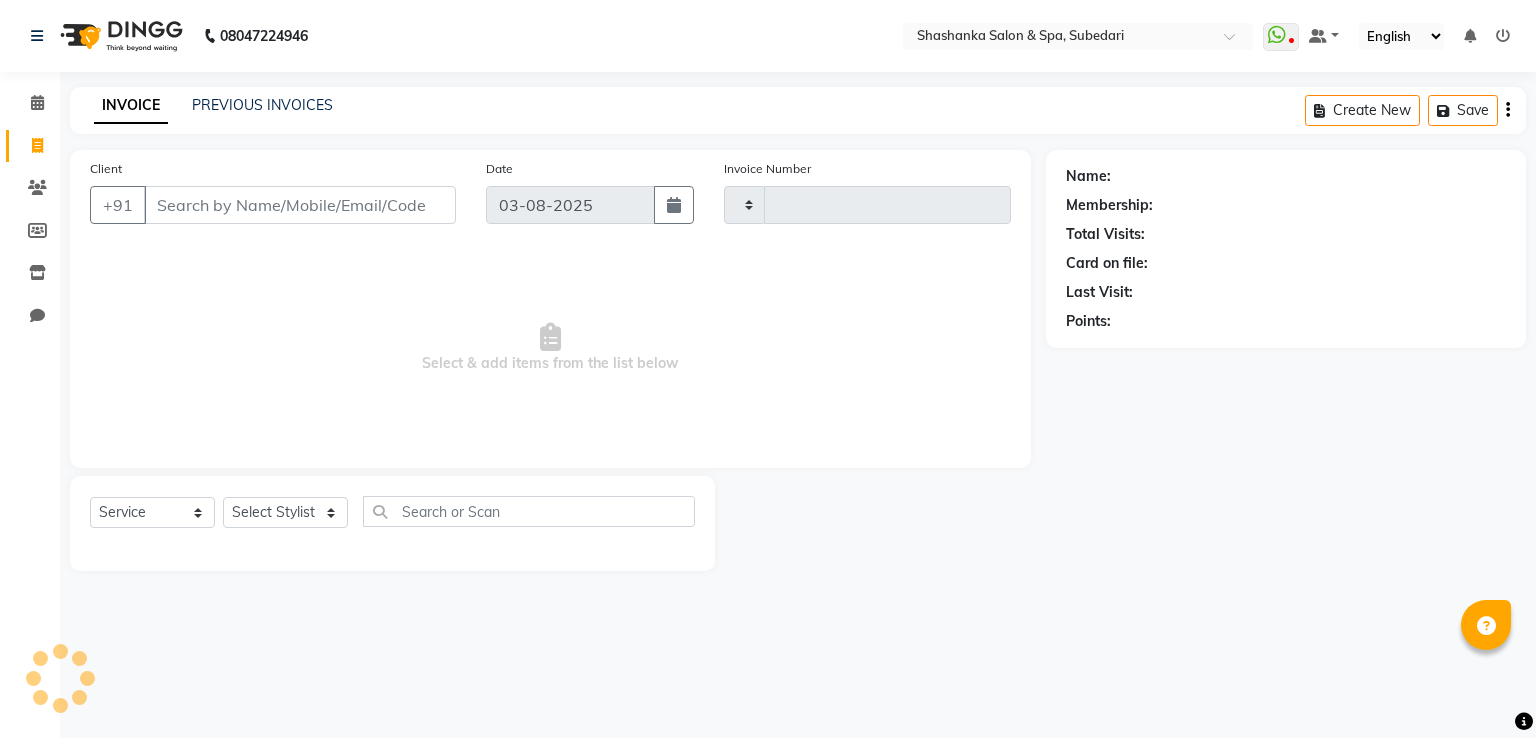 type on "1314" 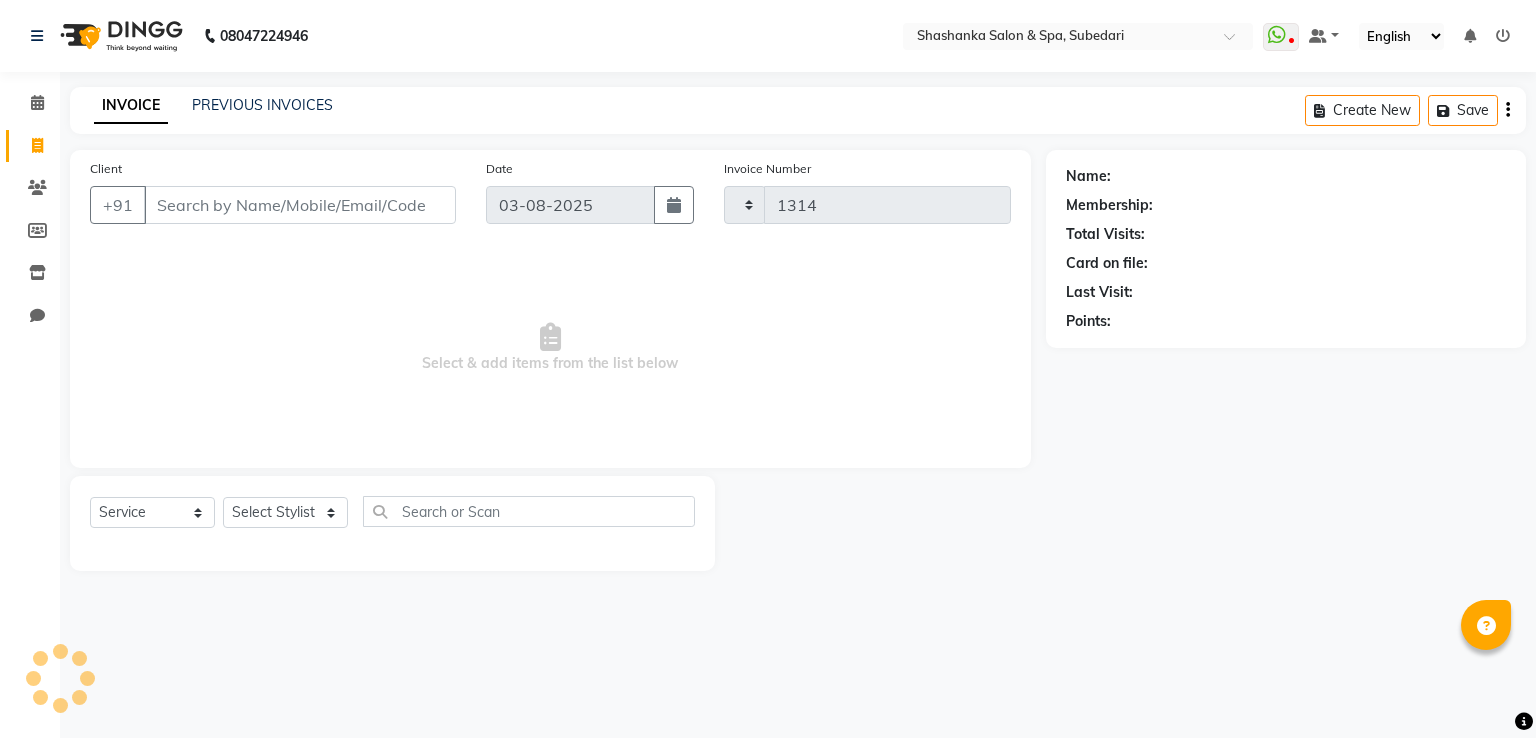 select on "67" 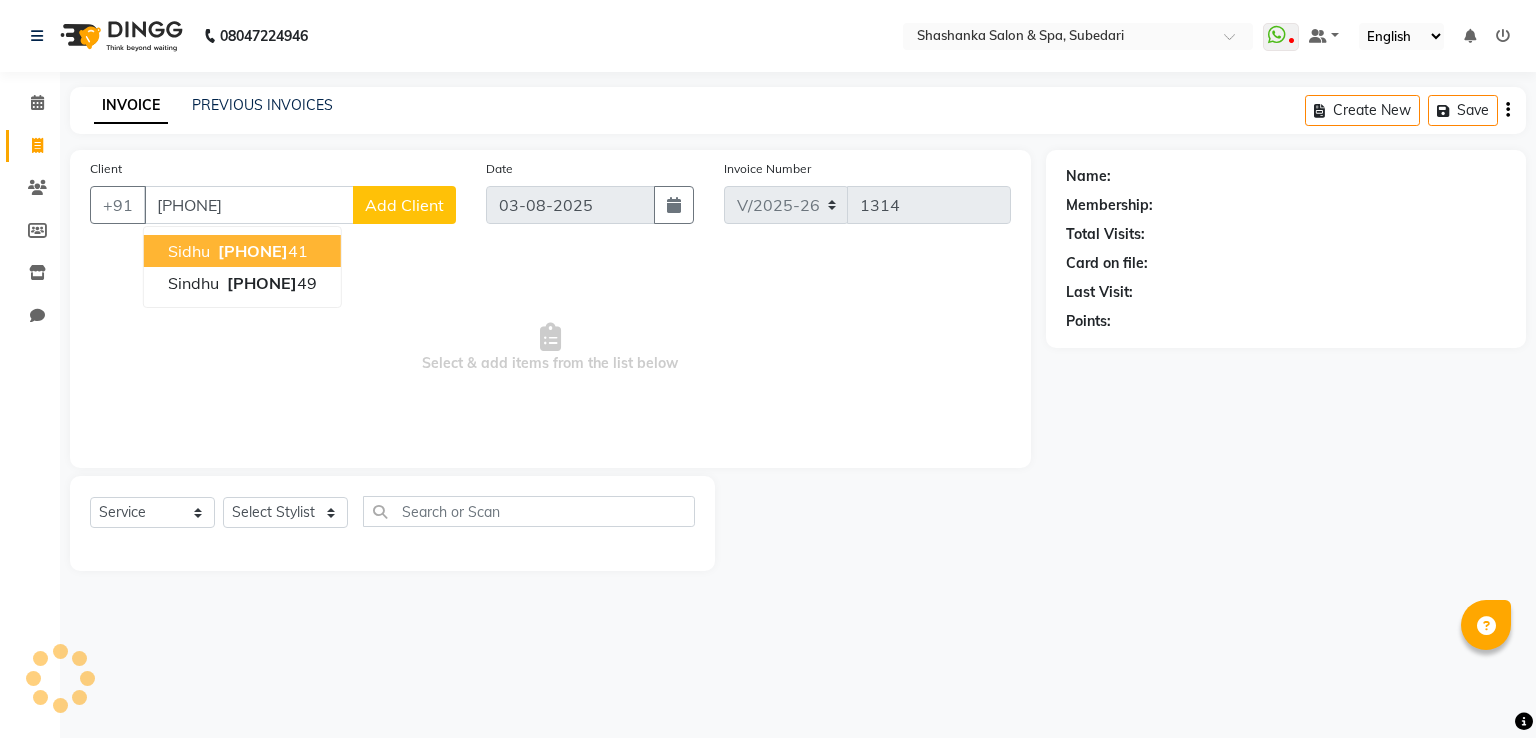 type on "[PHONE]" 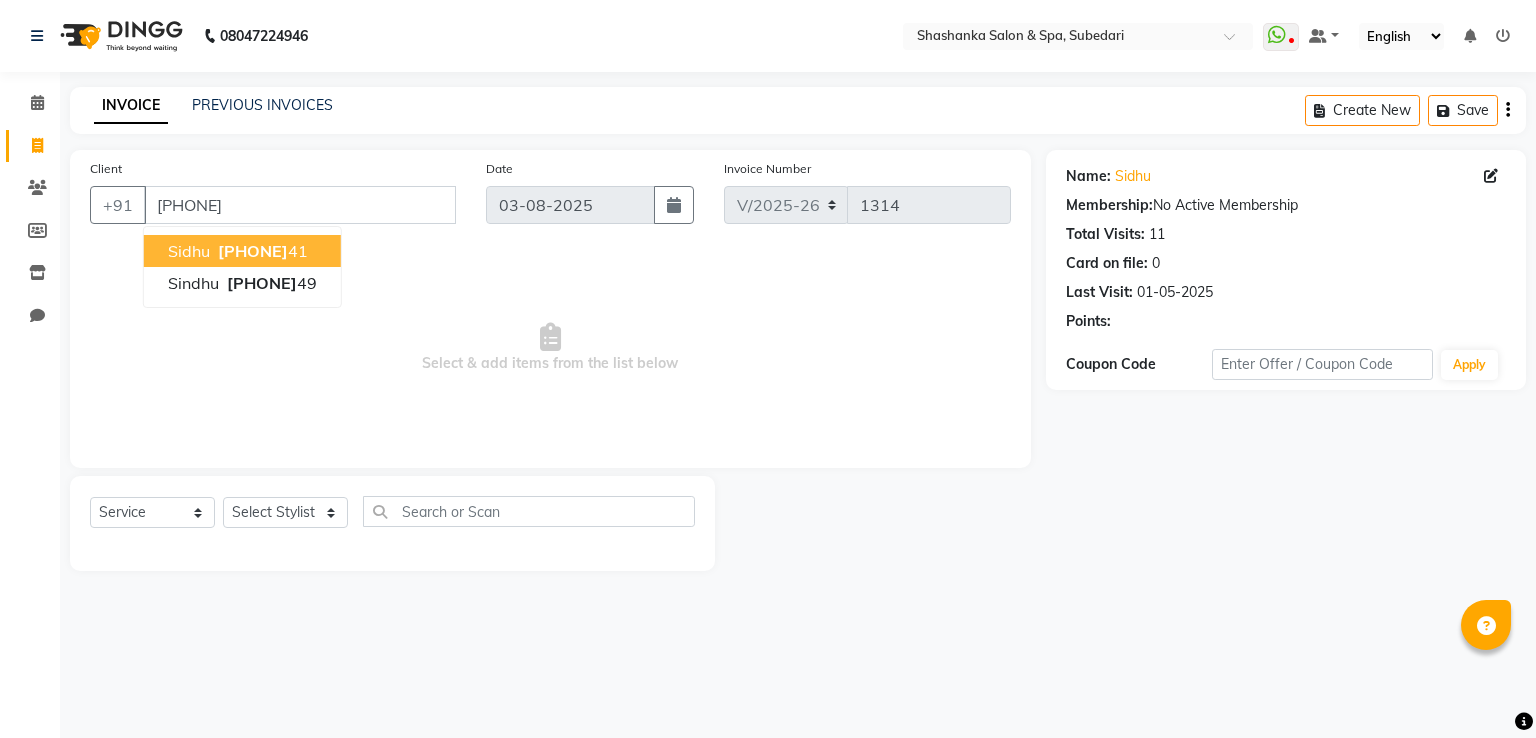 click on "[PHONE]" at bounding box center (253, 251) 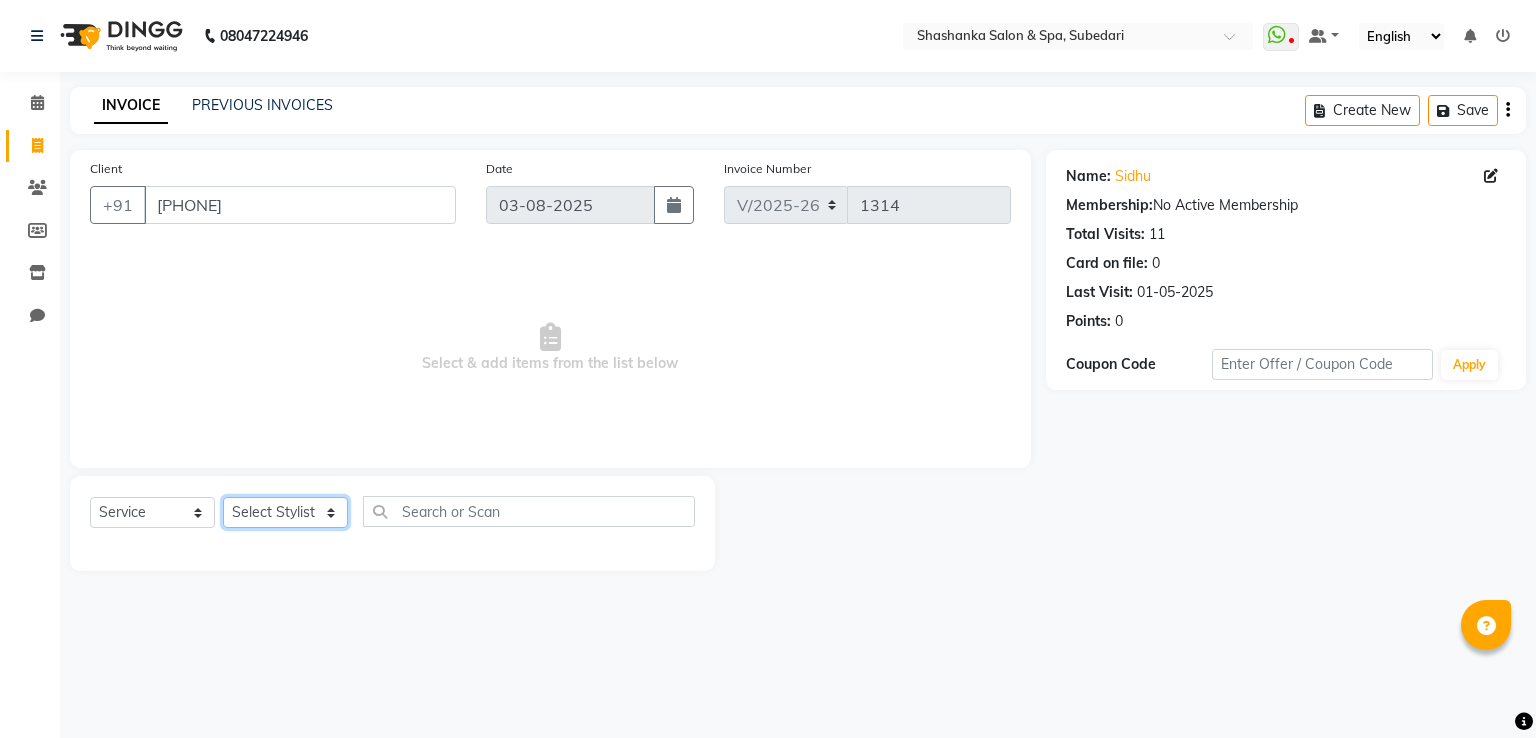 click on "Select Stylist [FIRST] [LAST] Receptionist [FIRST] [FIRST] [FIRST] [FIRST] [FIRST]" 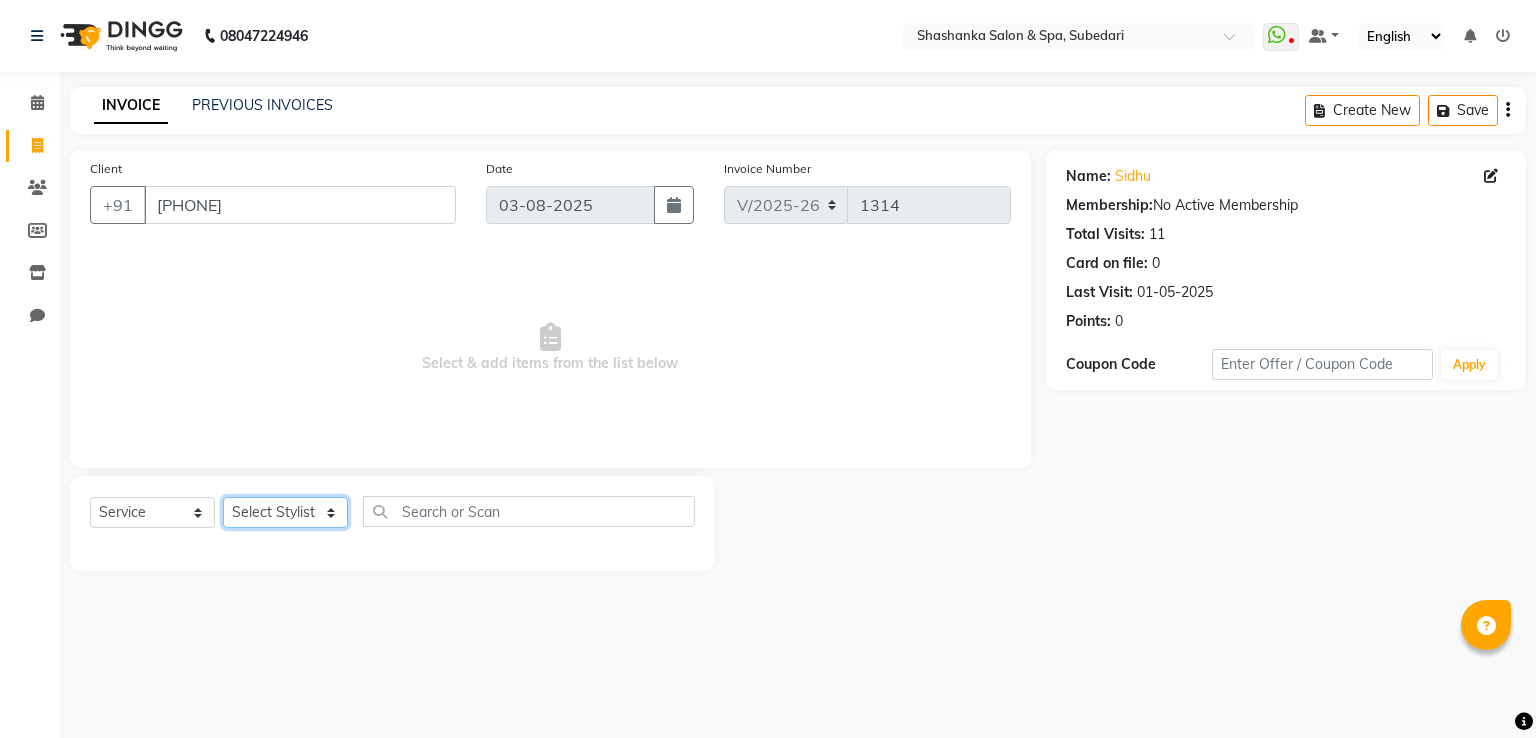 select on "20459" 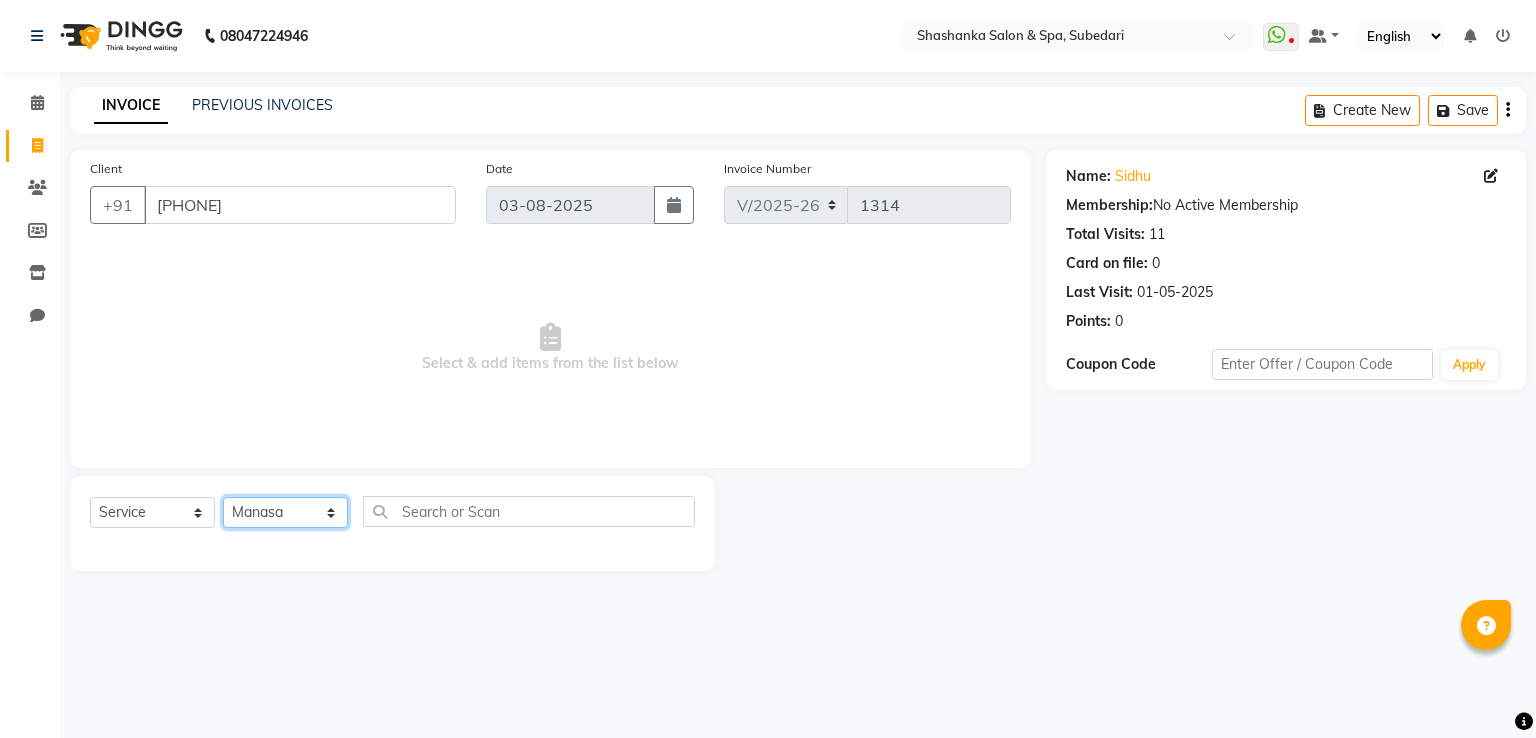 click on "Select Stylist [FIRST] [LAST] Receptionist [FIRST] [FIRST] [FIRST] [FIRST] [FIRST]" 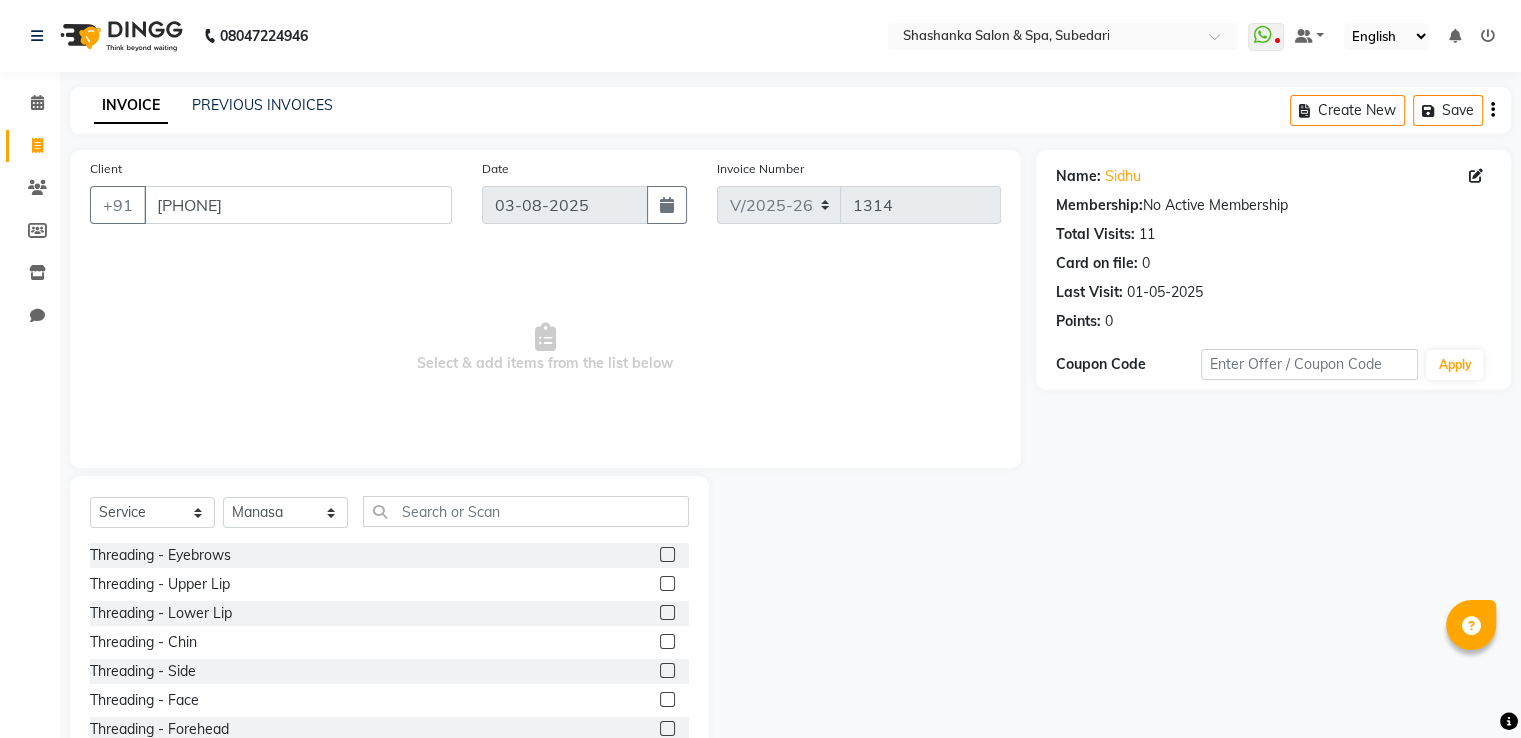 click 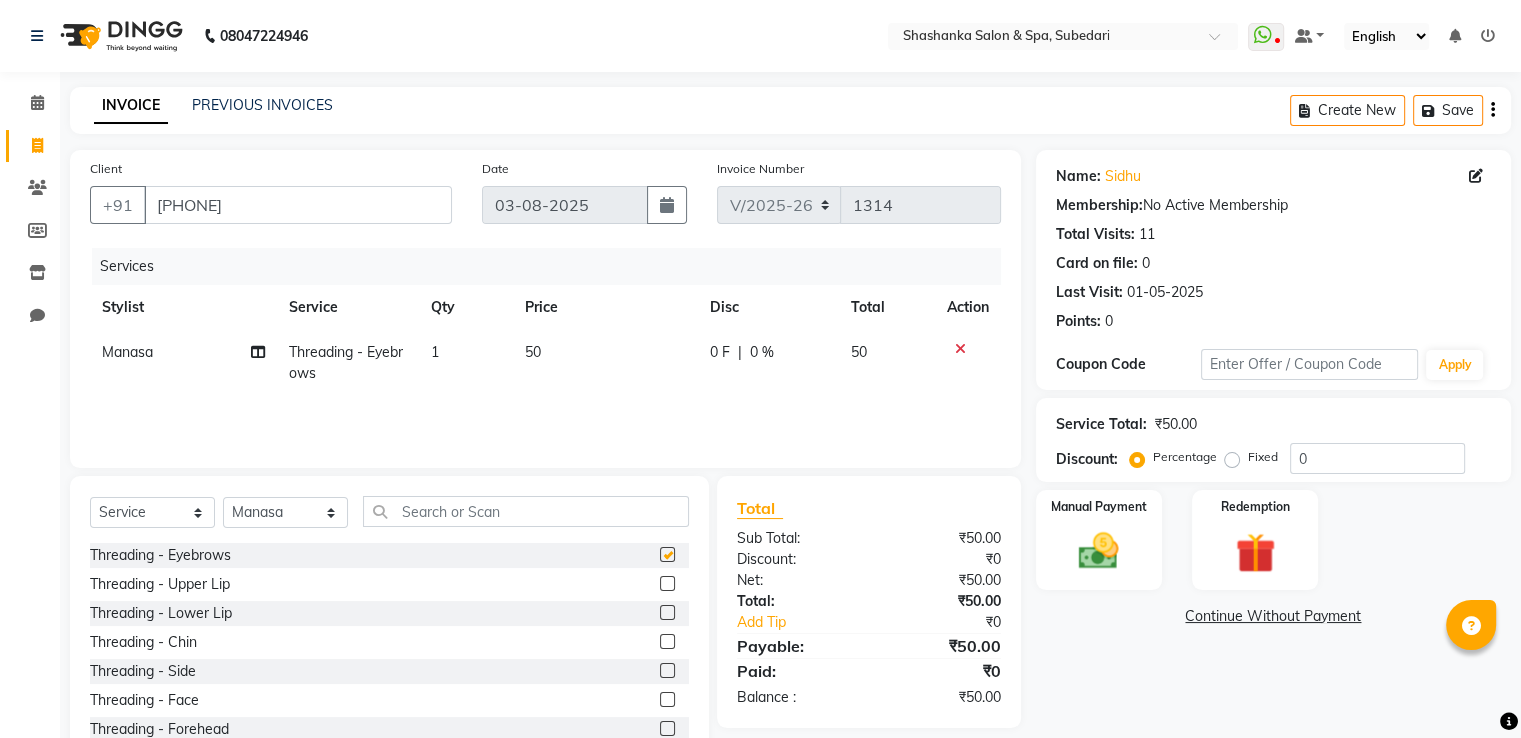 checkbox on "false" 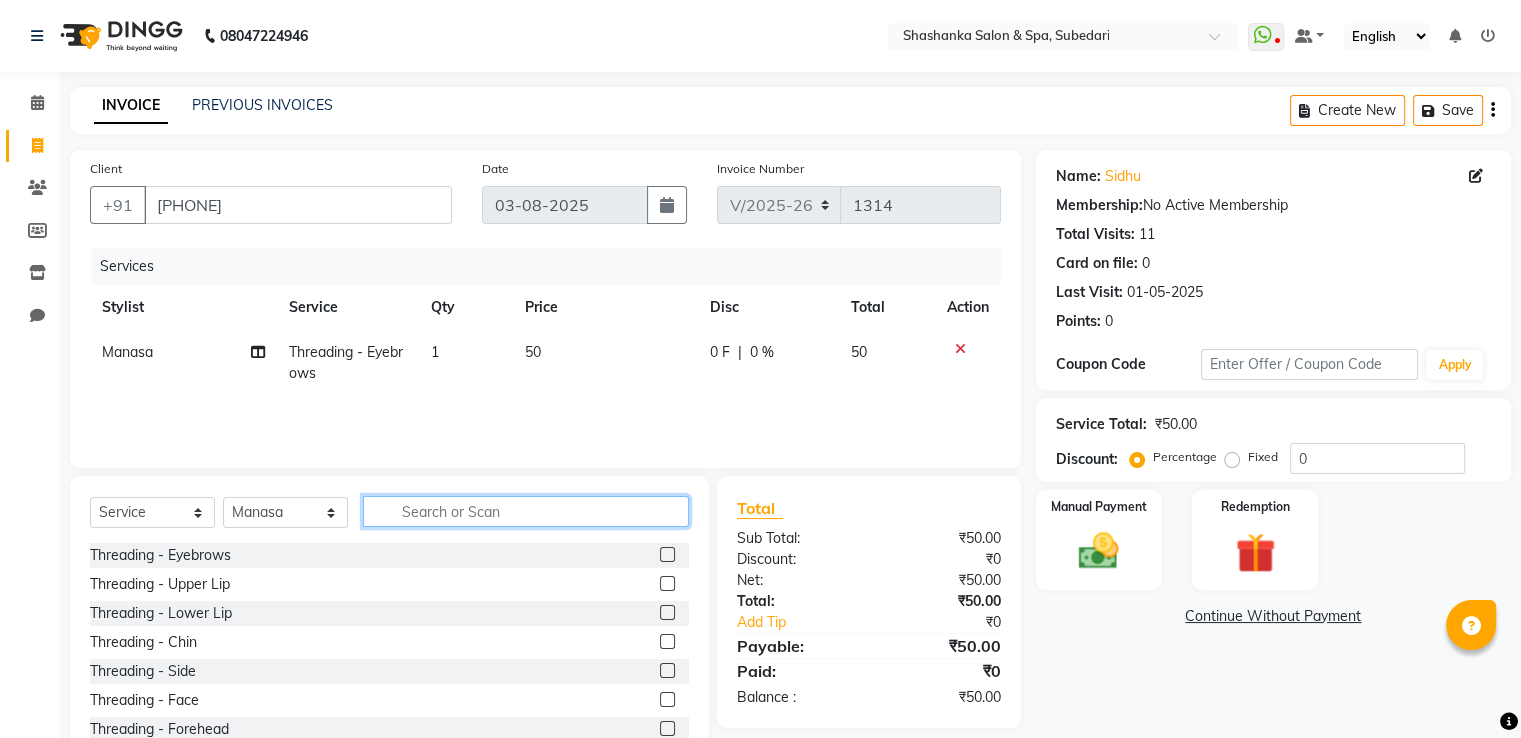 click 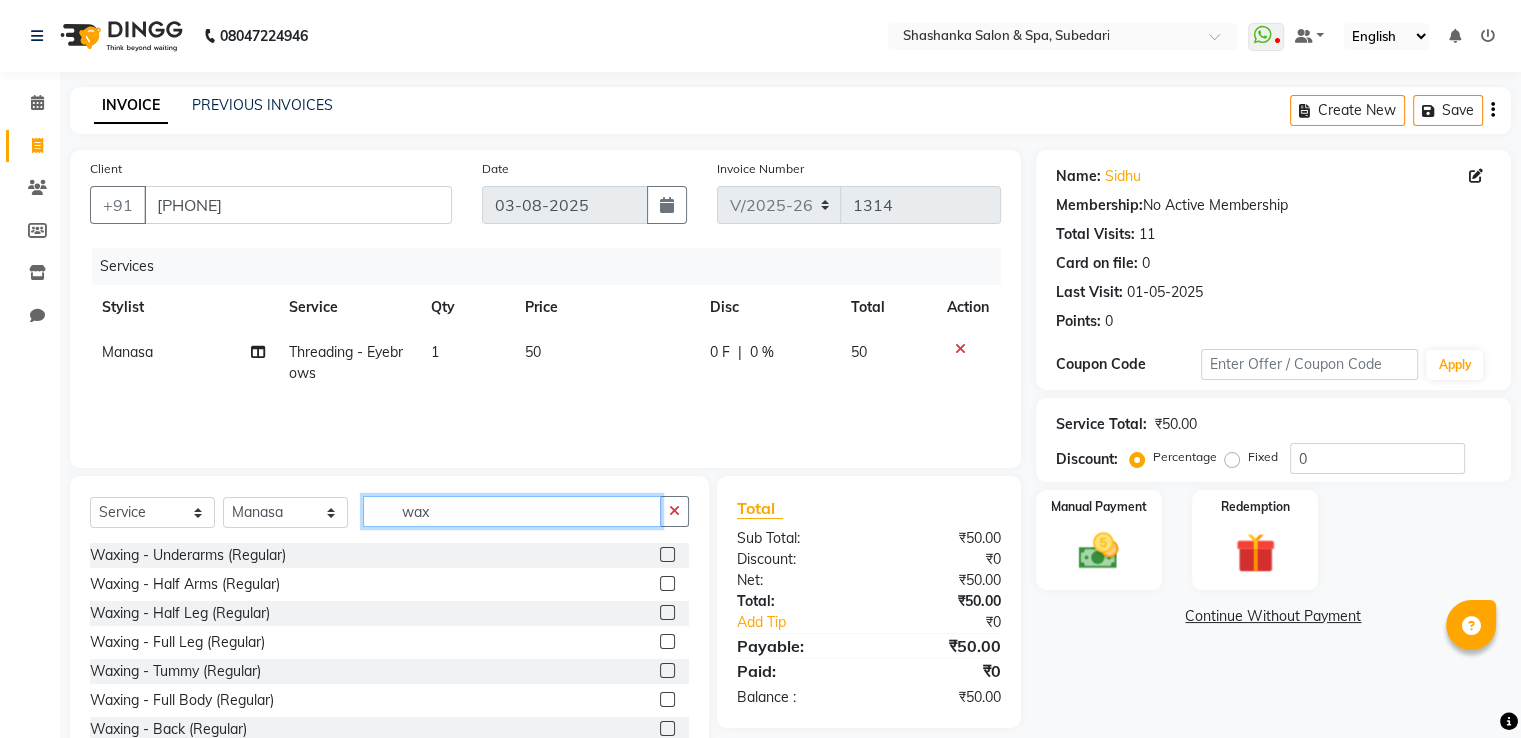 type on "wax" 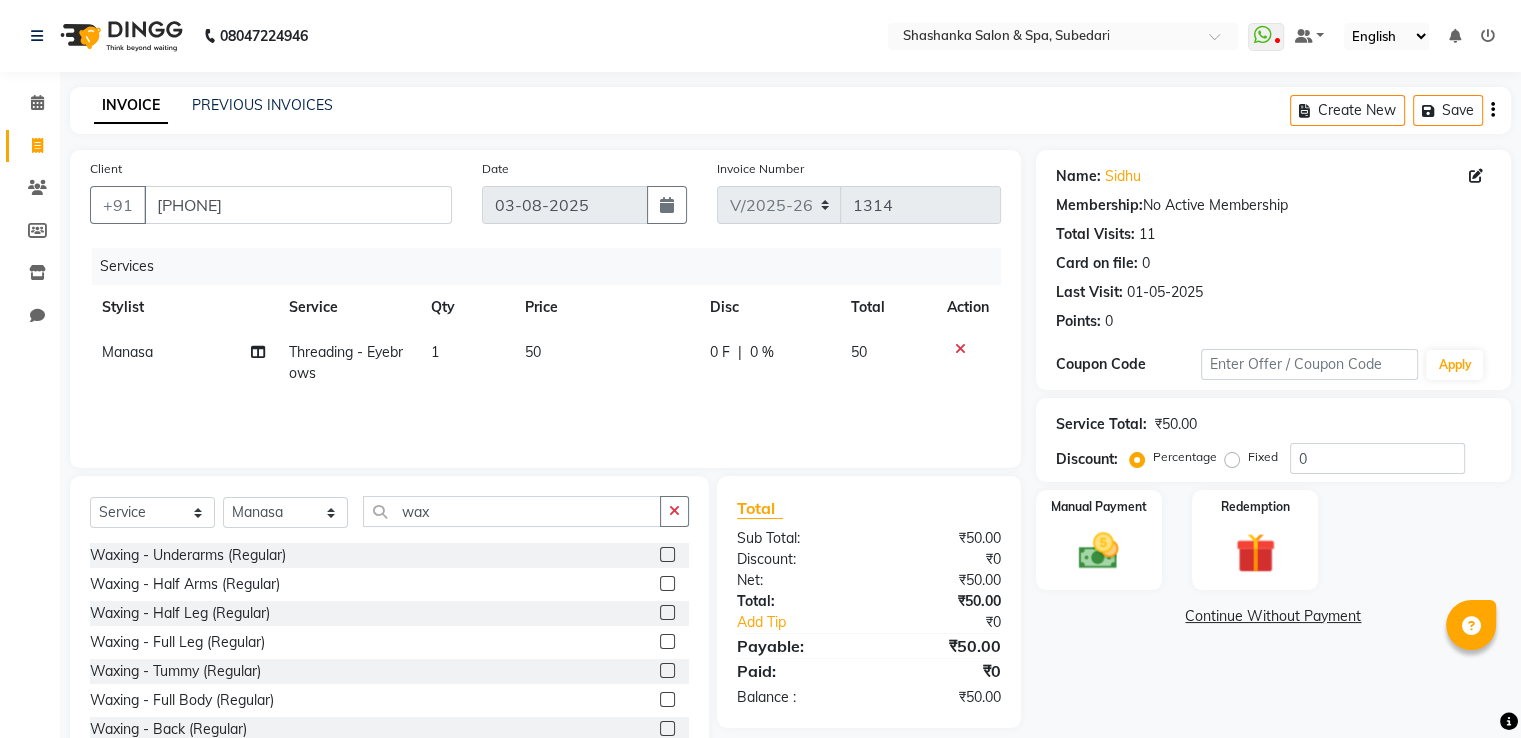 click on "Waxing - Half Arms (Regular)" 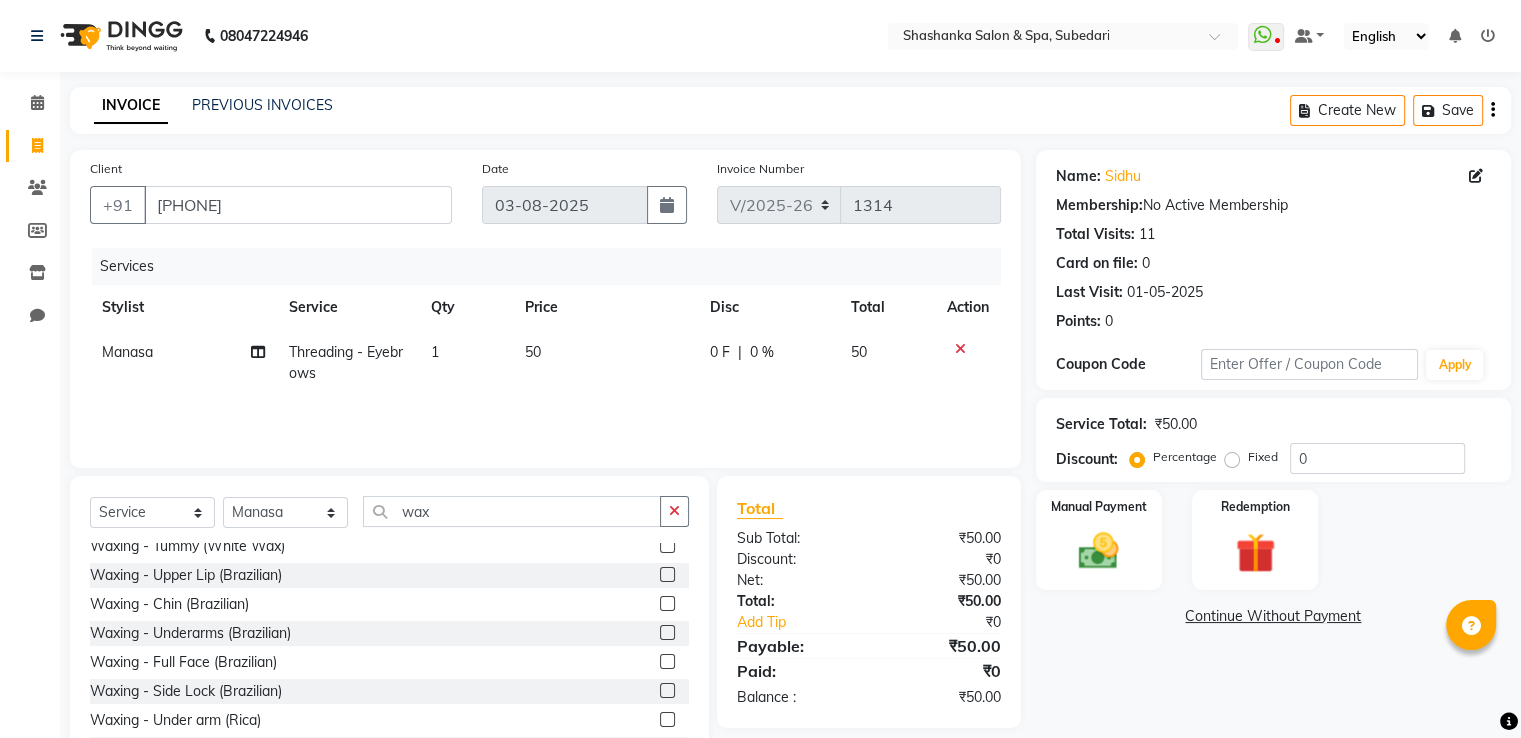 scroll, scrollTop: 872, scrollLeft: 0, axis: vertical 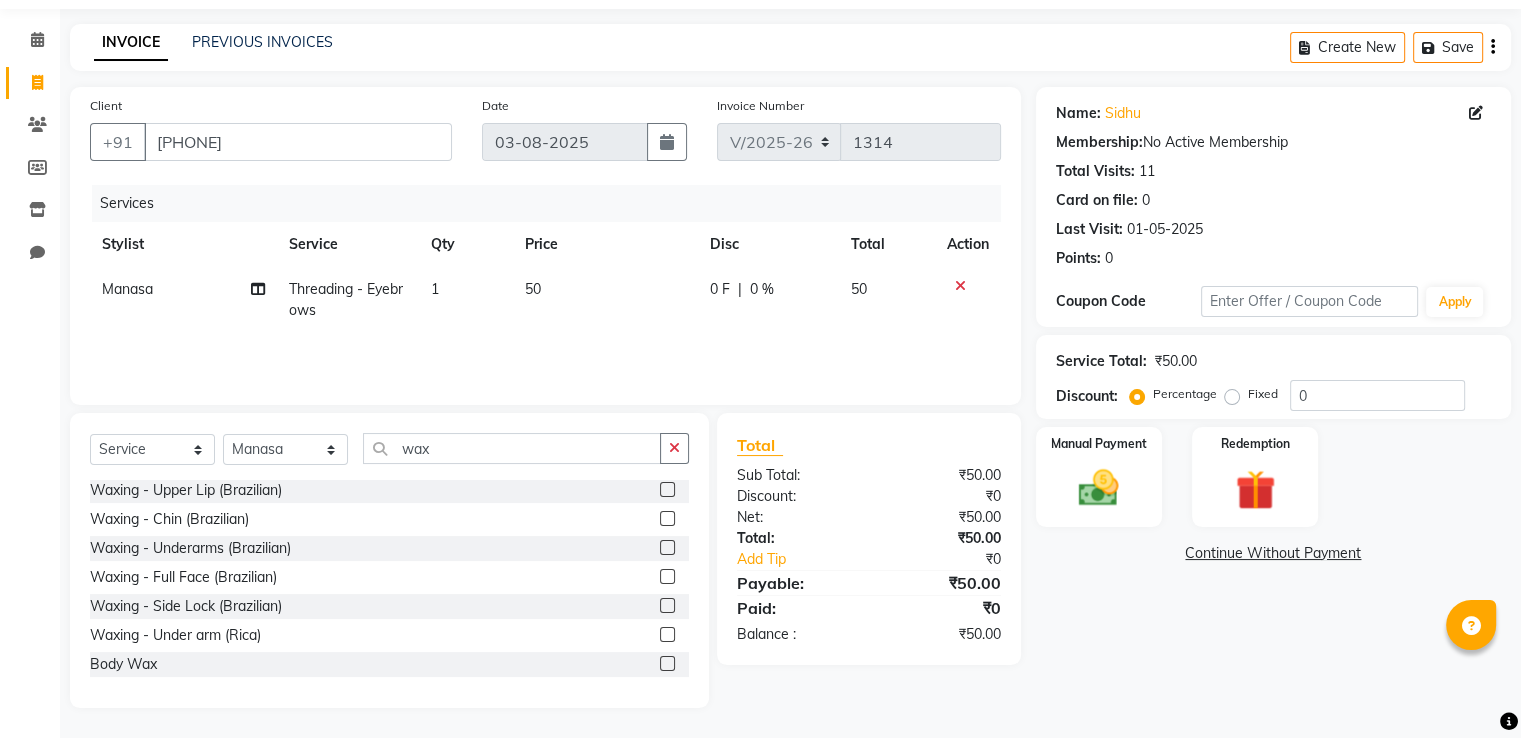 click 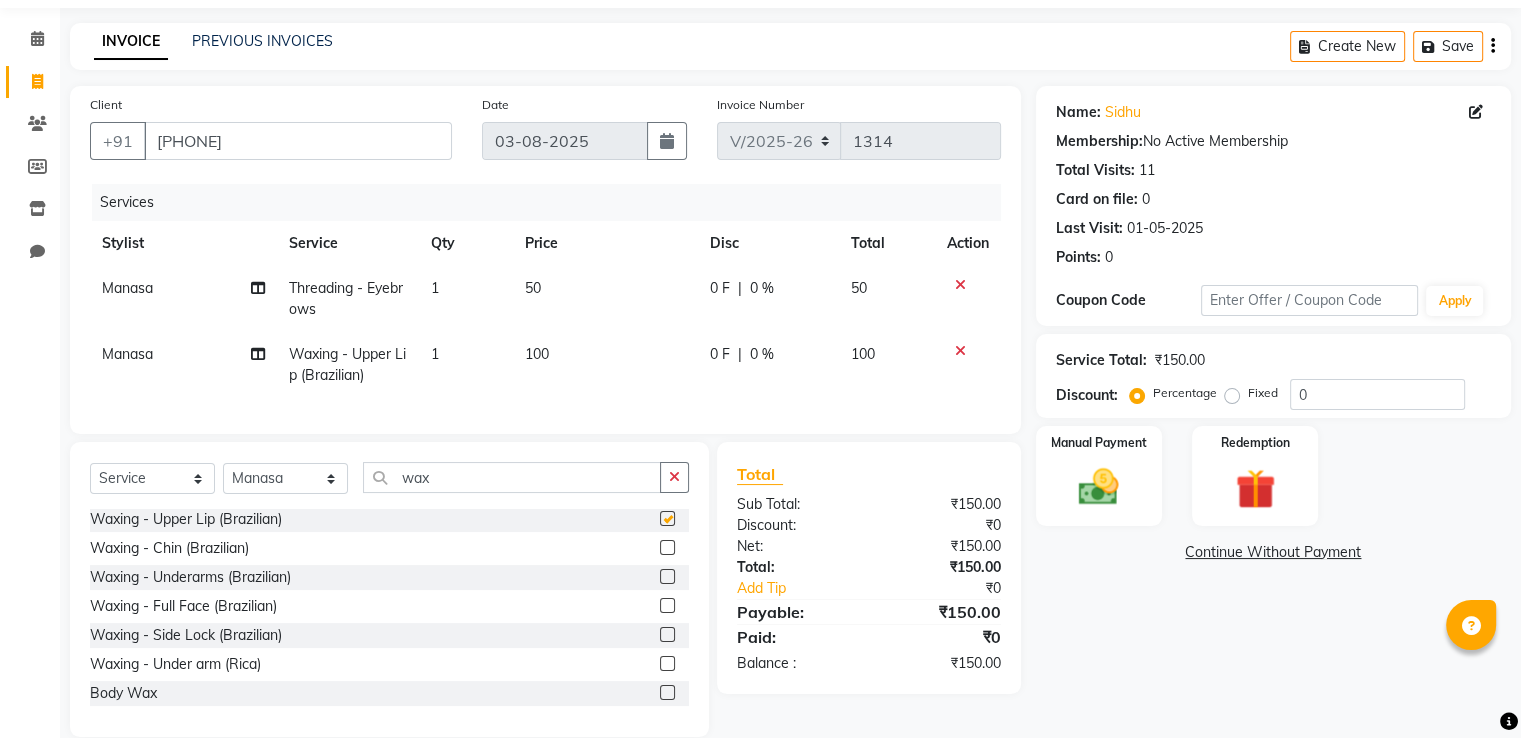 checkbox on "false" 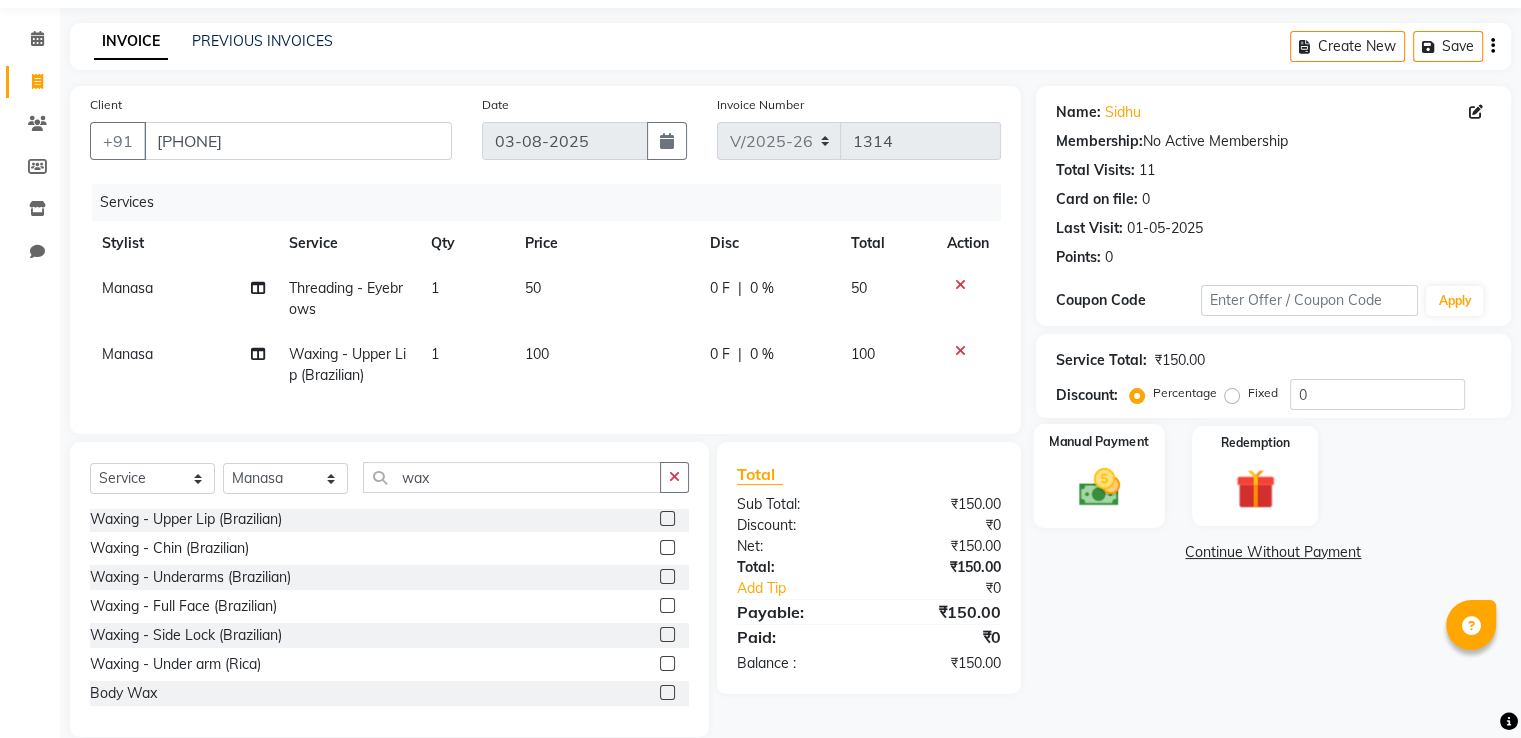 click 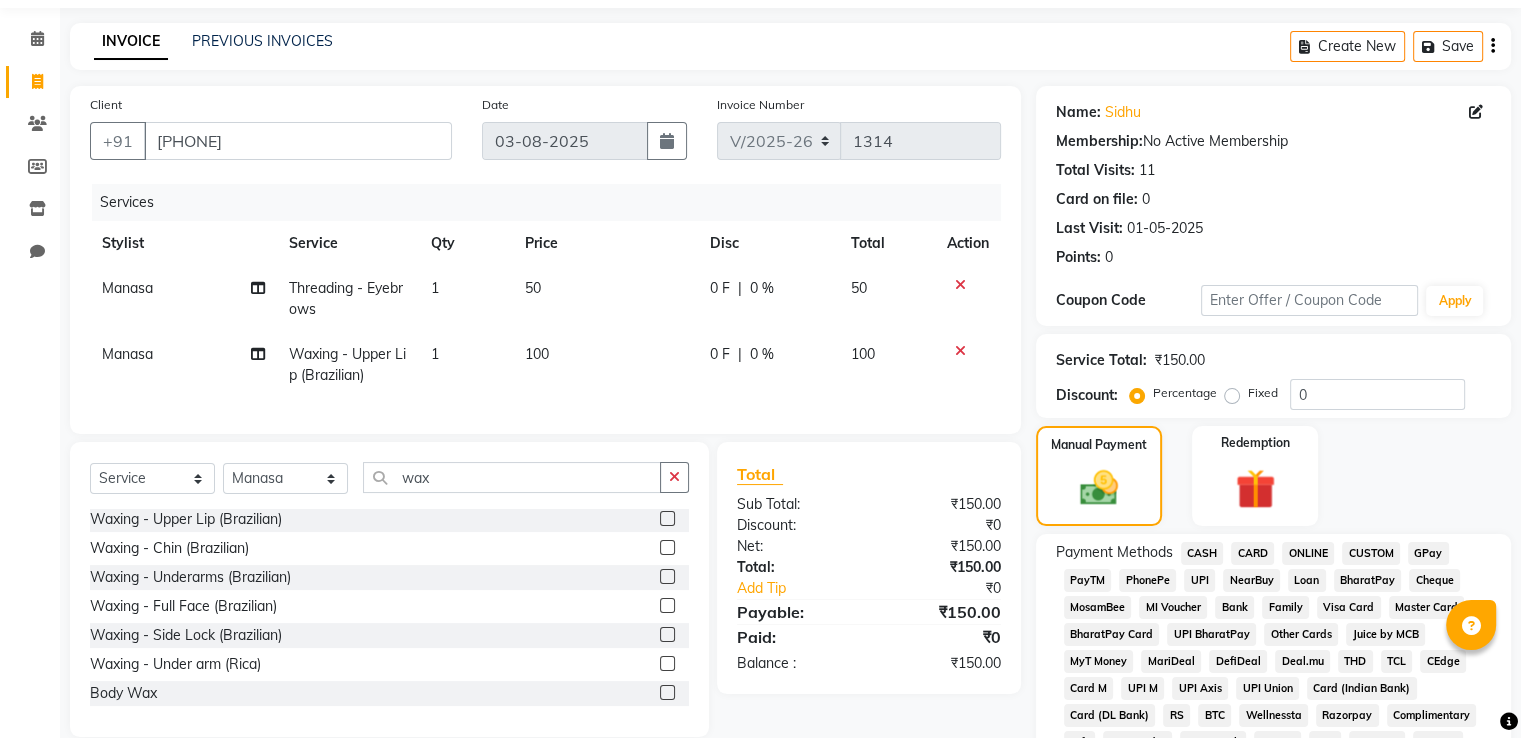 click on "GPay" 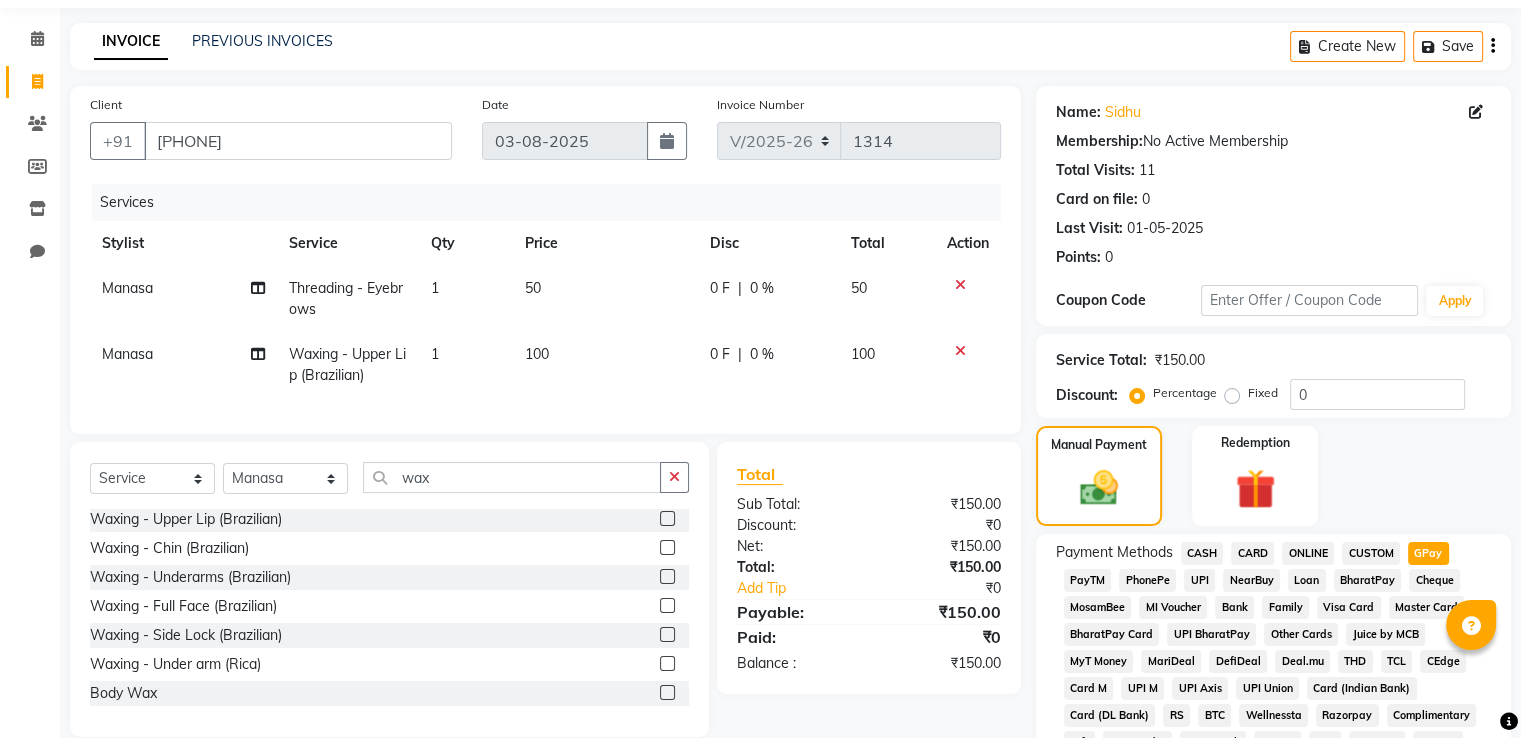 scroll, scrollTop: 609, scrollLeft: 0, axis: vertical 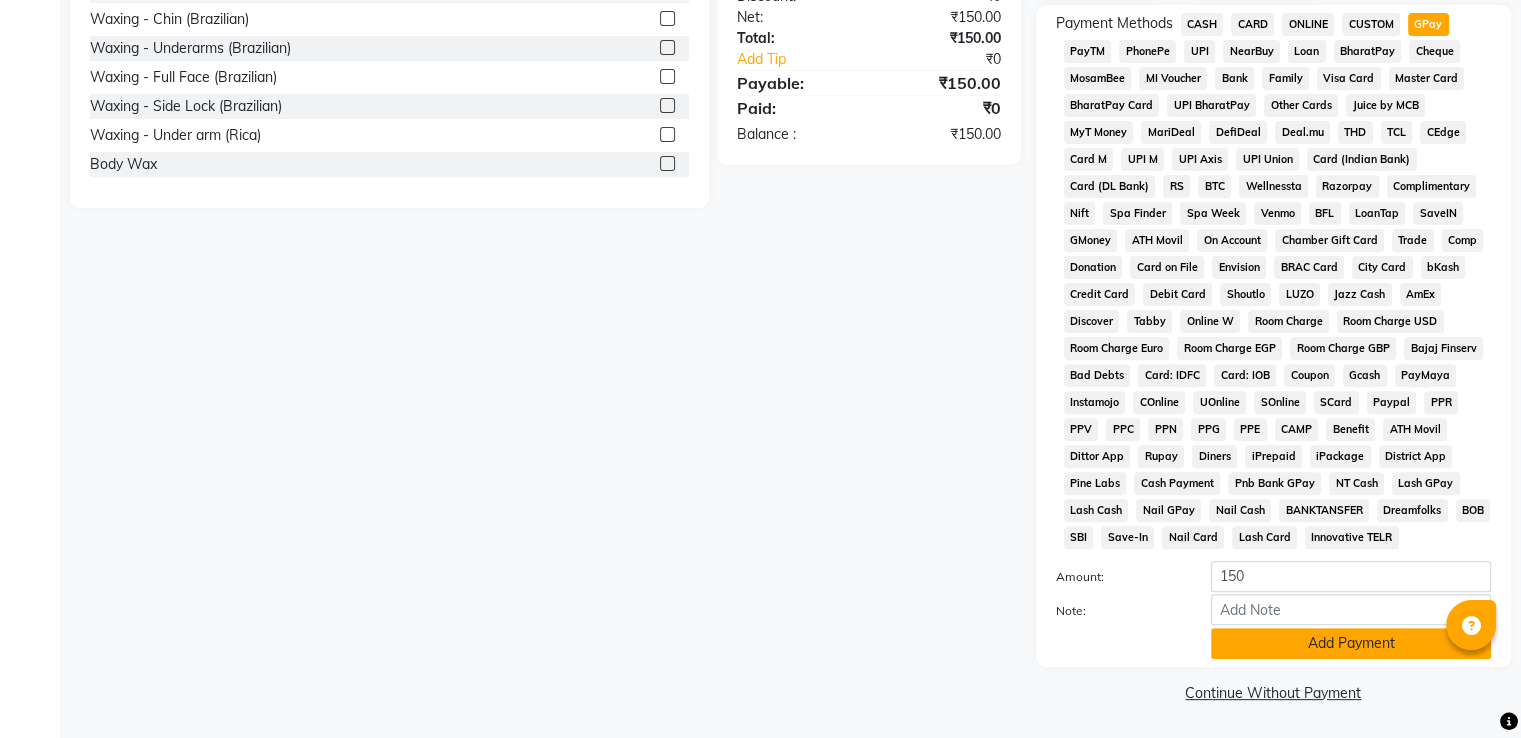 click on "Add Payment" 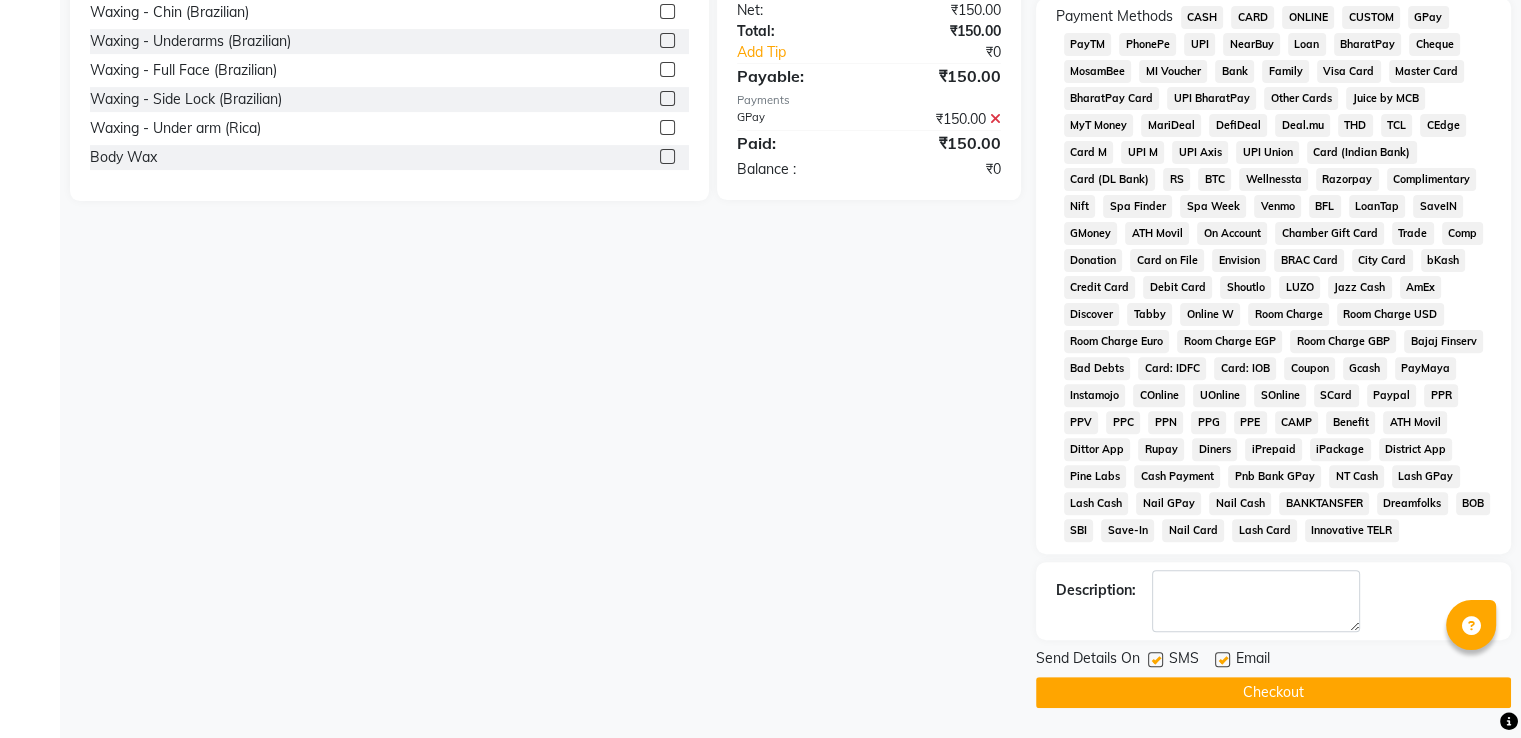 click on "Checkout" 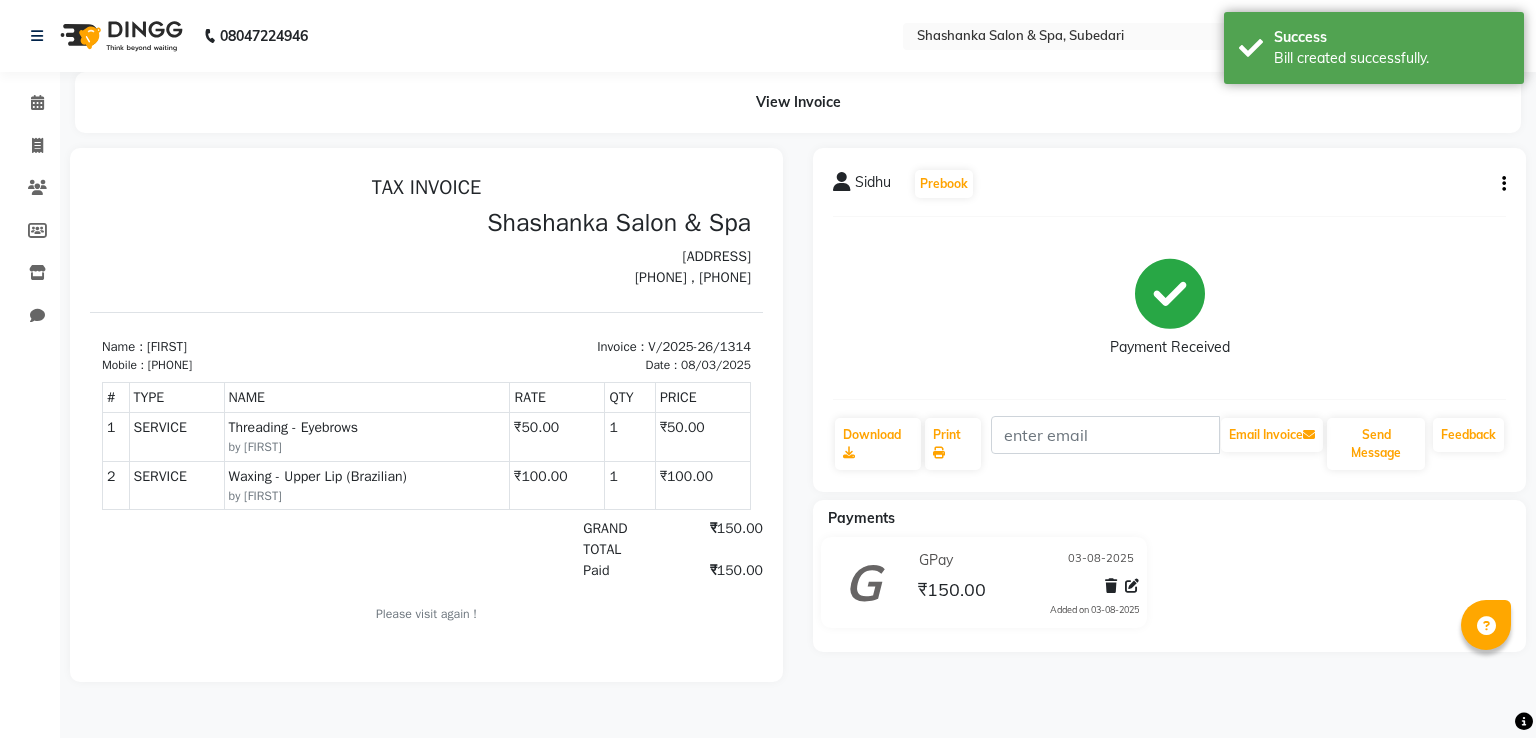 scroll, scrollTop: 0, scrollLeft: 0, axis: both 